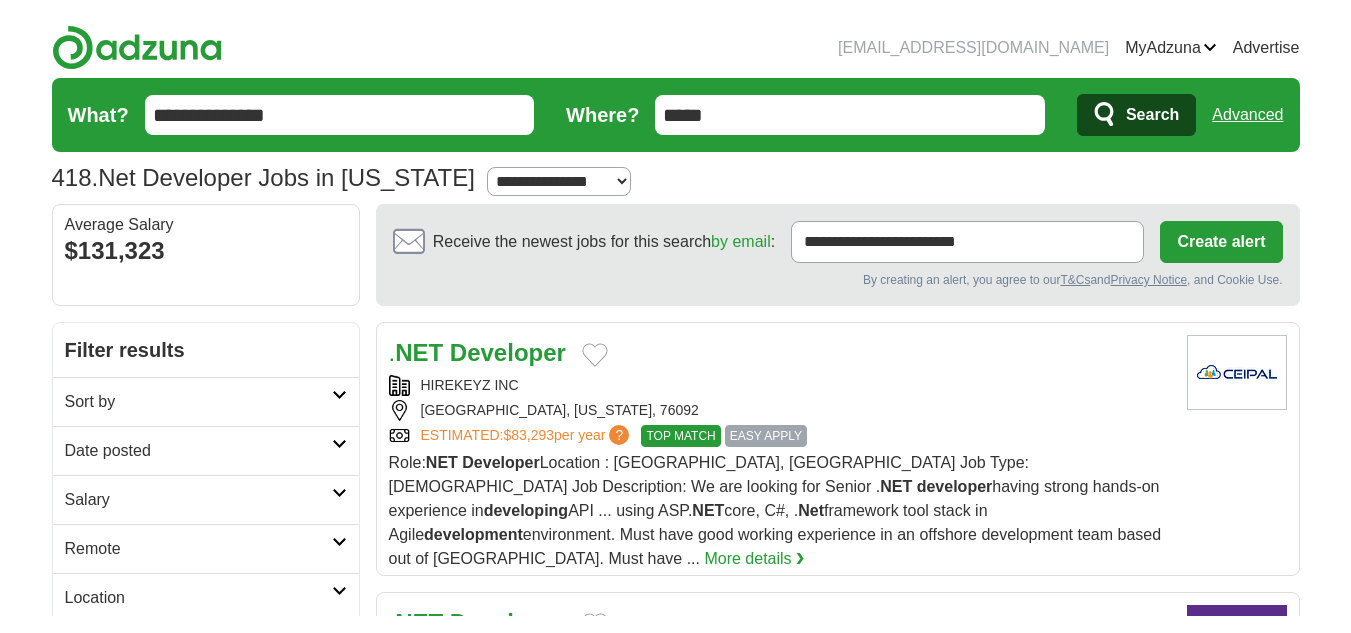 scroll, scrollTop: 0, scrollLeft: 0, axis: both 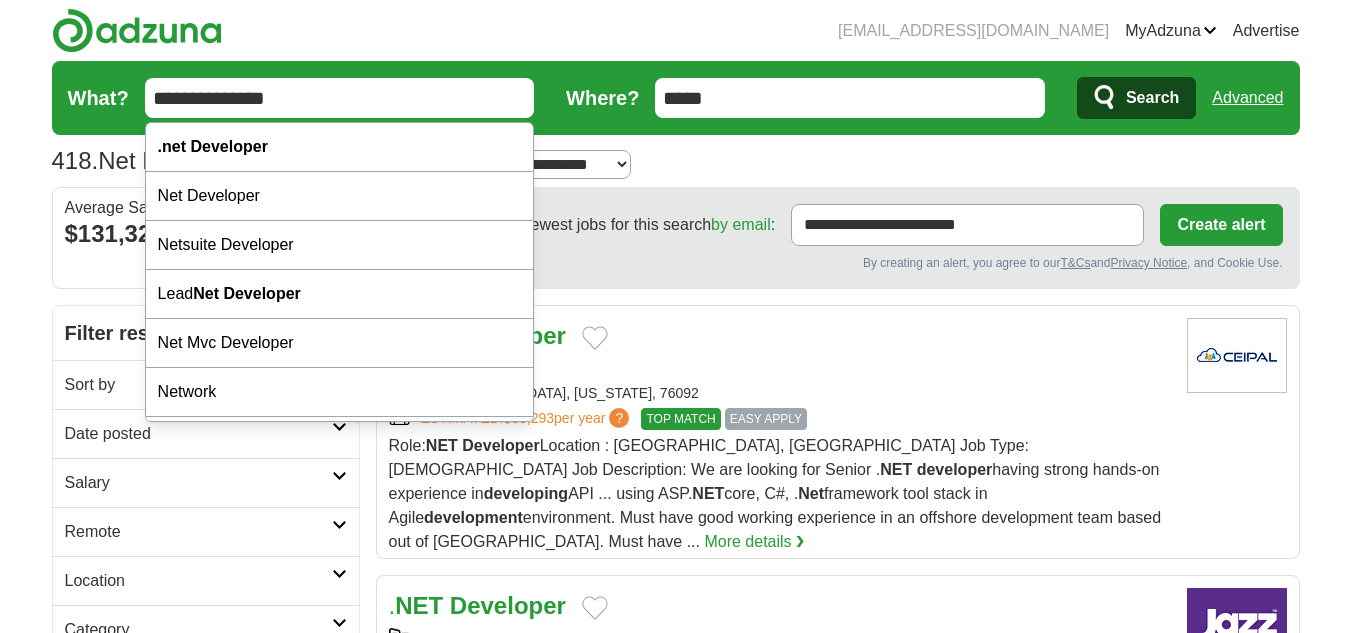 drag, startPoint x: 422, startPoint y: 93, endPoint x: 77, endPoint y: 87, distance: 345.0522 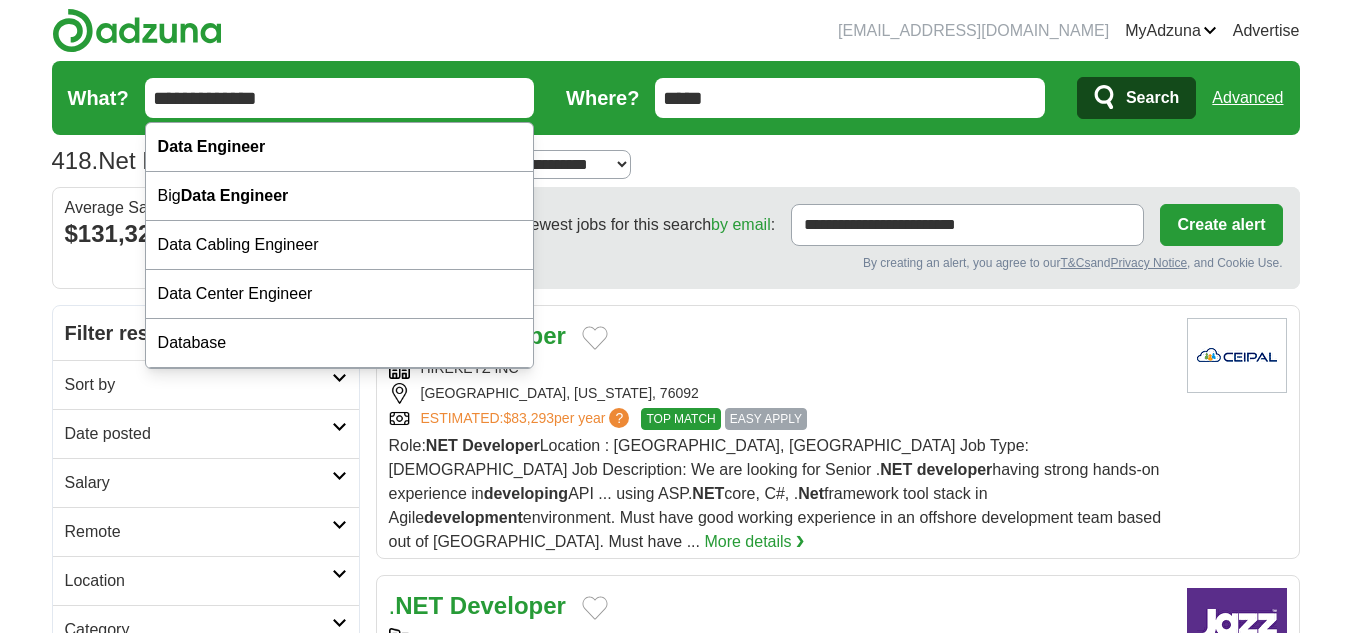 type on "**********" 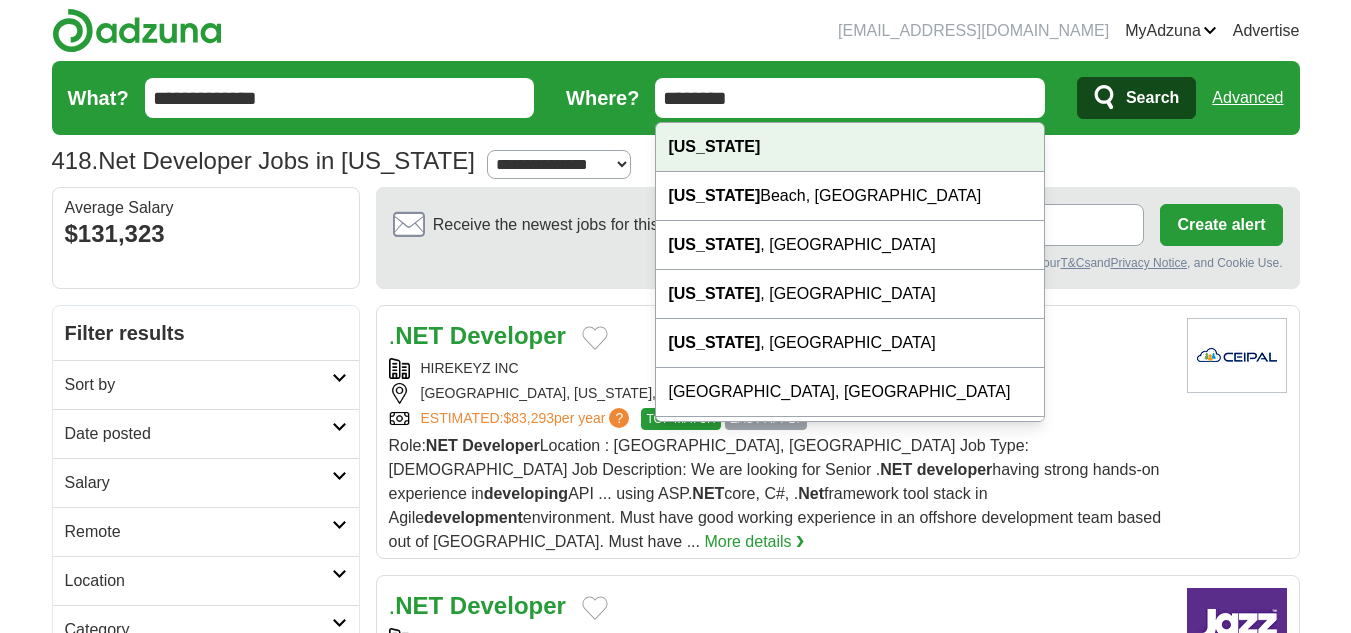 type on "********" 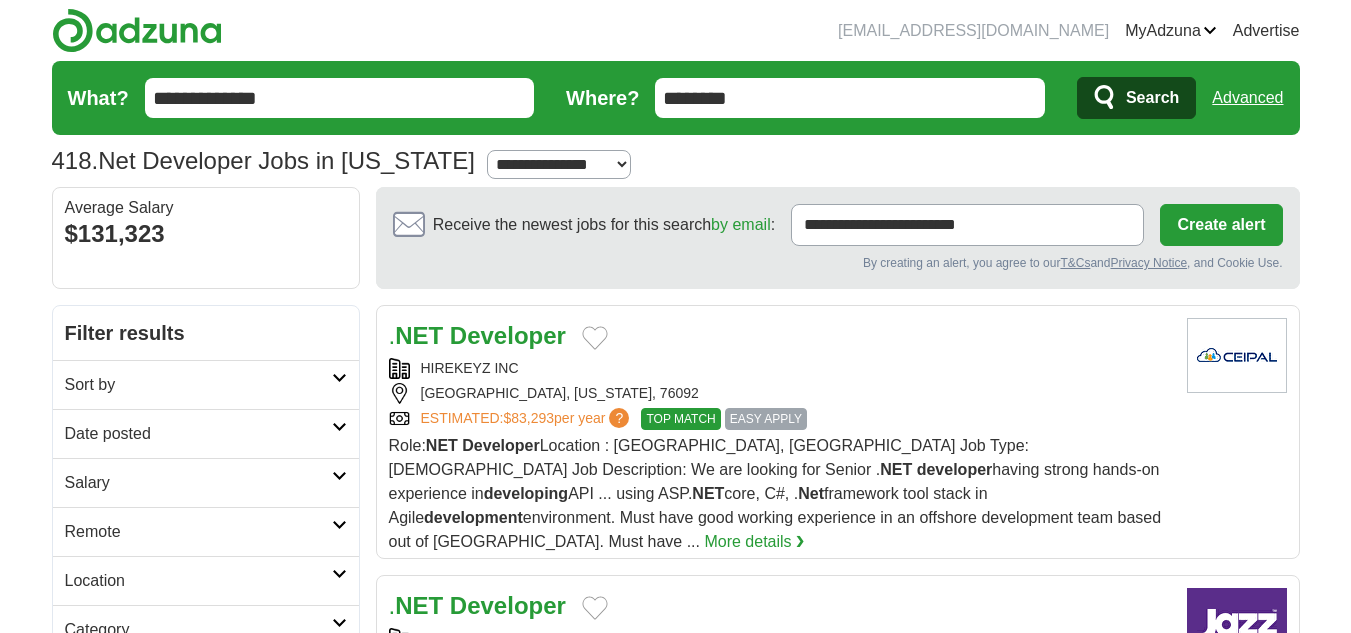 click on "Search" at bounding box center (1136, 98) 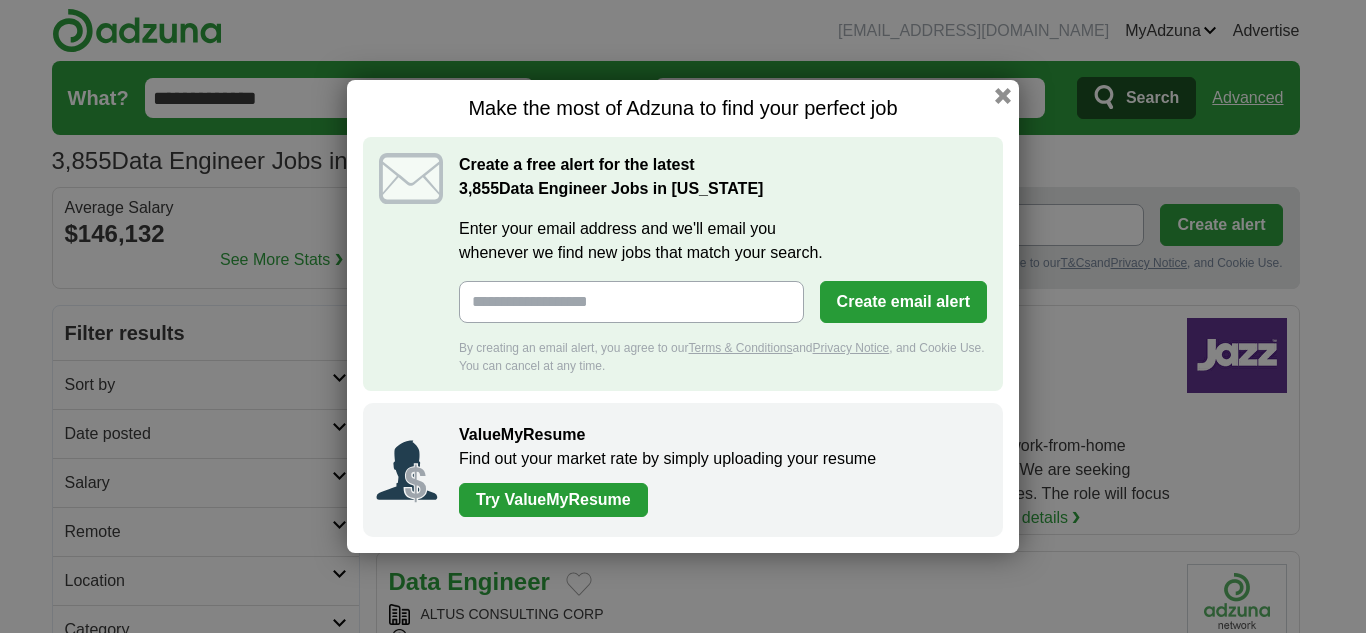 scroll, scrollTop: 0, scrollLeft: 0, axis: both 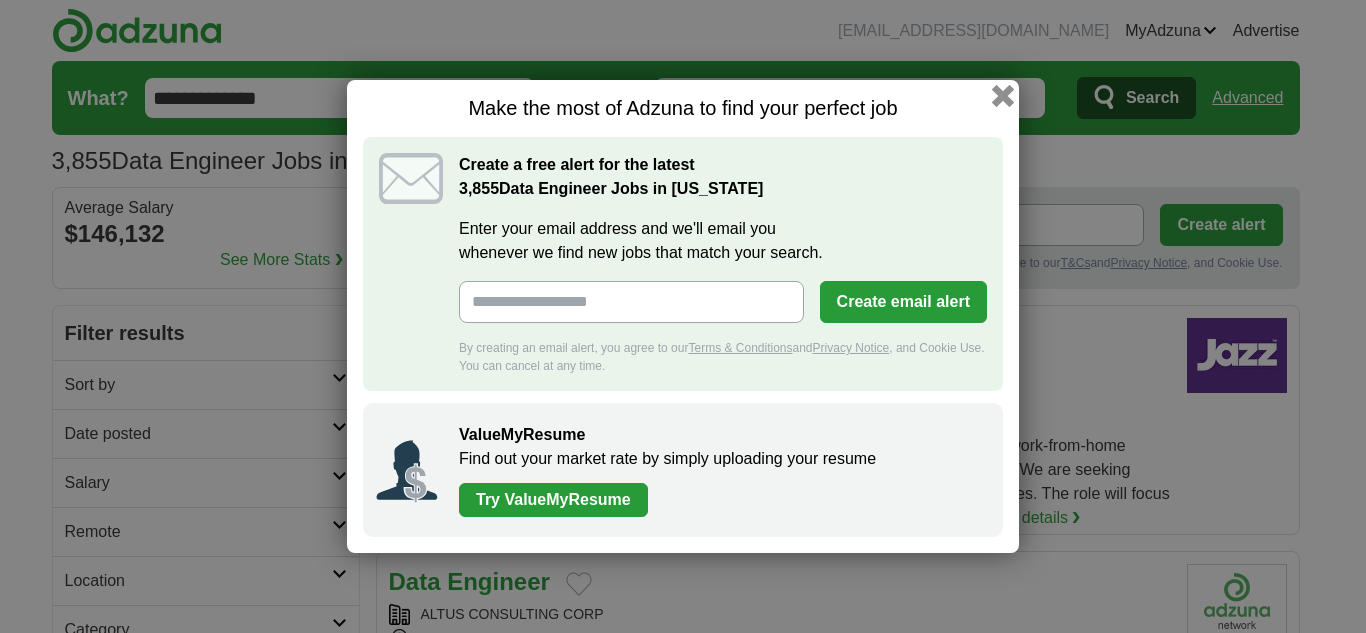 click at bounding box center [1003, 96] 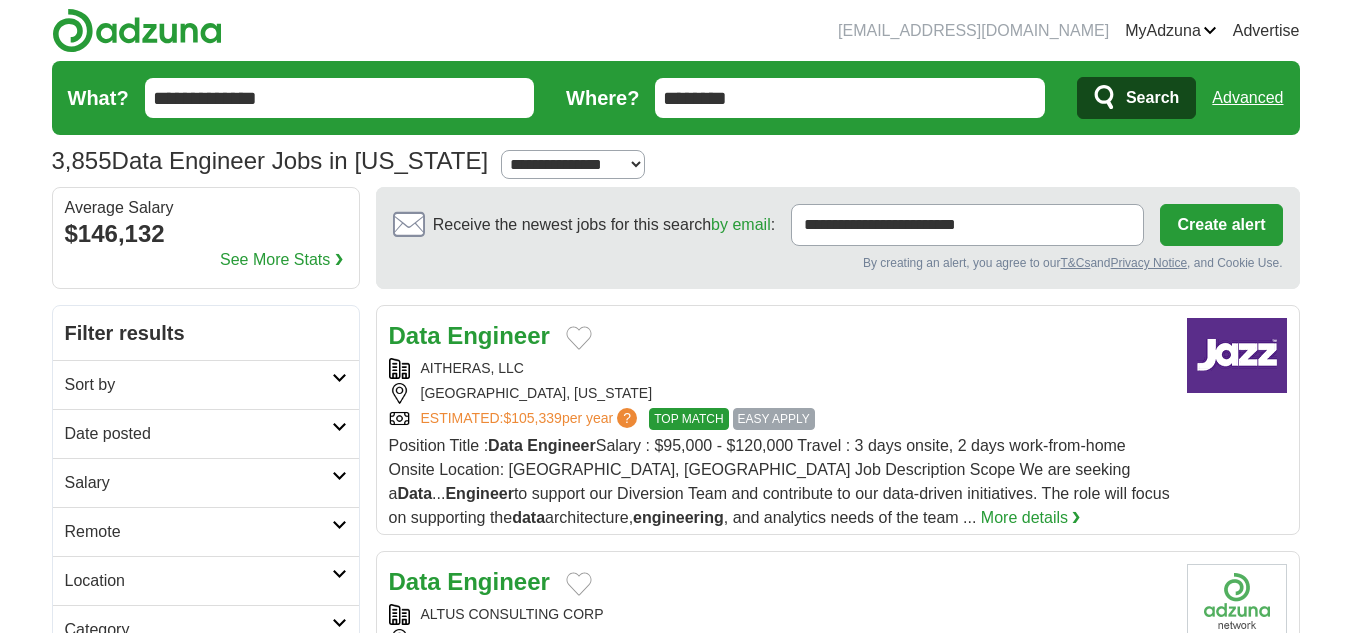 click at bounding box center (579, 338) 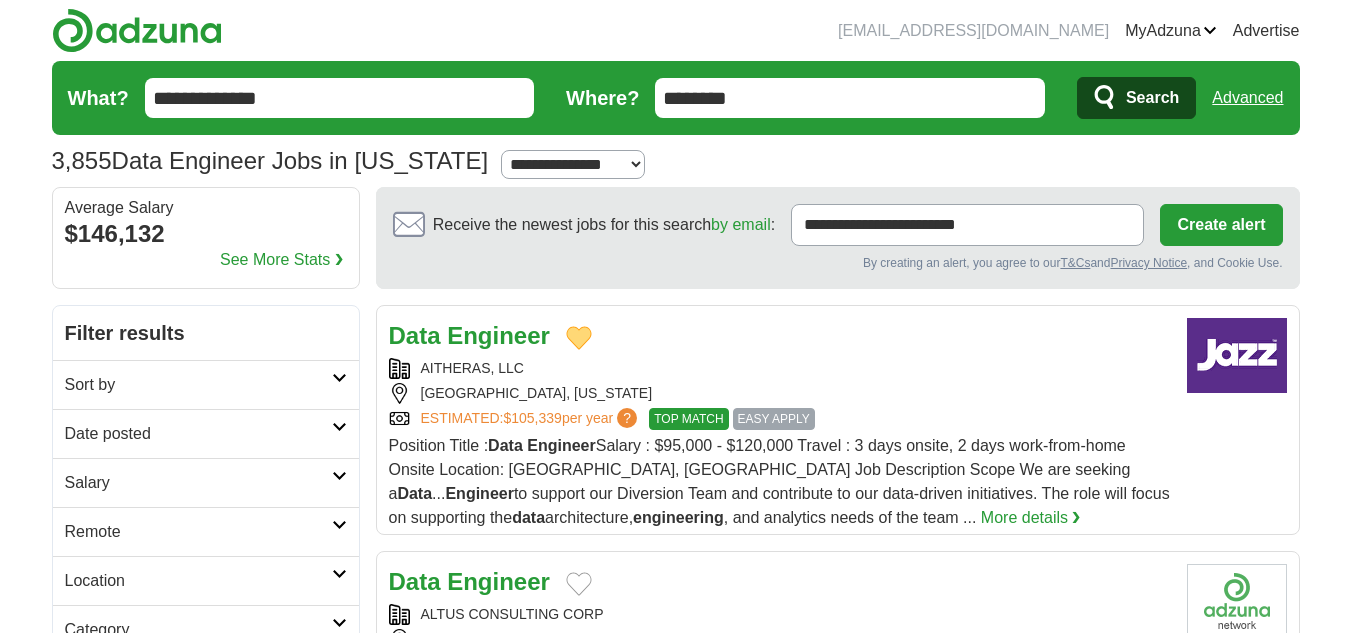 click on "Engineer" at bounding box center [498, 335] 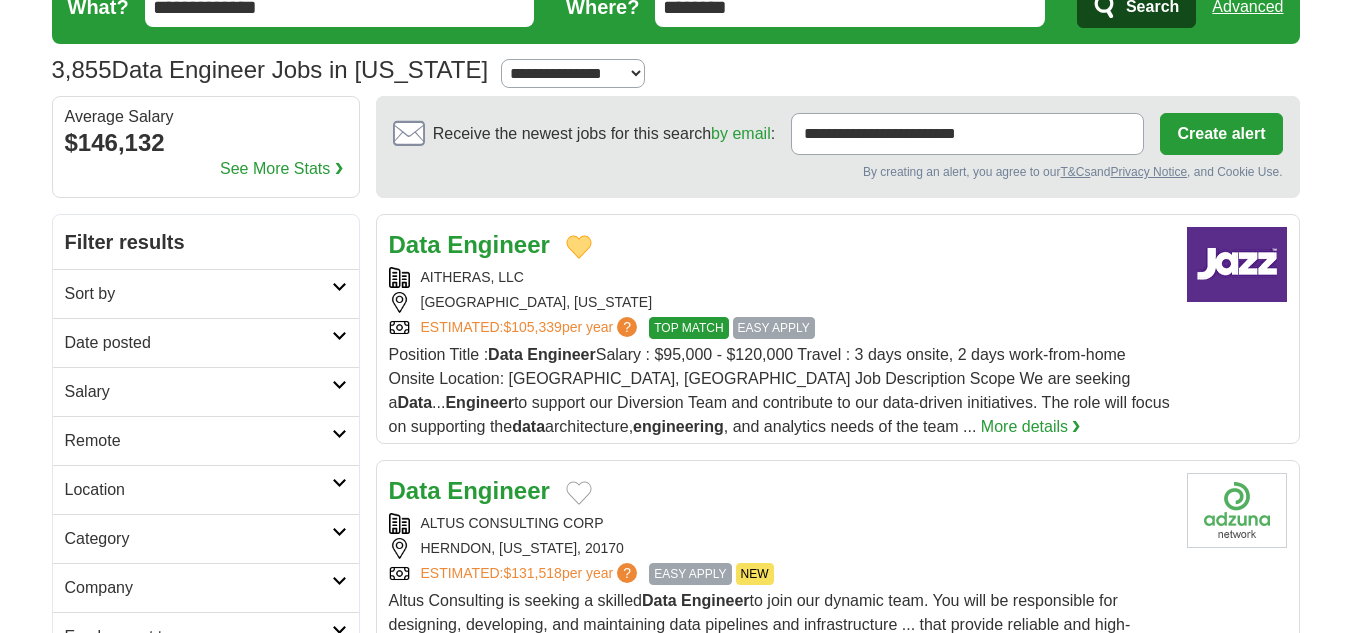 scroll, scrollTop: 100, scrollLeft: 0, axis: vertical 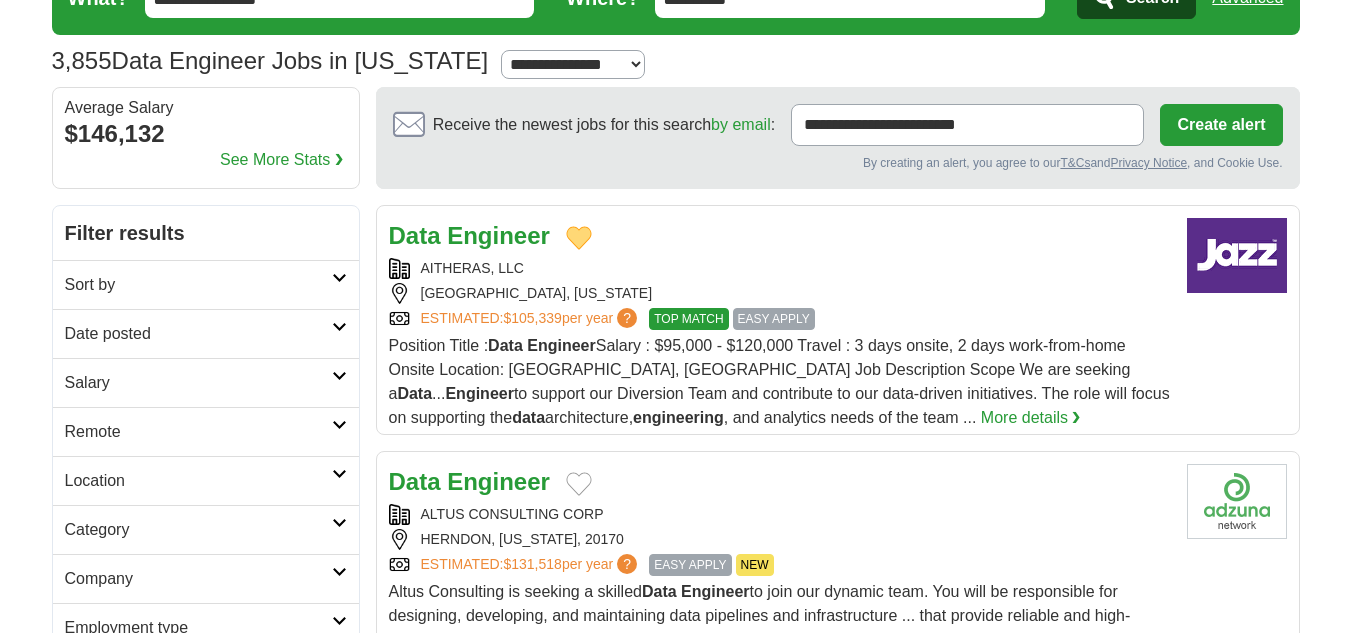 click on "Engineer" at bounding box center (498, 481) 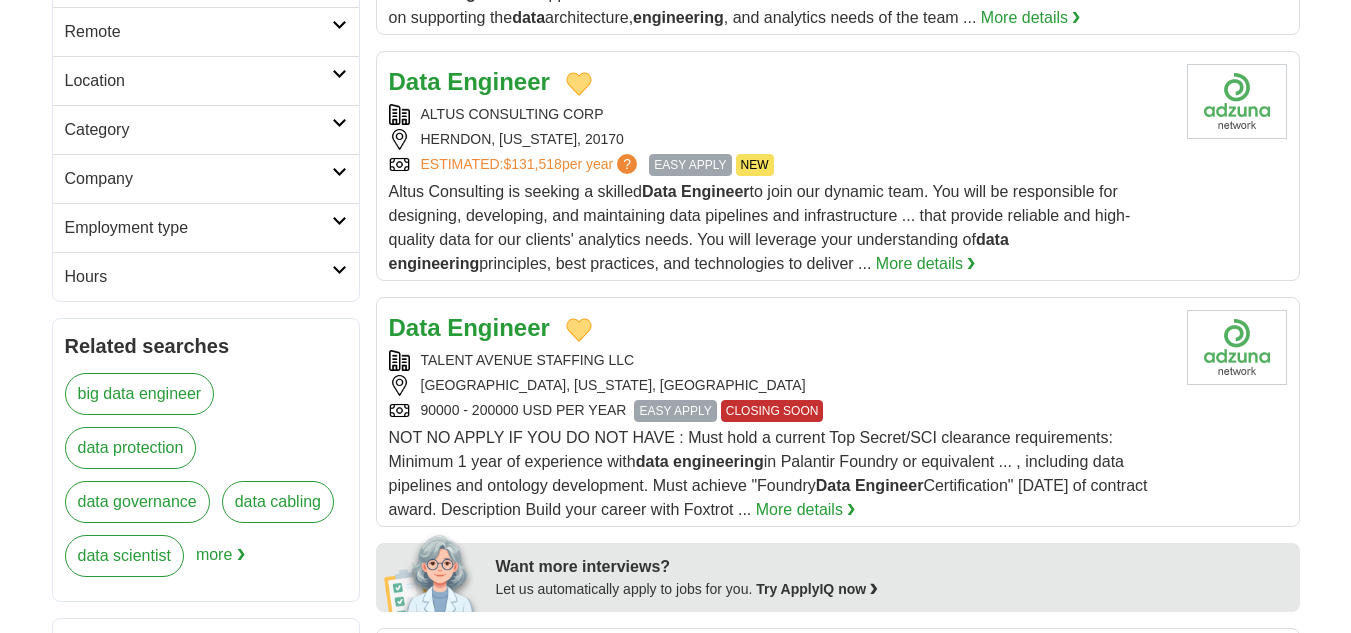 type 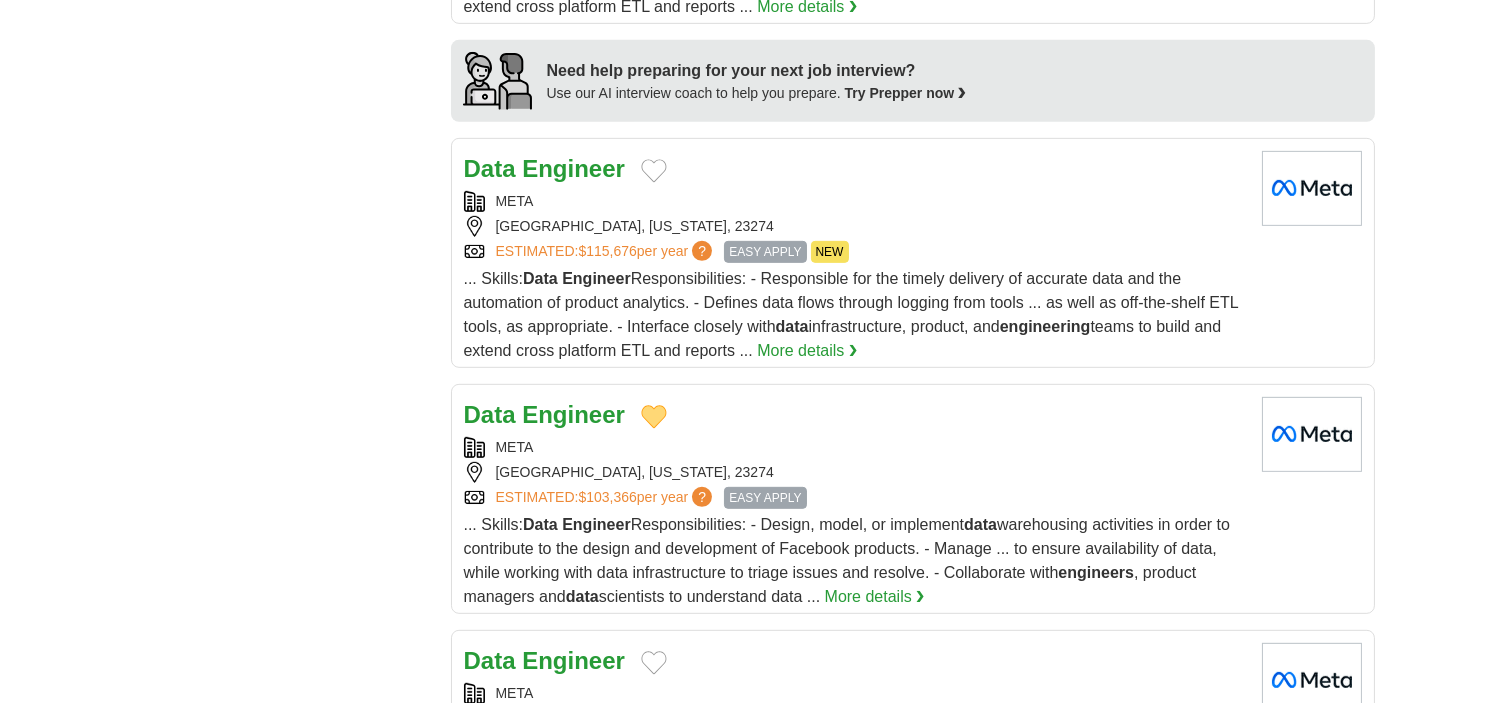 scroll, scrollTop: 1833, scrollLeft: 0, axis: vertical 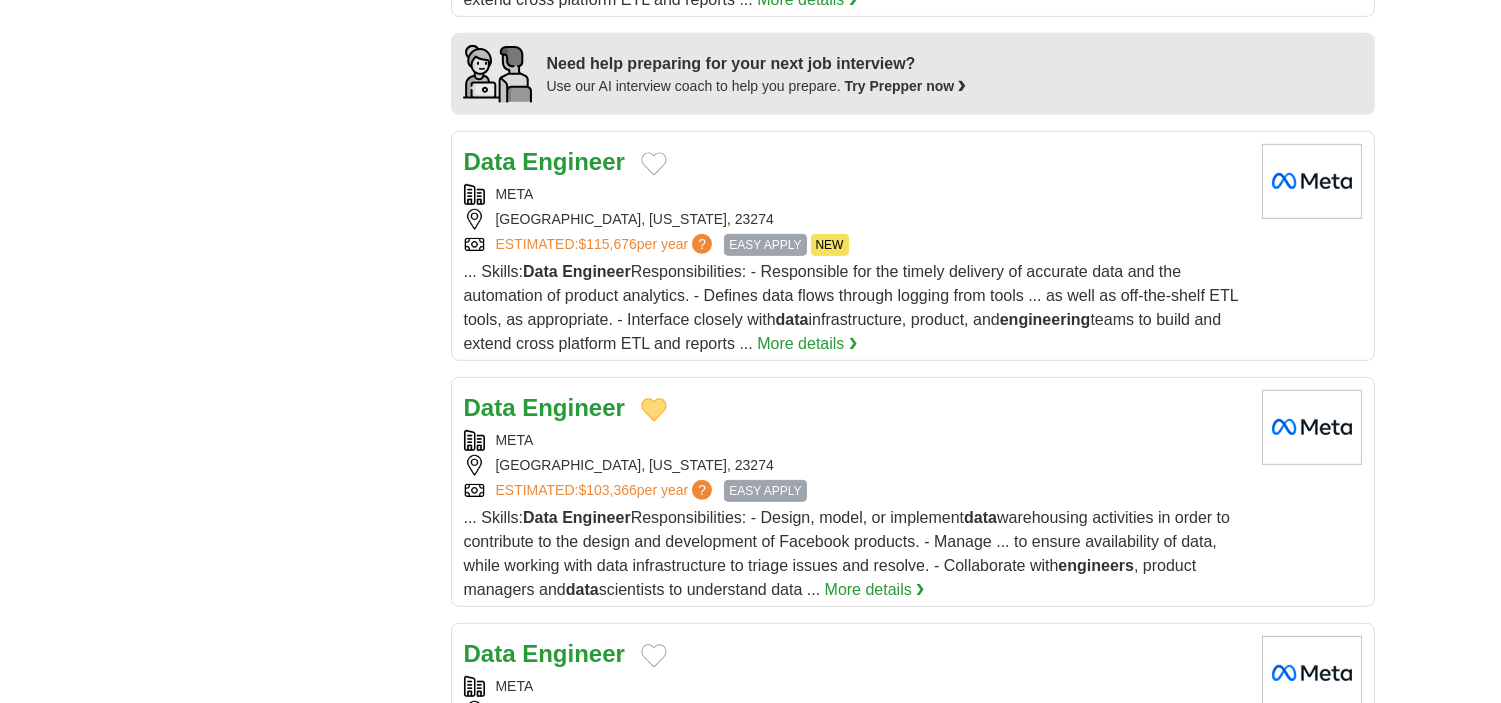 click at bounding box center [654, 164] 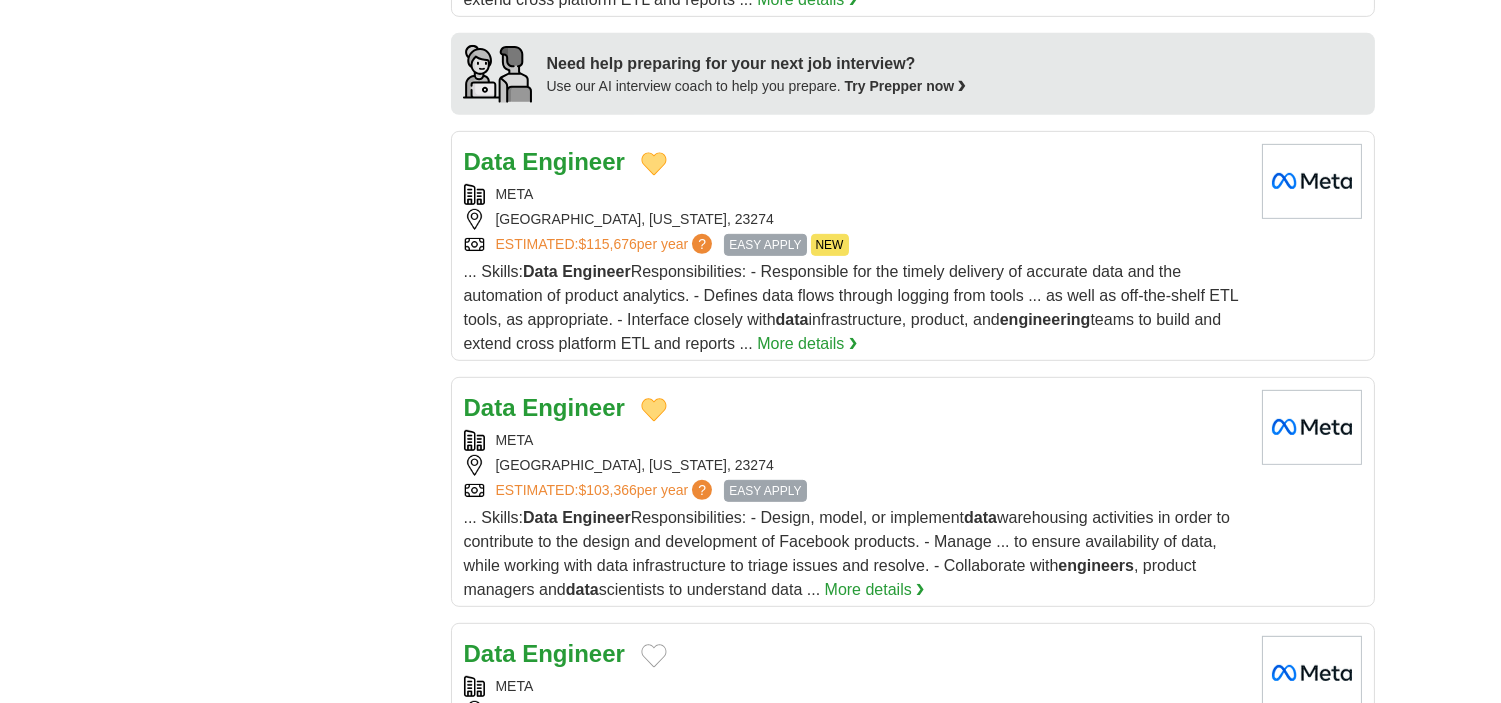 click on "Engineer" at bounding box center (573, 161) 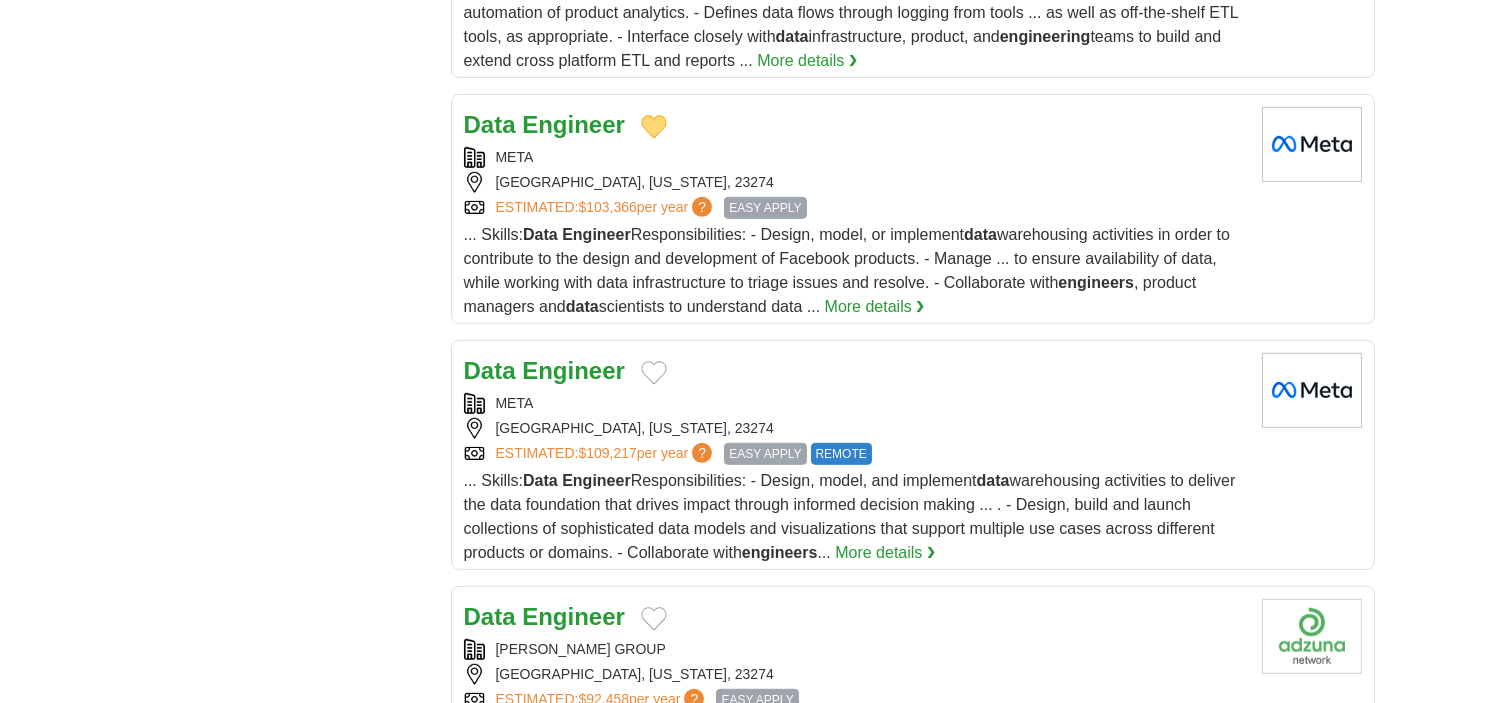 scroll, scrollTop: 2166, scrollLeft: 0, axis: vertical 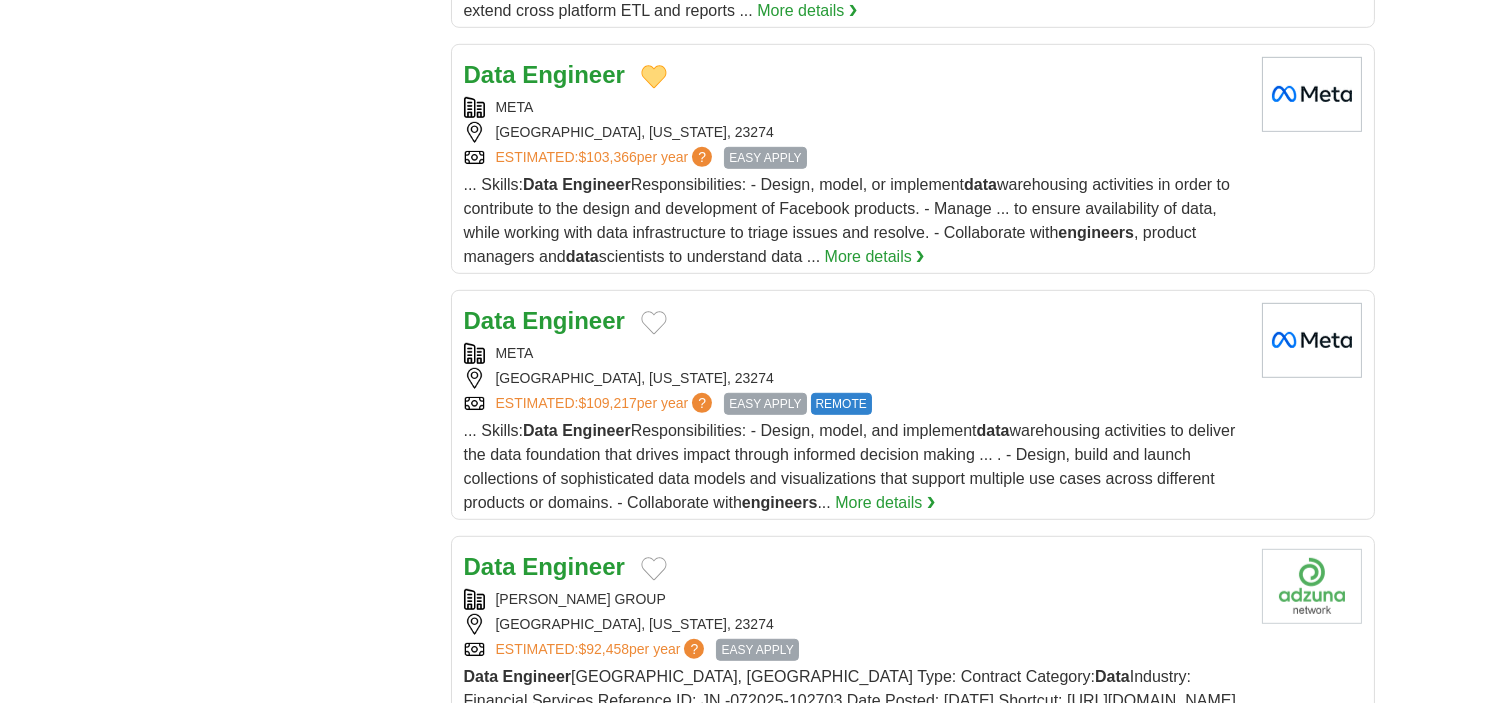 click at bounding box center [654, 323] 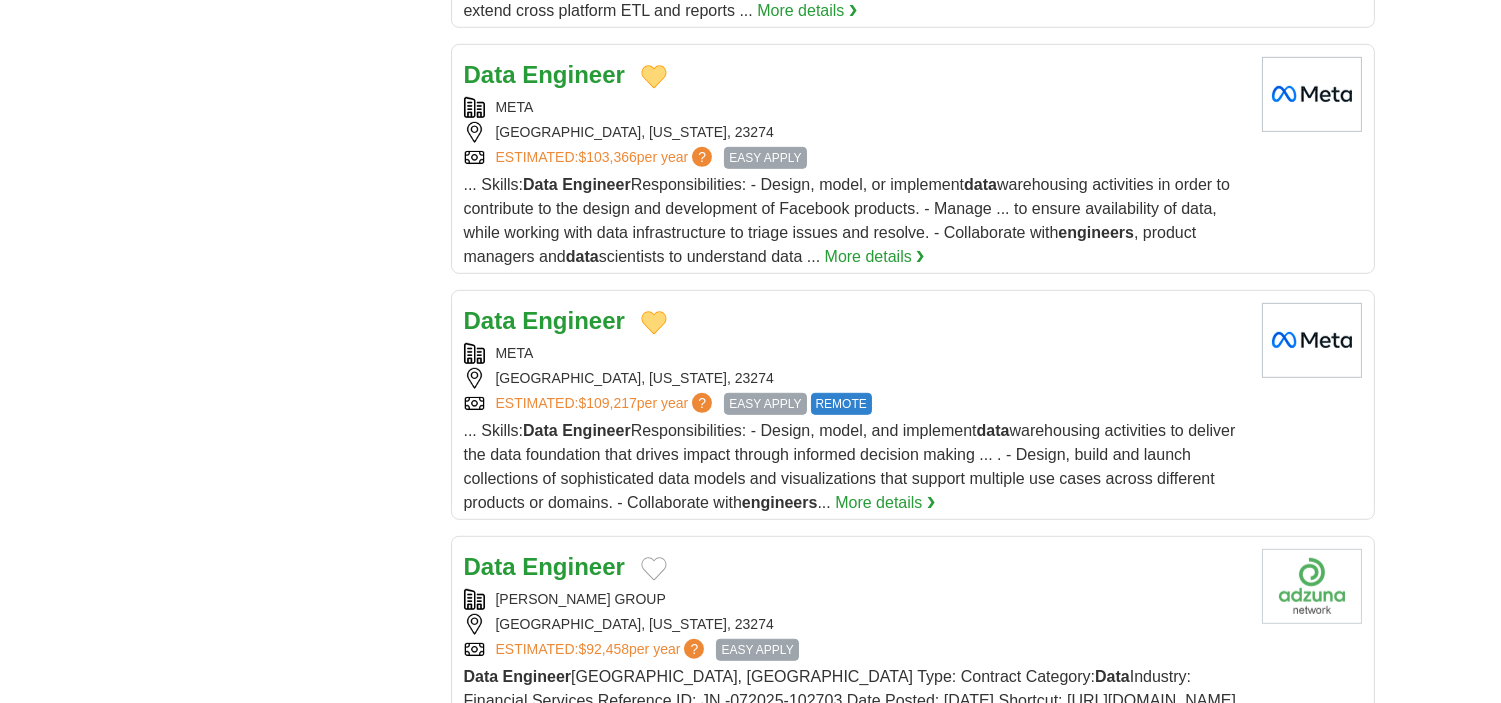 click on "Engineer" at bounding box center [573, 320] 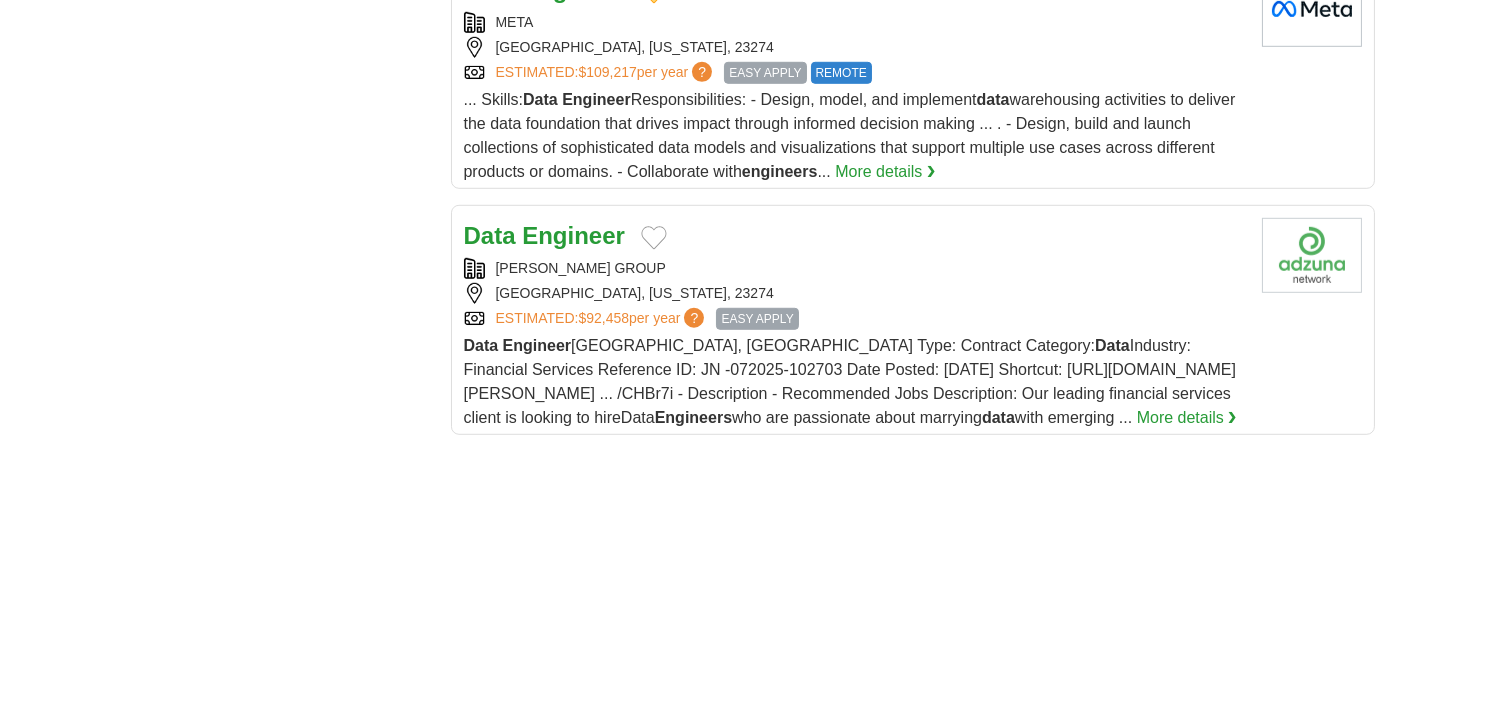 scroll, scrollTop: 2500, scrollLeft: 0, axis: vertical 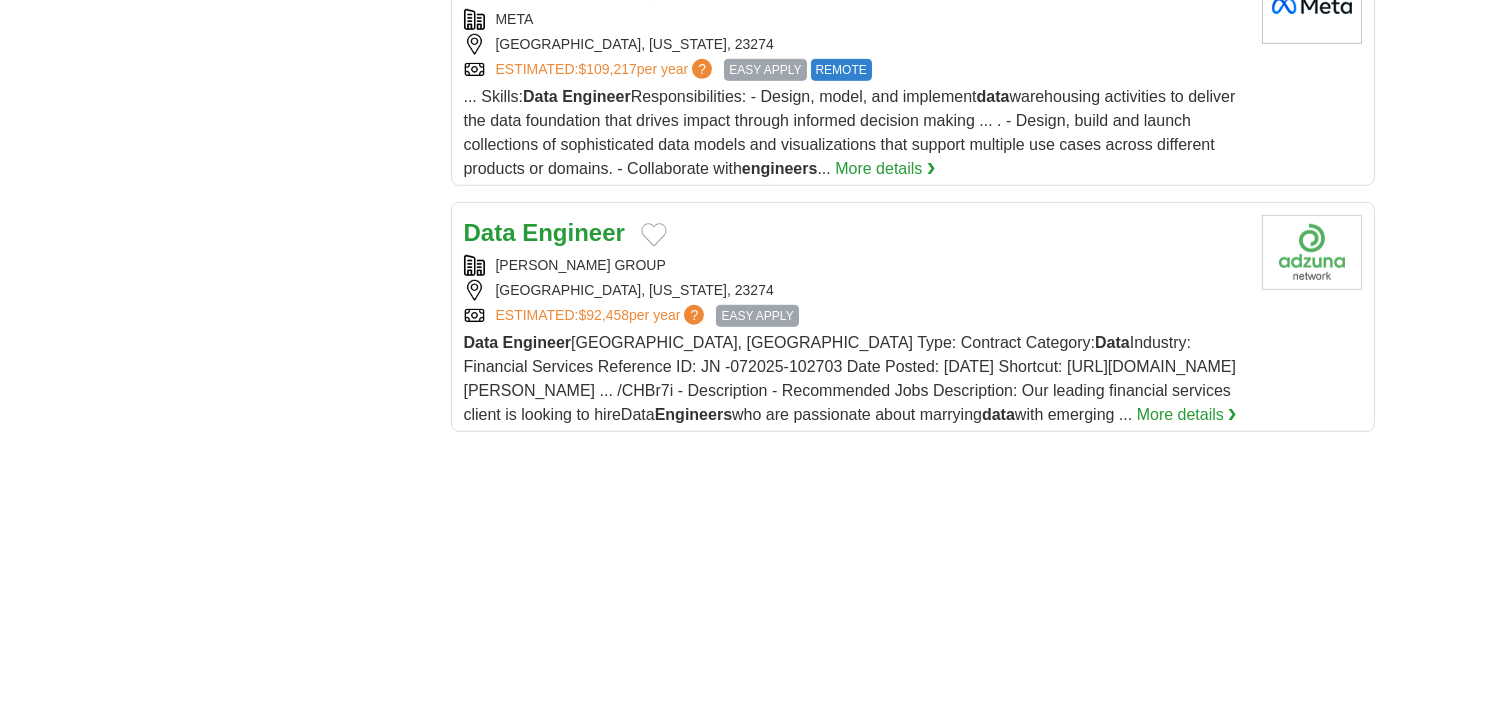 click at bounding box center (654, 235) 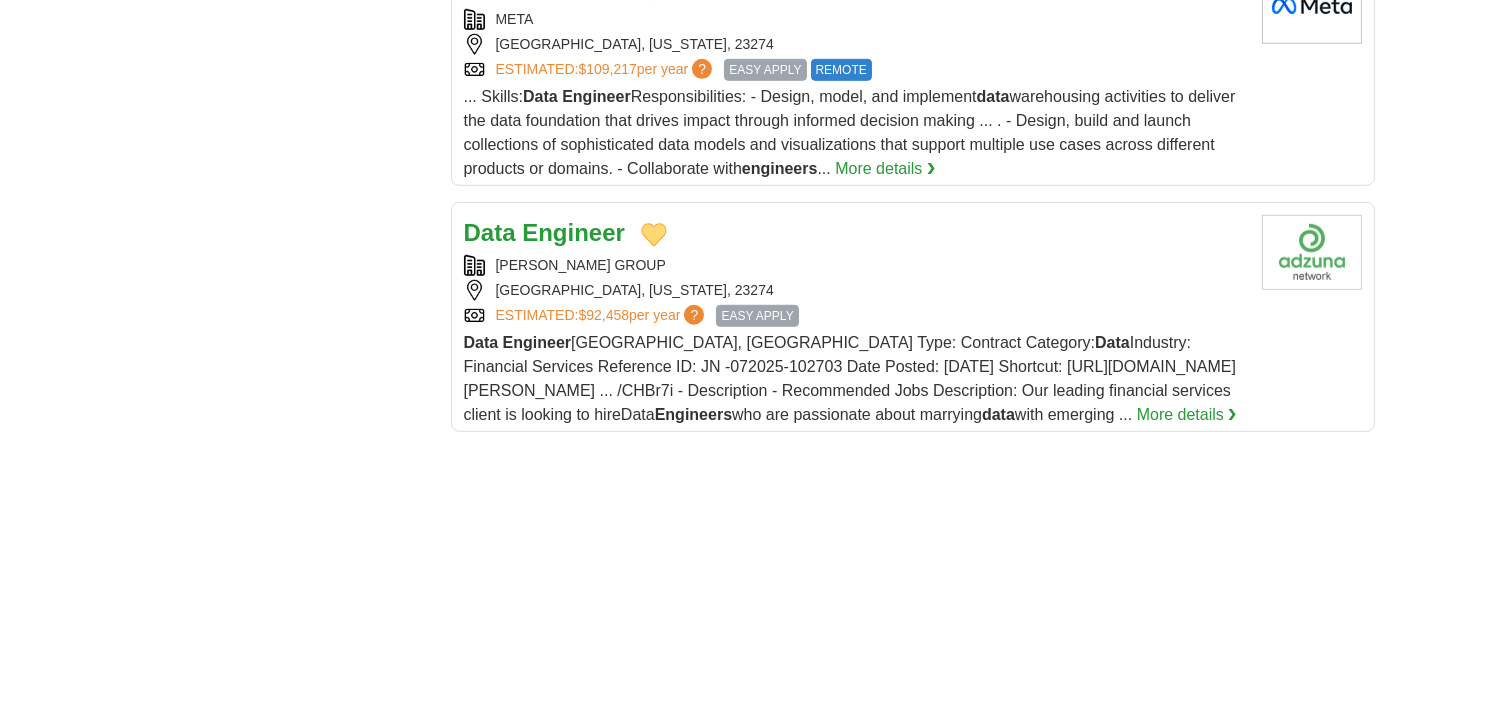 click on "Engineer" at bounding box center (573, 232) 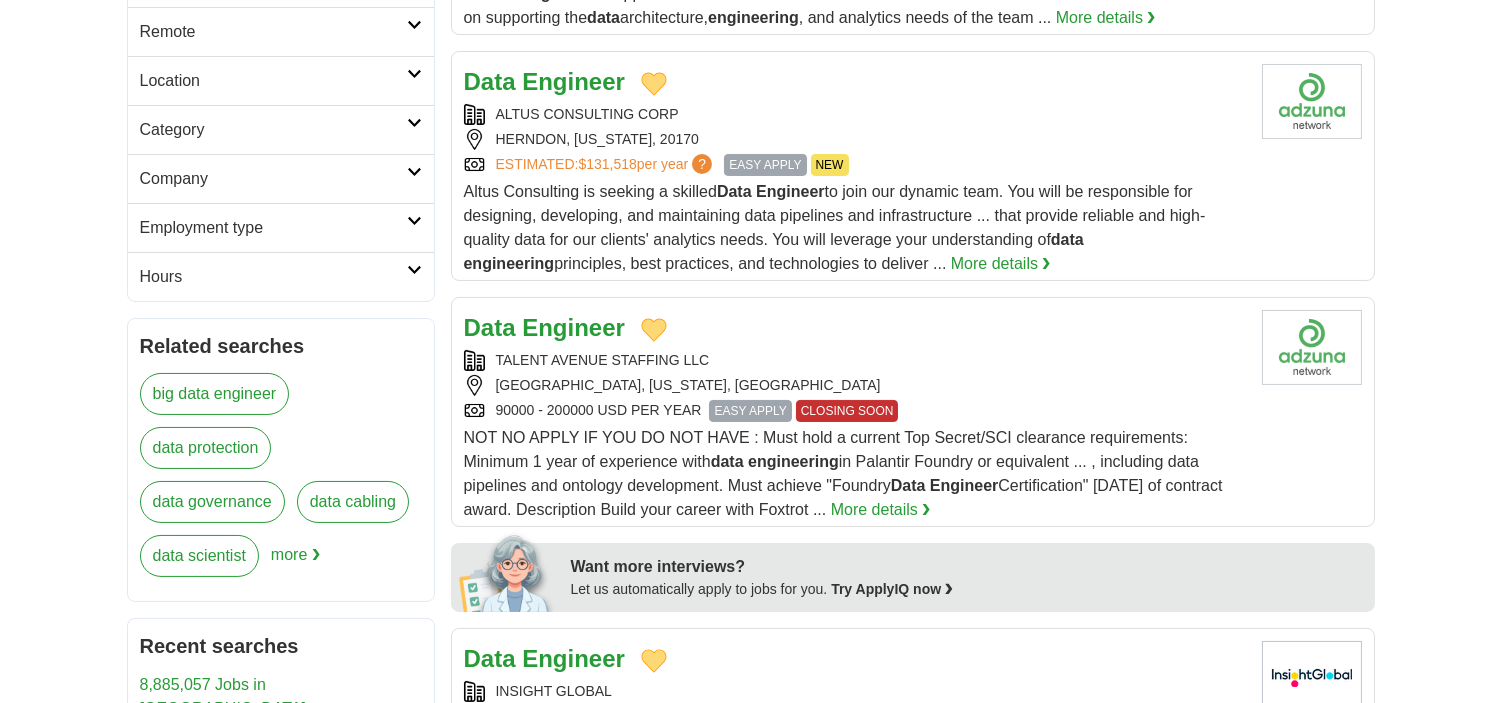 scroll, scrollTop: 166, scrollLeft: 0, axis: vertical 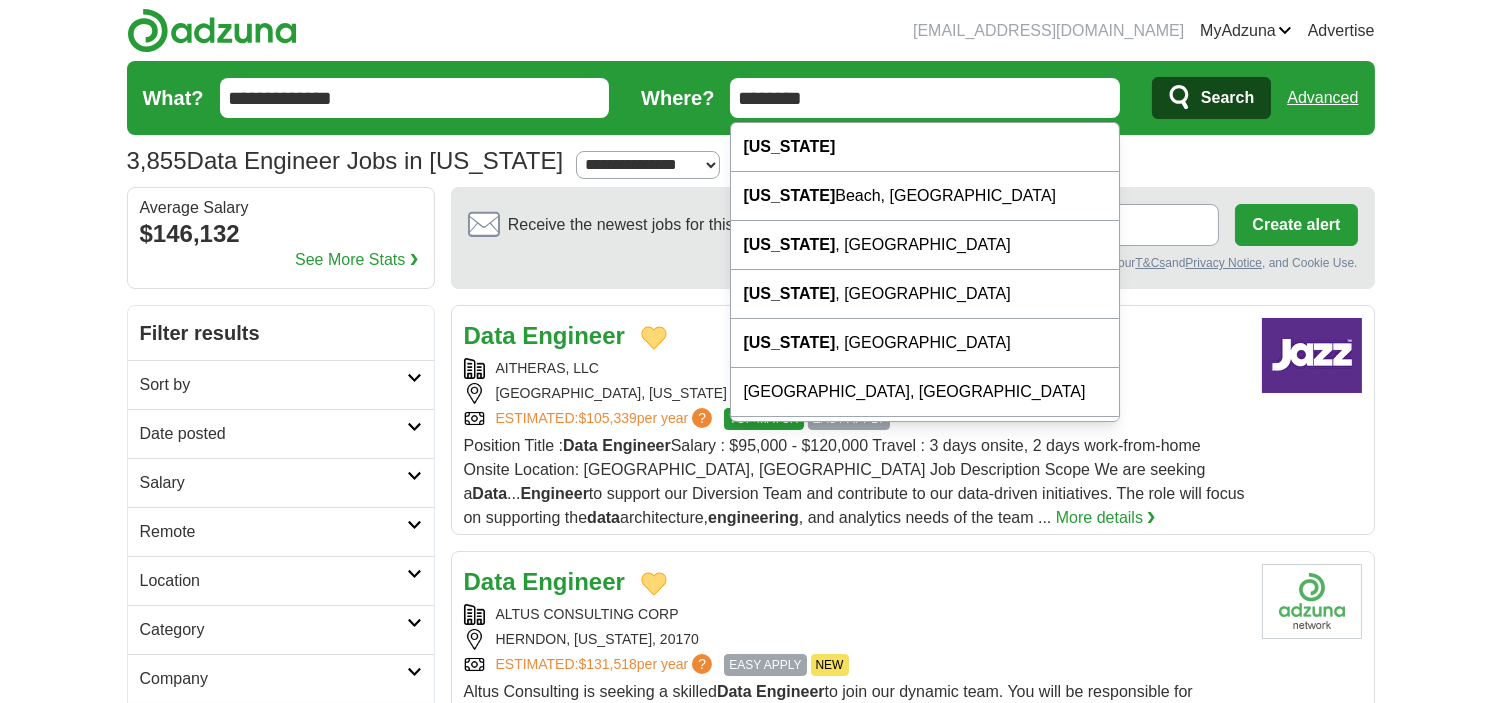 drag, startPoint x: 753, startPoint y: 98, endPoint x: 715, endPoint y: 92, distance: 38.470768 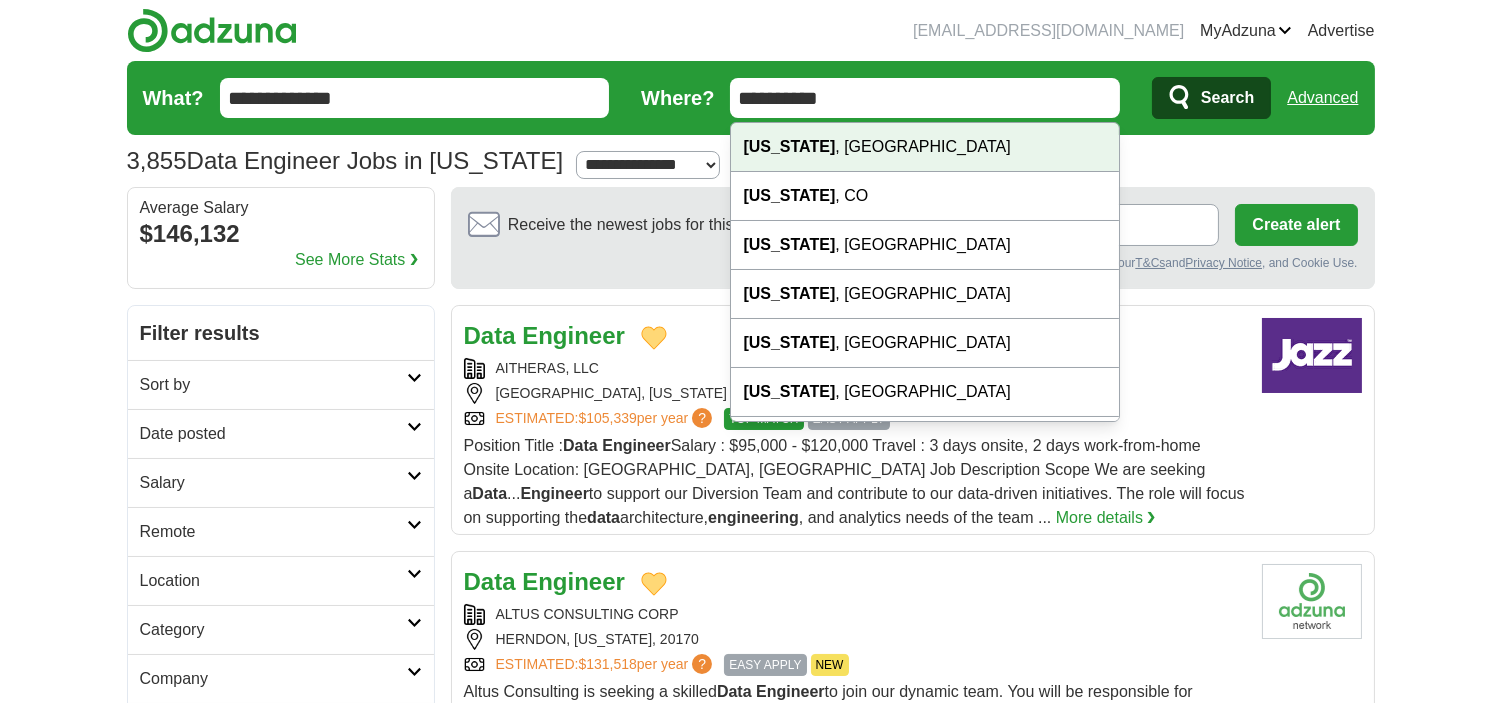 click on "Washington , DC" at bounding box center [924, 147] 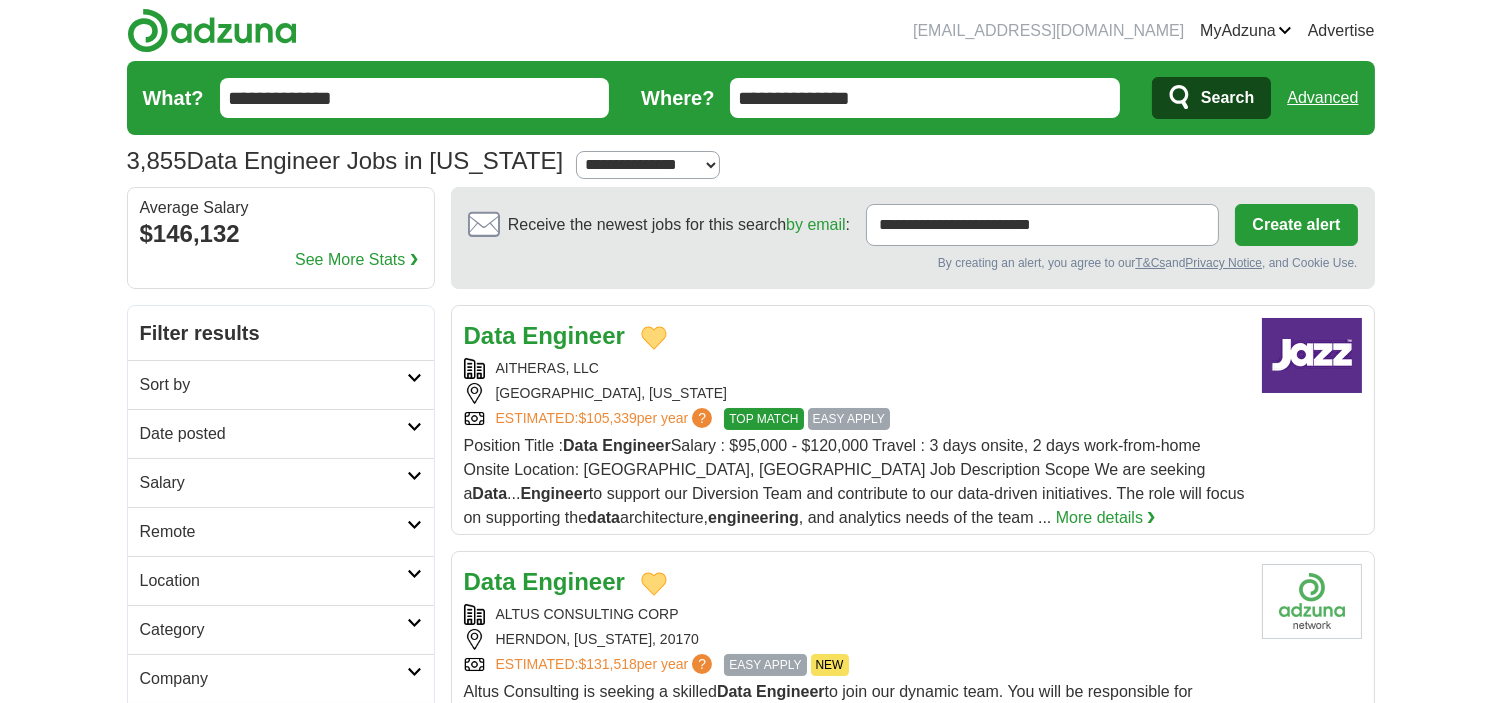 click on "Search" at bounding box center [1227, 98] 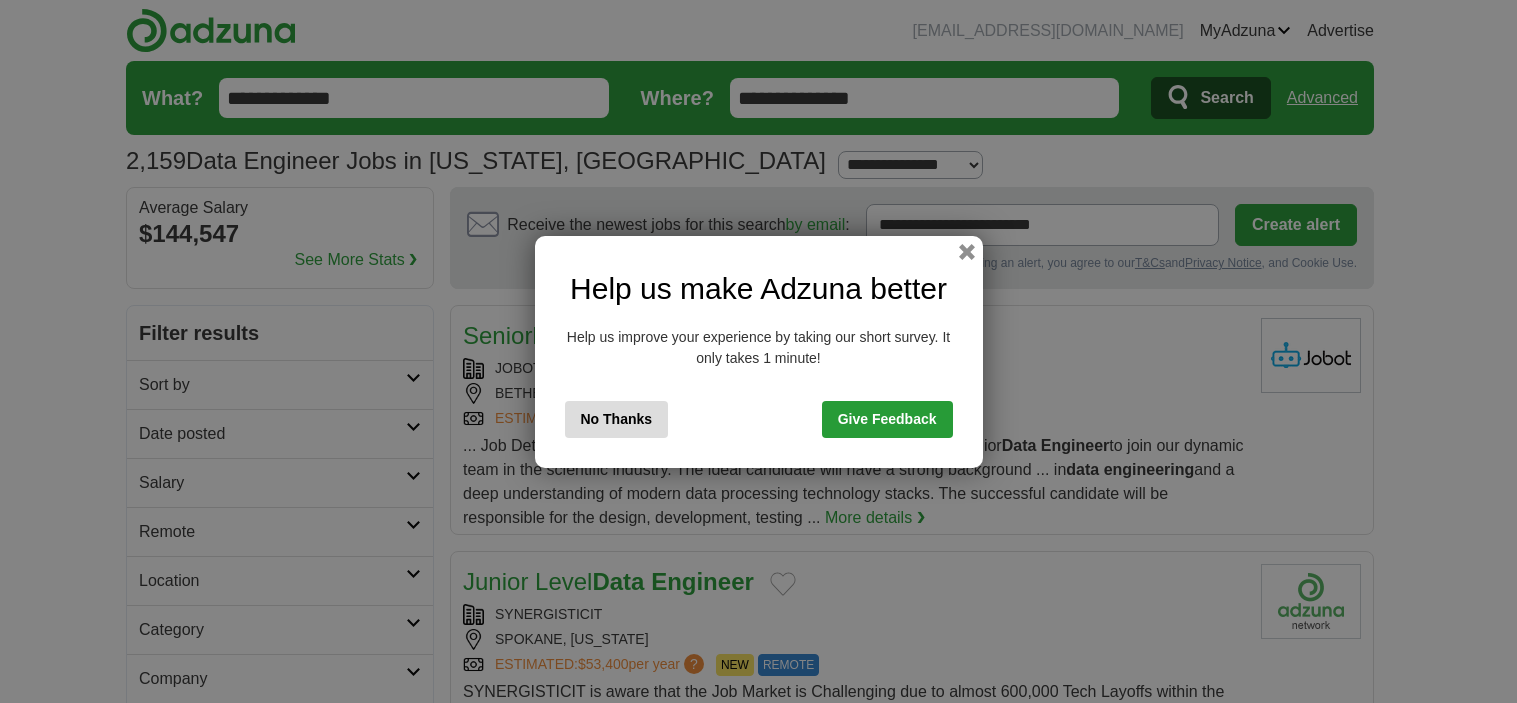 scroll, scrollTop: 0, scrollLeft: 0, axis: both 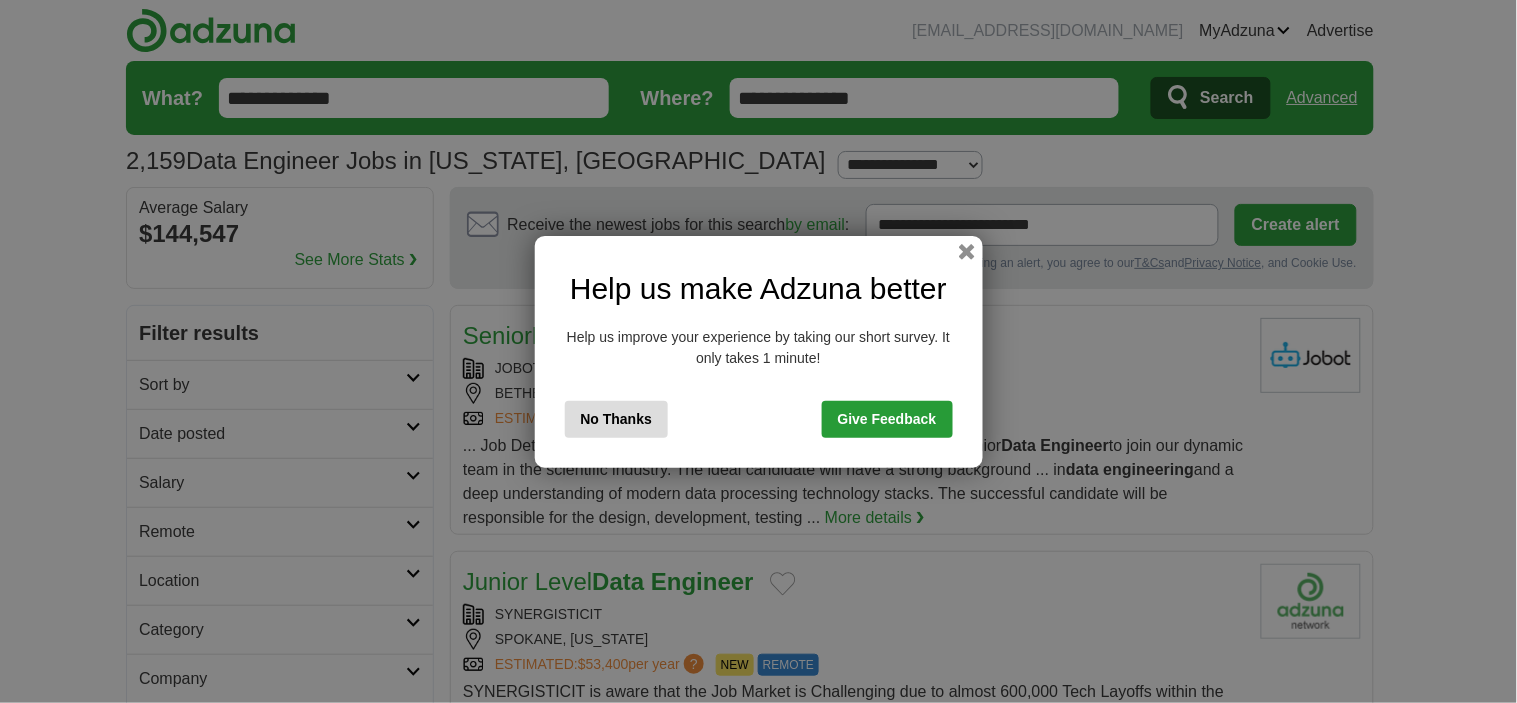 click on "No Thanks" at bounding box center (617, 419) 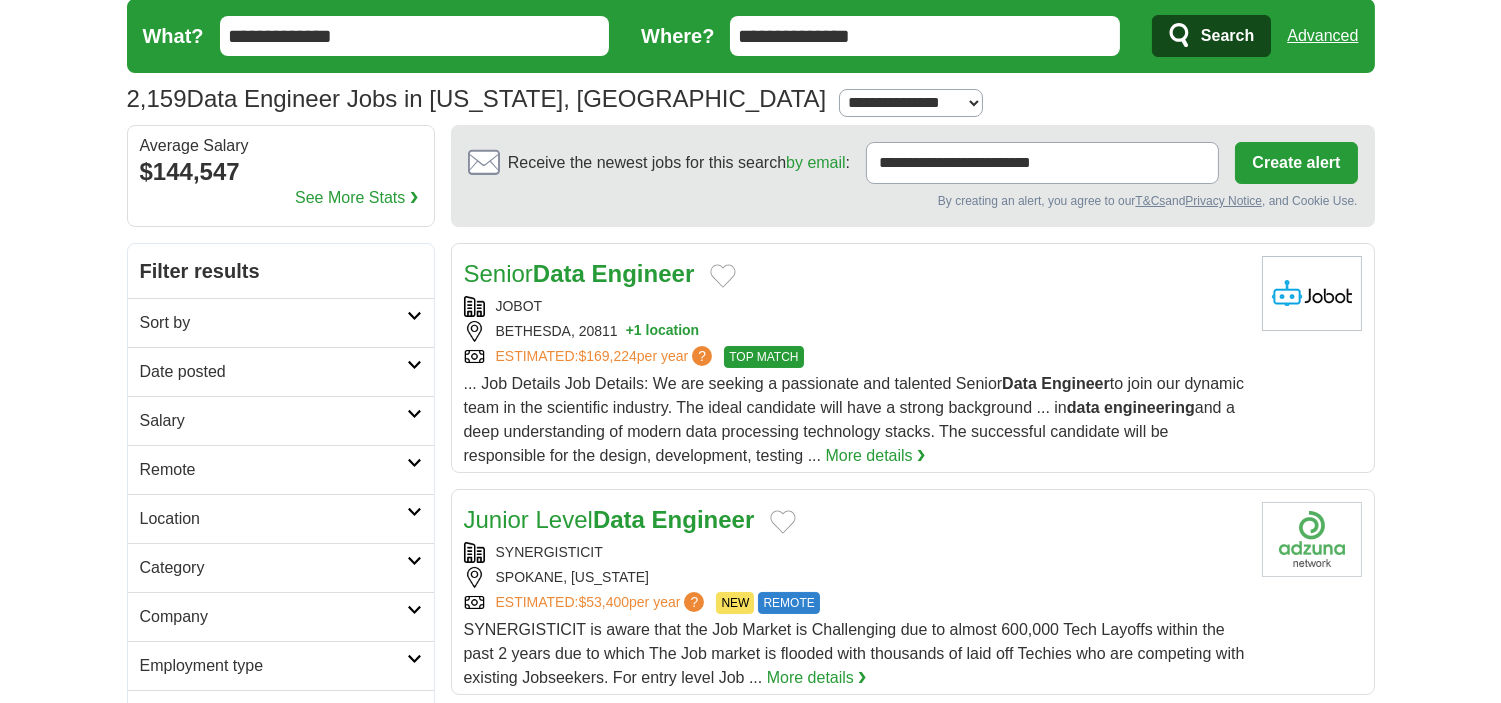 scroll, scrollTop: 111, scrollLeft: 0, axis: vertical 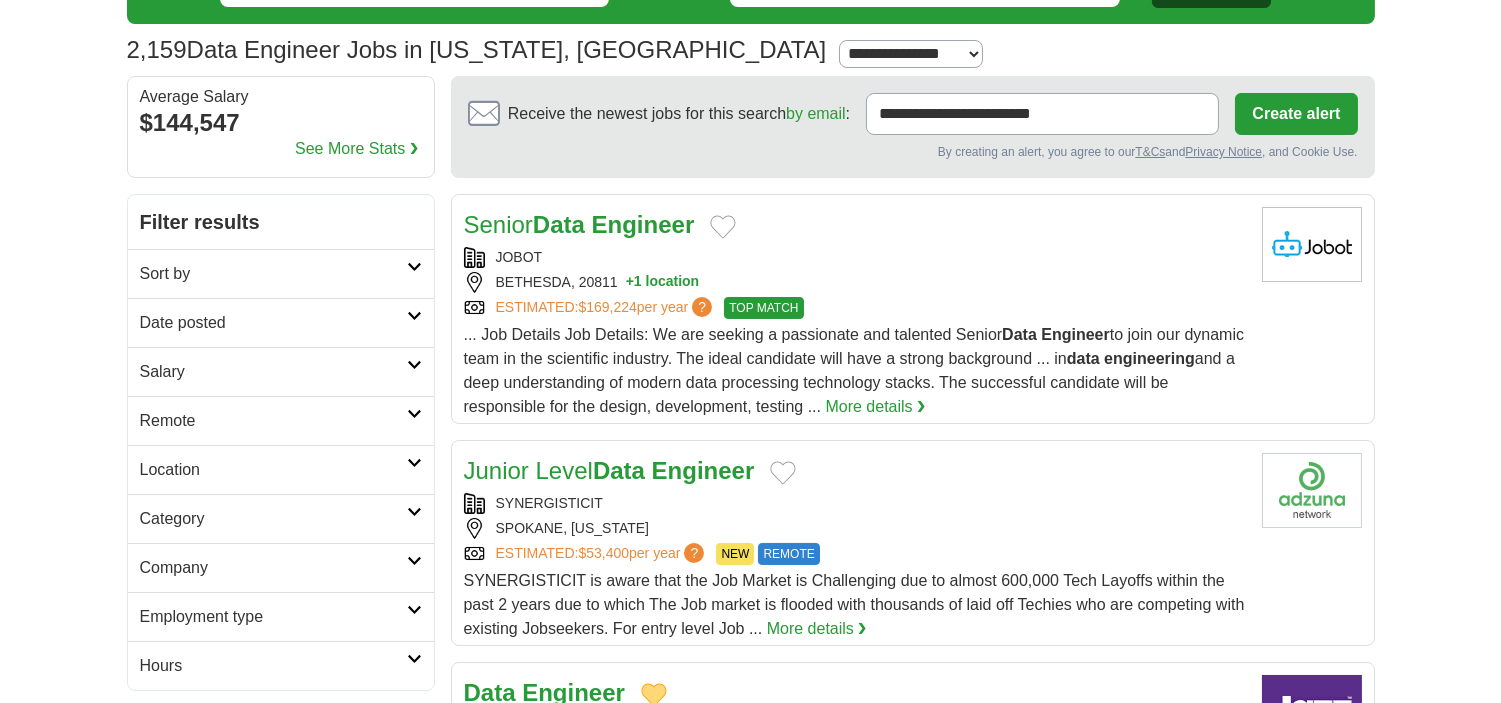 click at bounding box center [783, 473] 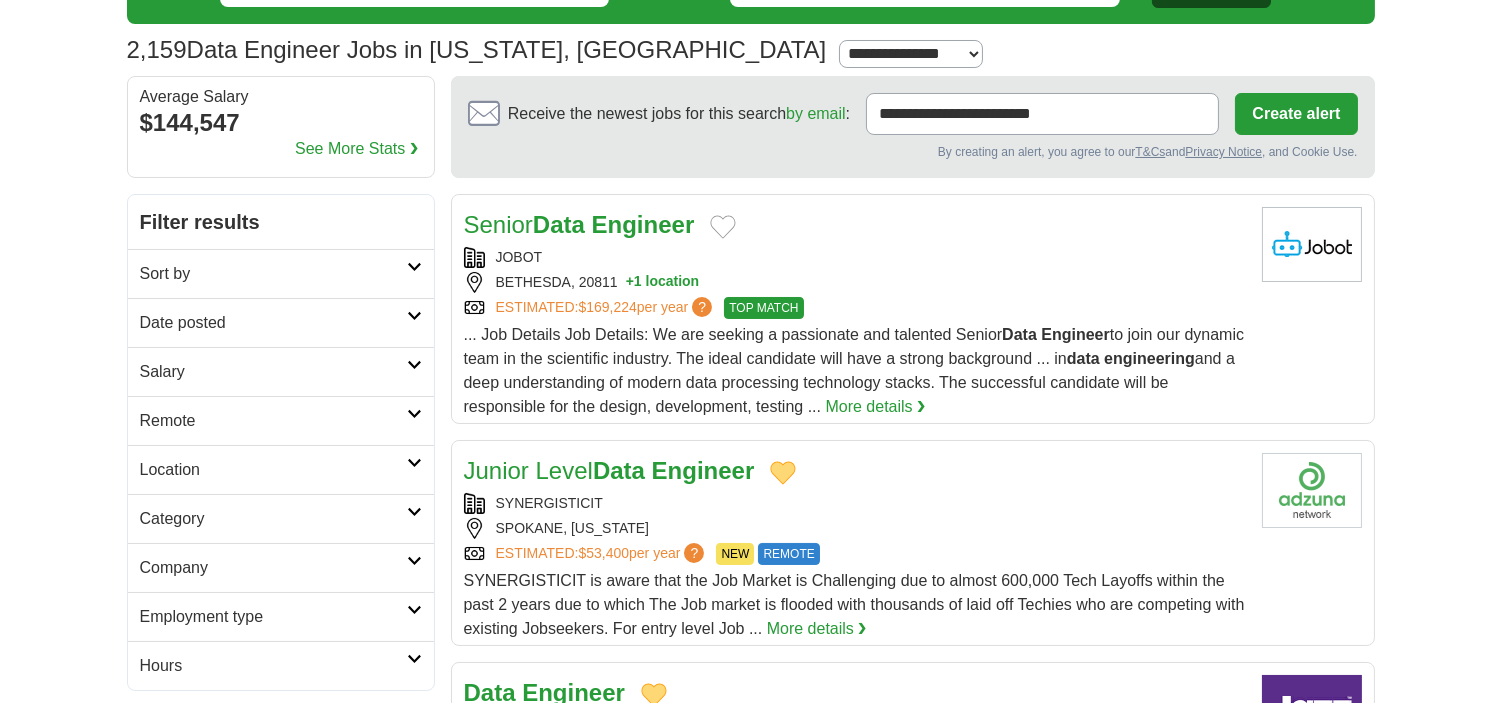click on "Engineer" at bounding box center [703, 470] 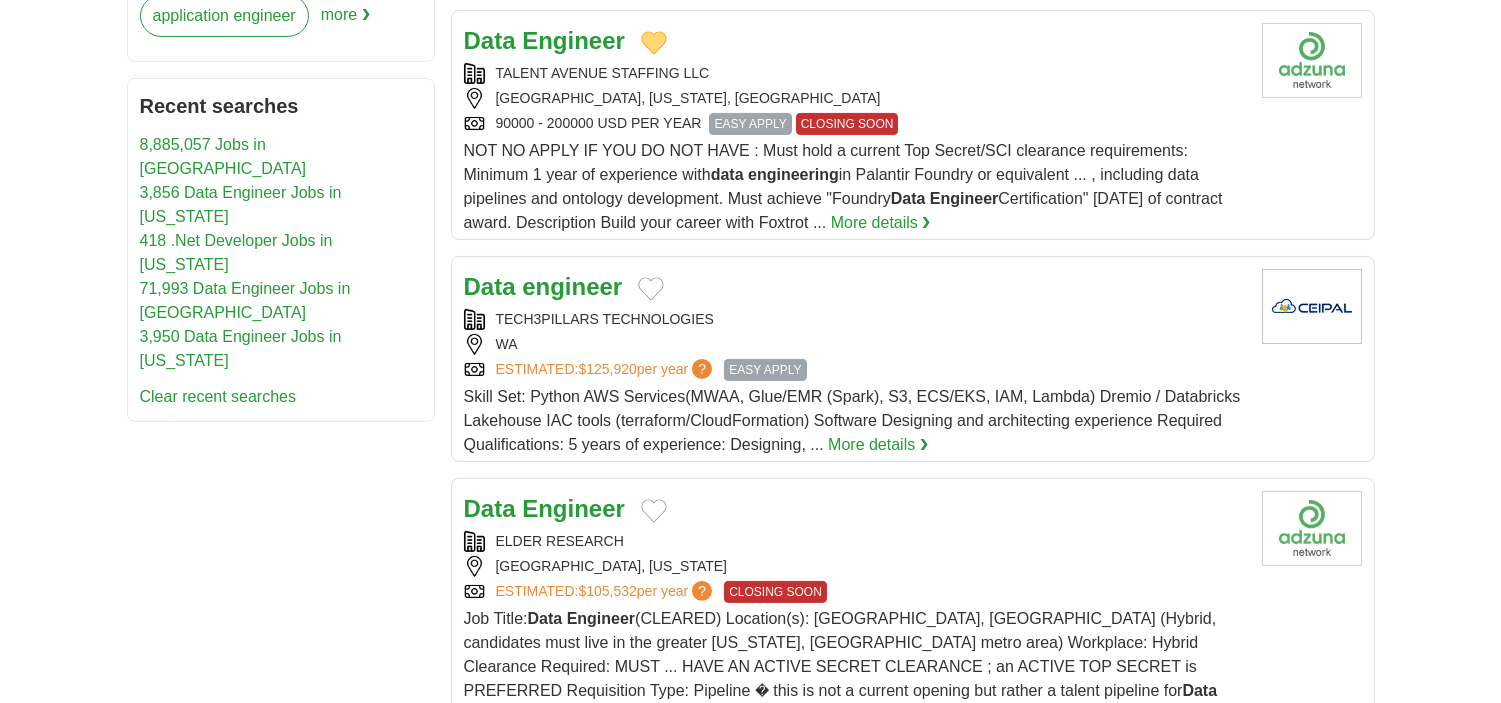 scroll, scrollTop: 1222, scrollLeft: 0, axis: vertical 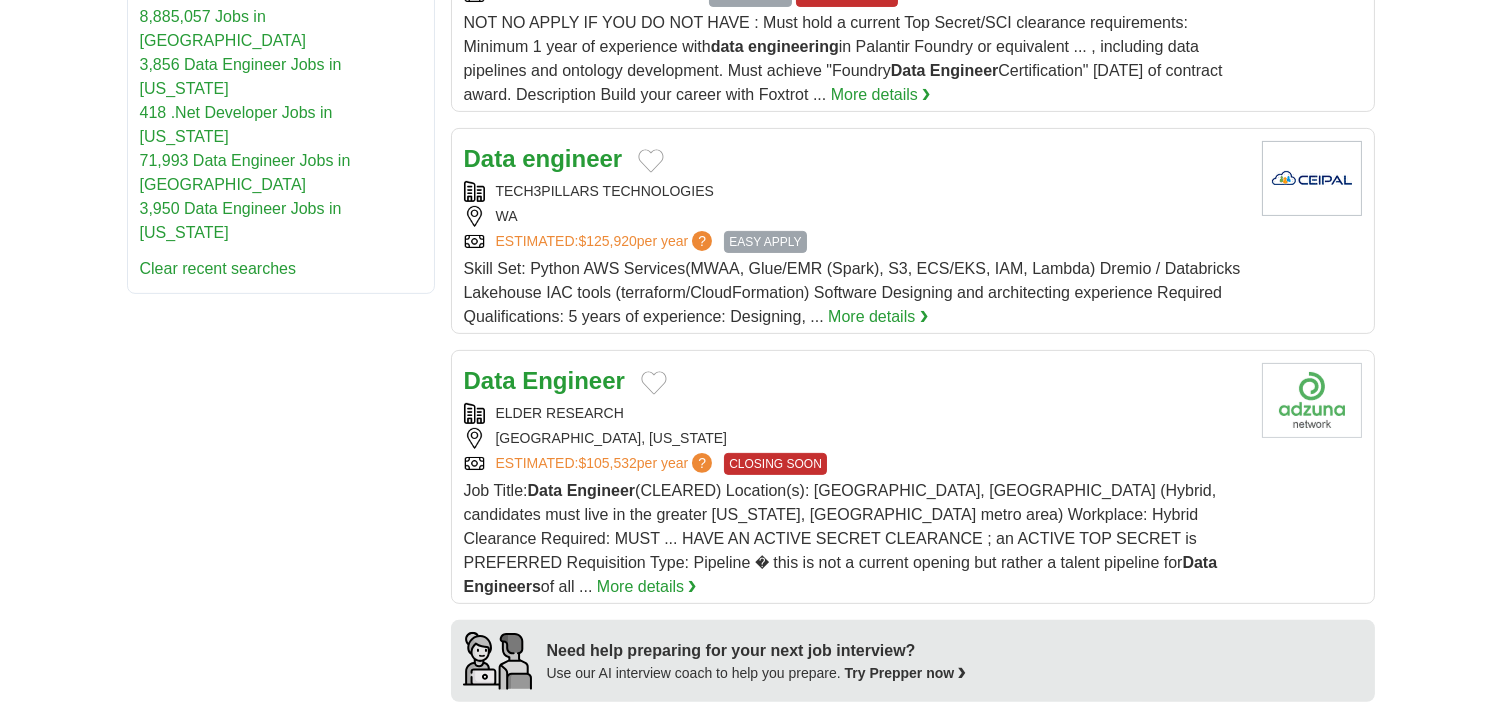 click at bounding box center [651, 161] 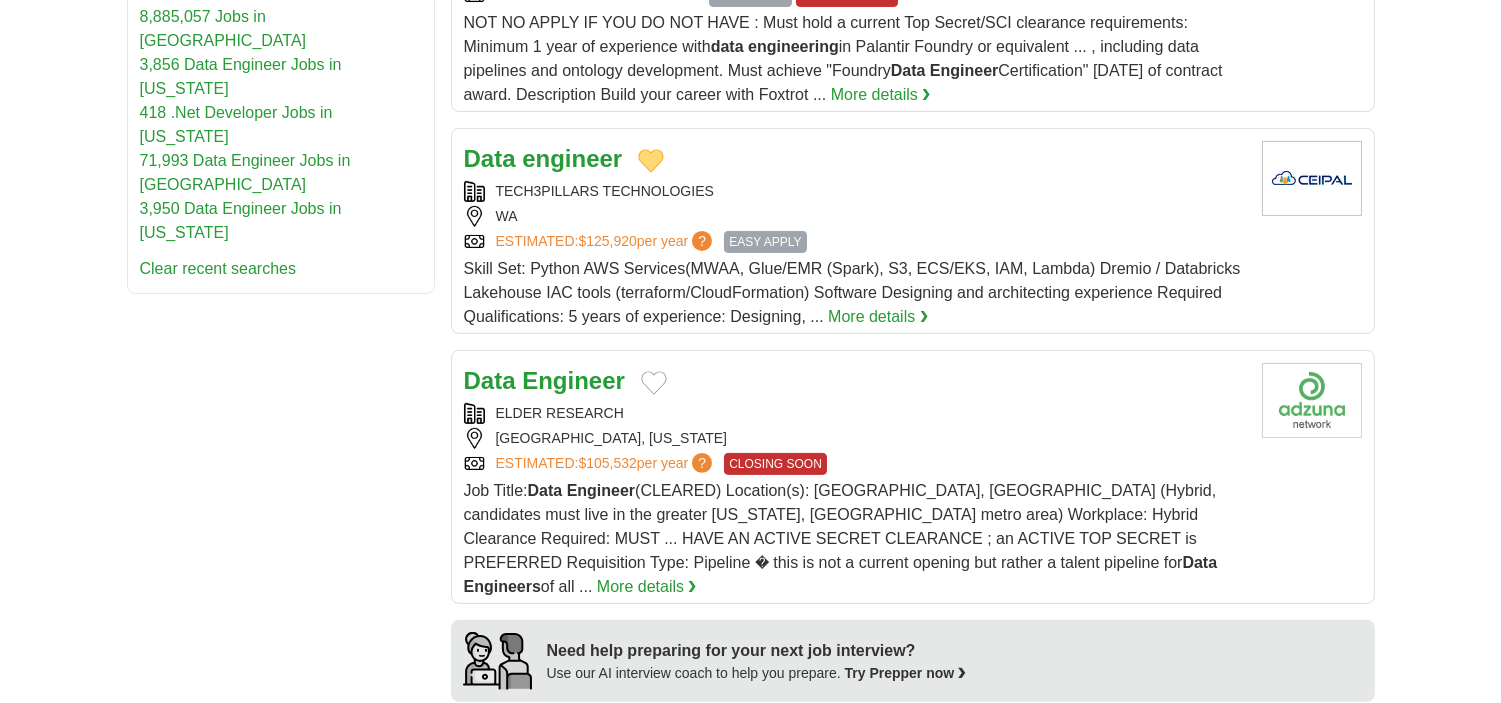 click on "engineer" at bounding box center [572, 158] 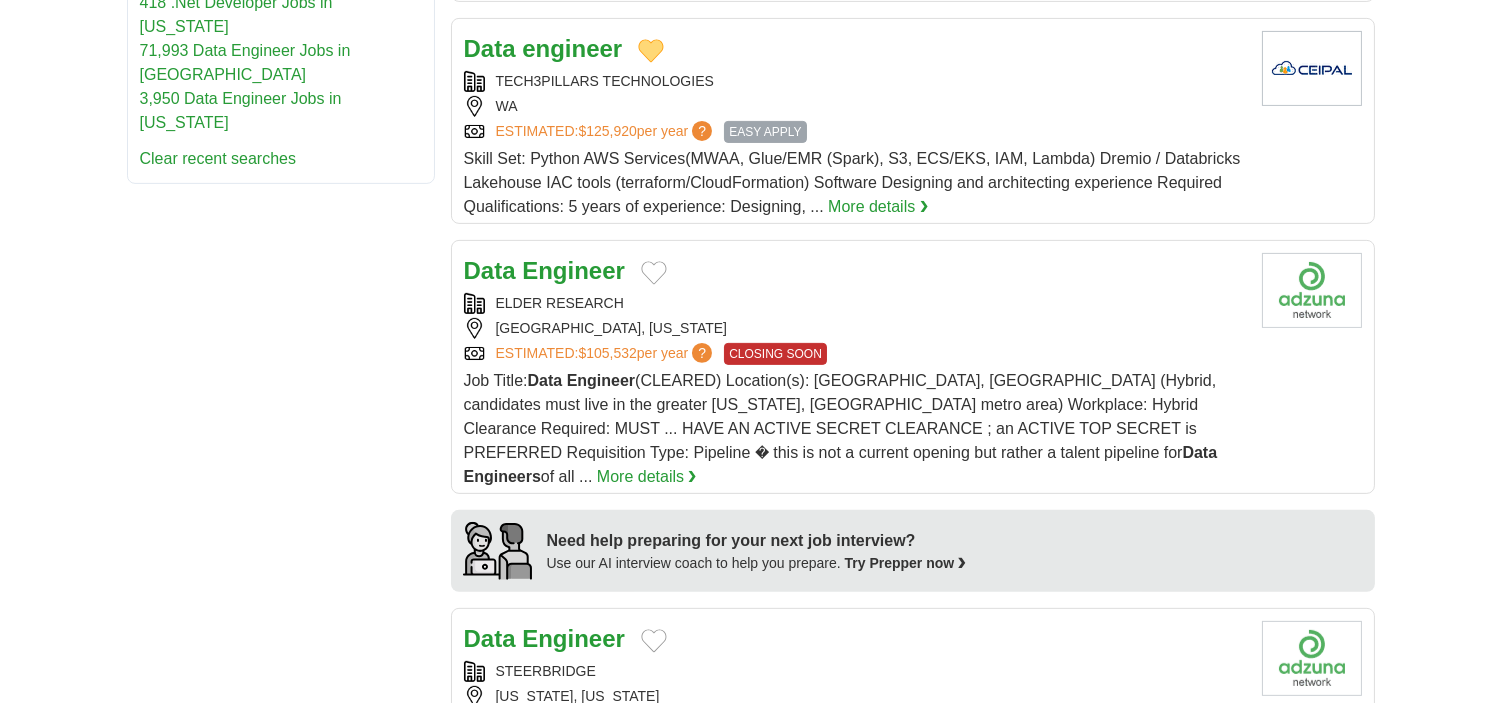 scroll, scrollTop: 1333, scrollLeft: 0, axis: vertical 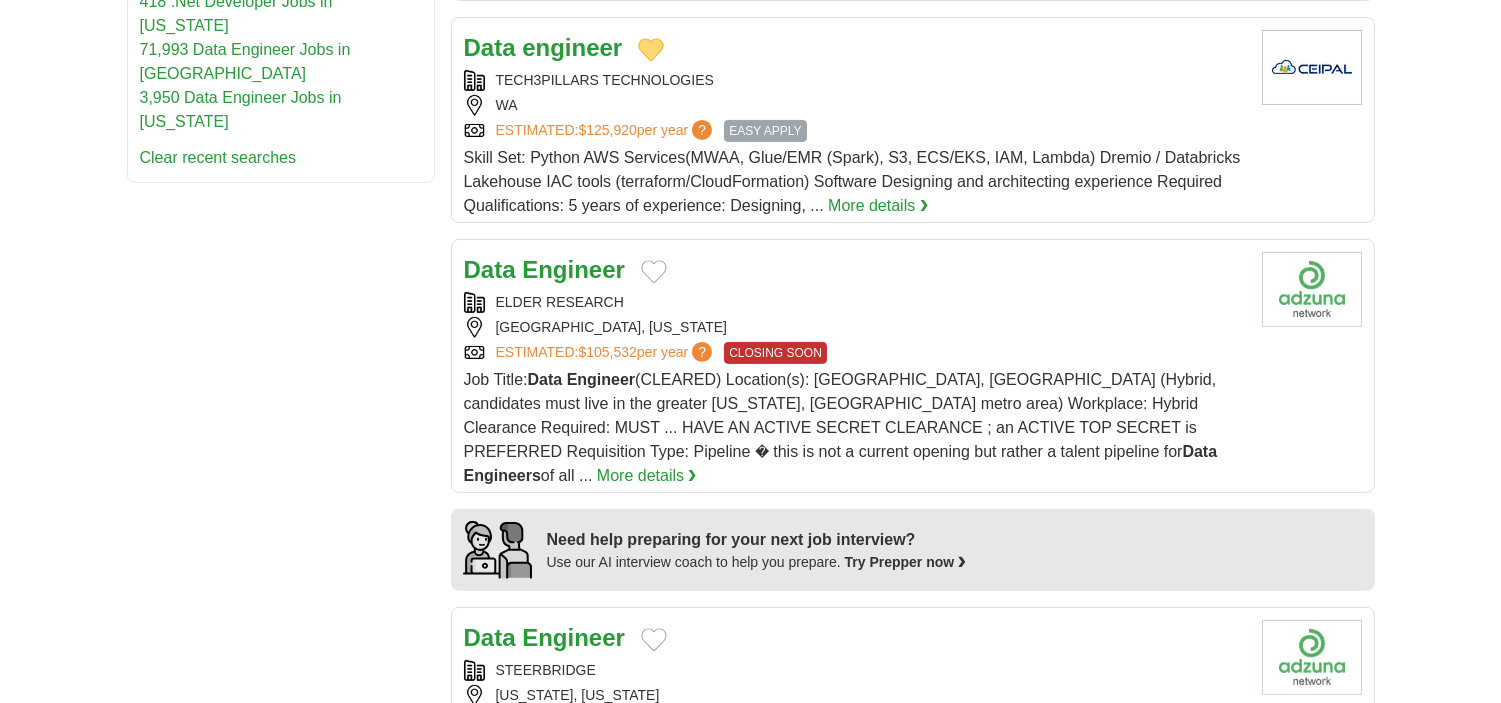 click at bounding box center [654, 272] 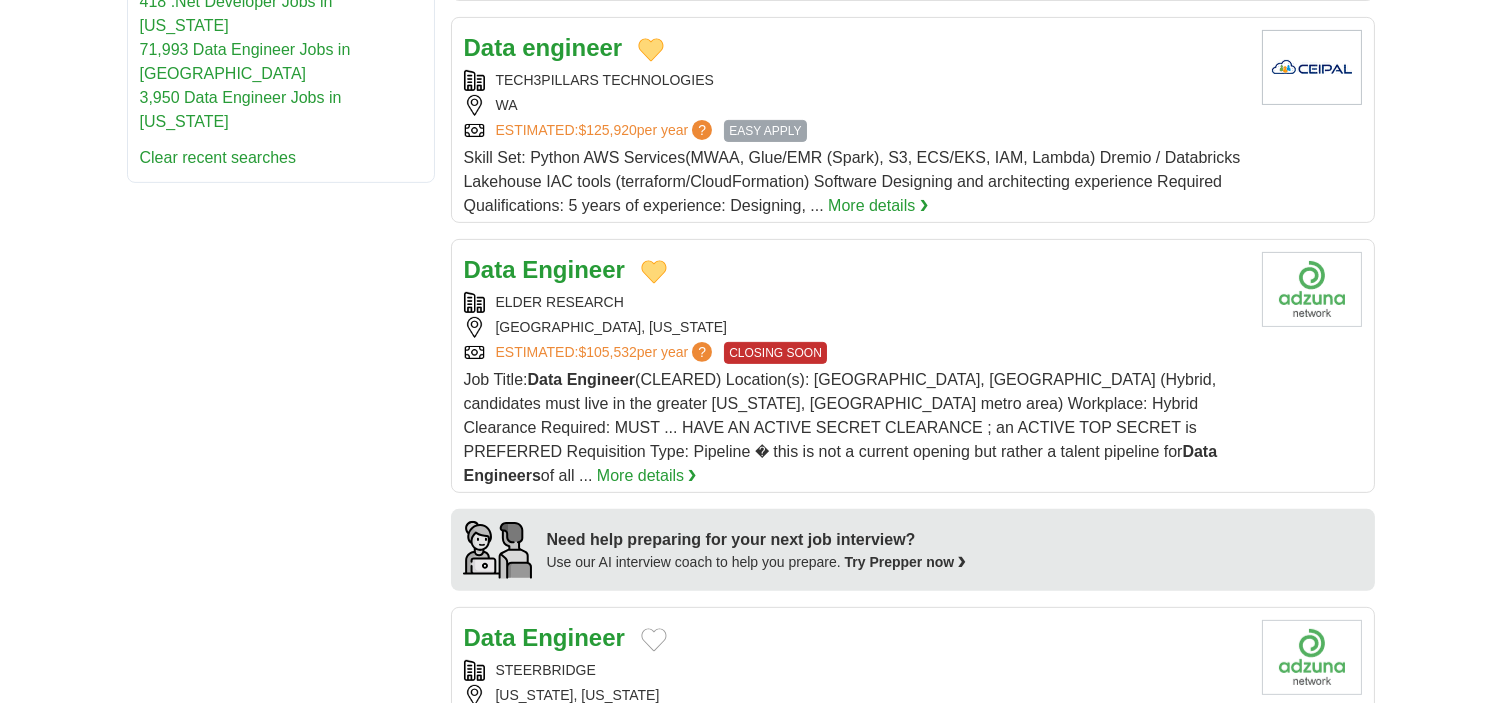 click on "Engineer" at bounding box center [573, 269] 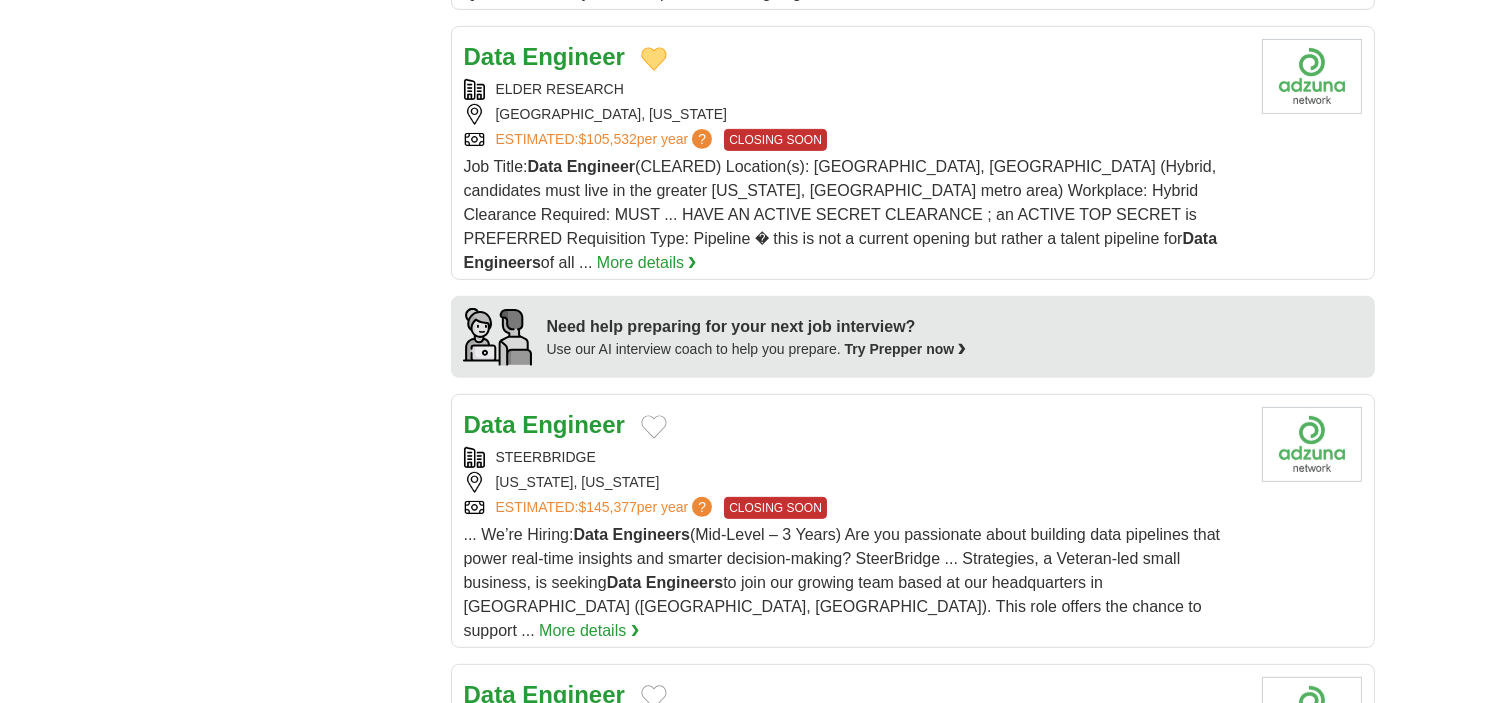 scroll, scrollTop: 1555, scrollLeft: 0, axis: vertical 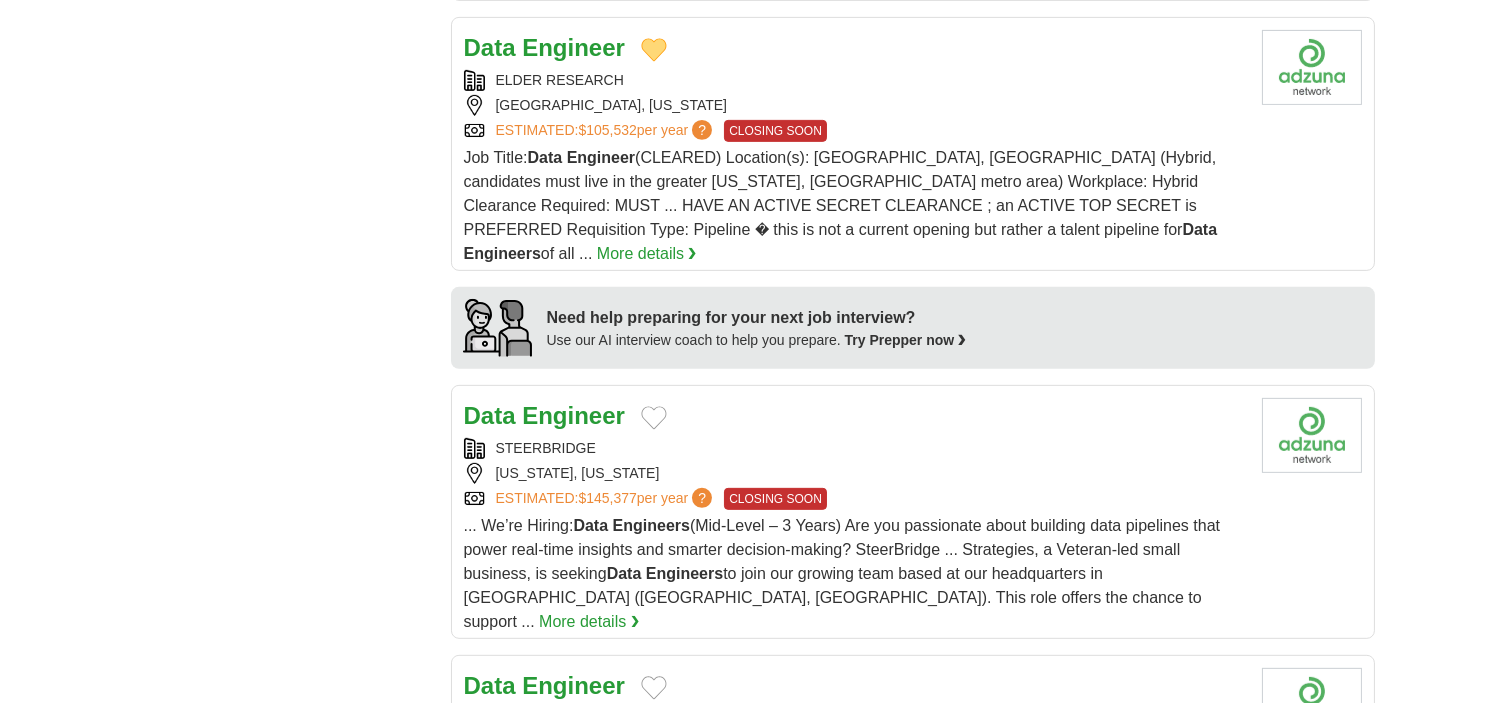 drag, startPoint x: 642, startPoint y: 387, endPoint x: 630, endPoint y: 390, distance: 12.369317 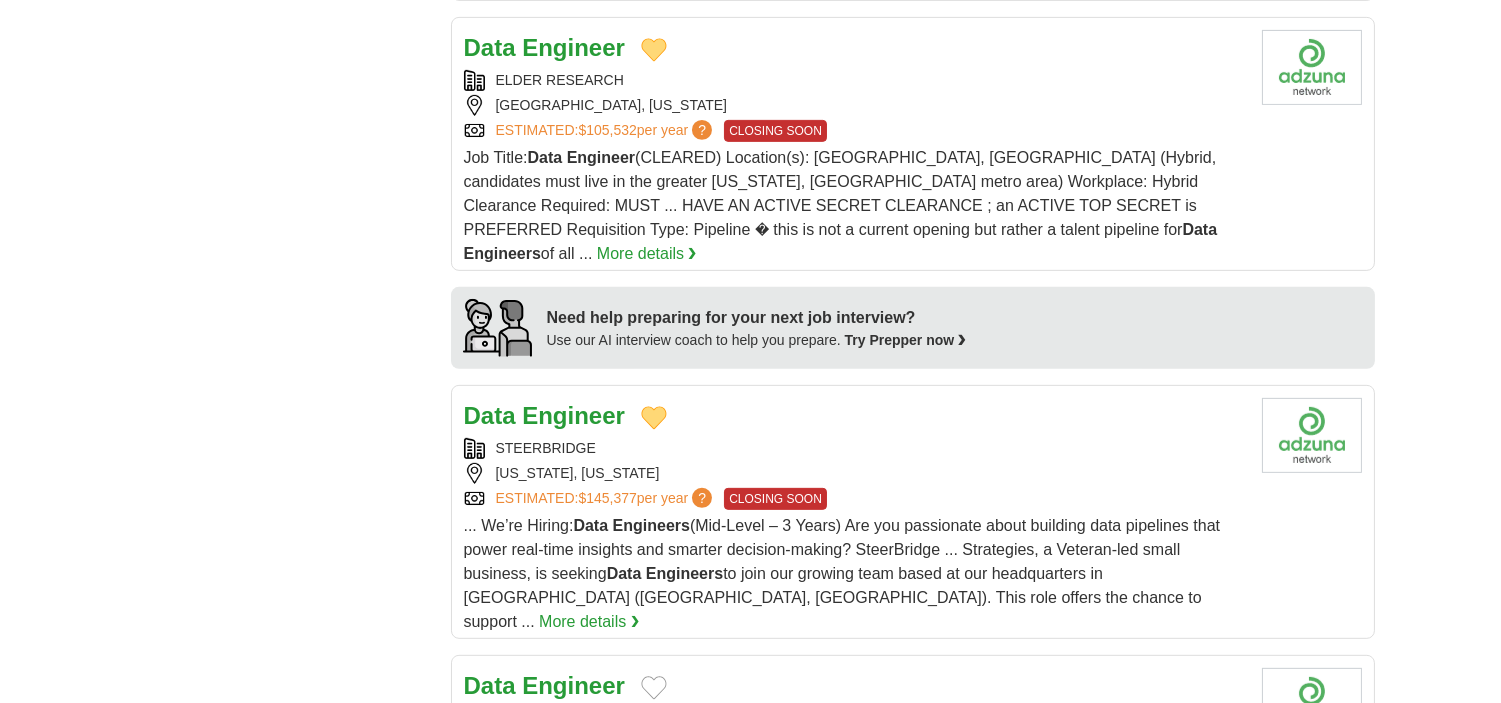 click on "Engineer" at bounding box center [573, 415] 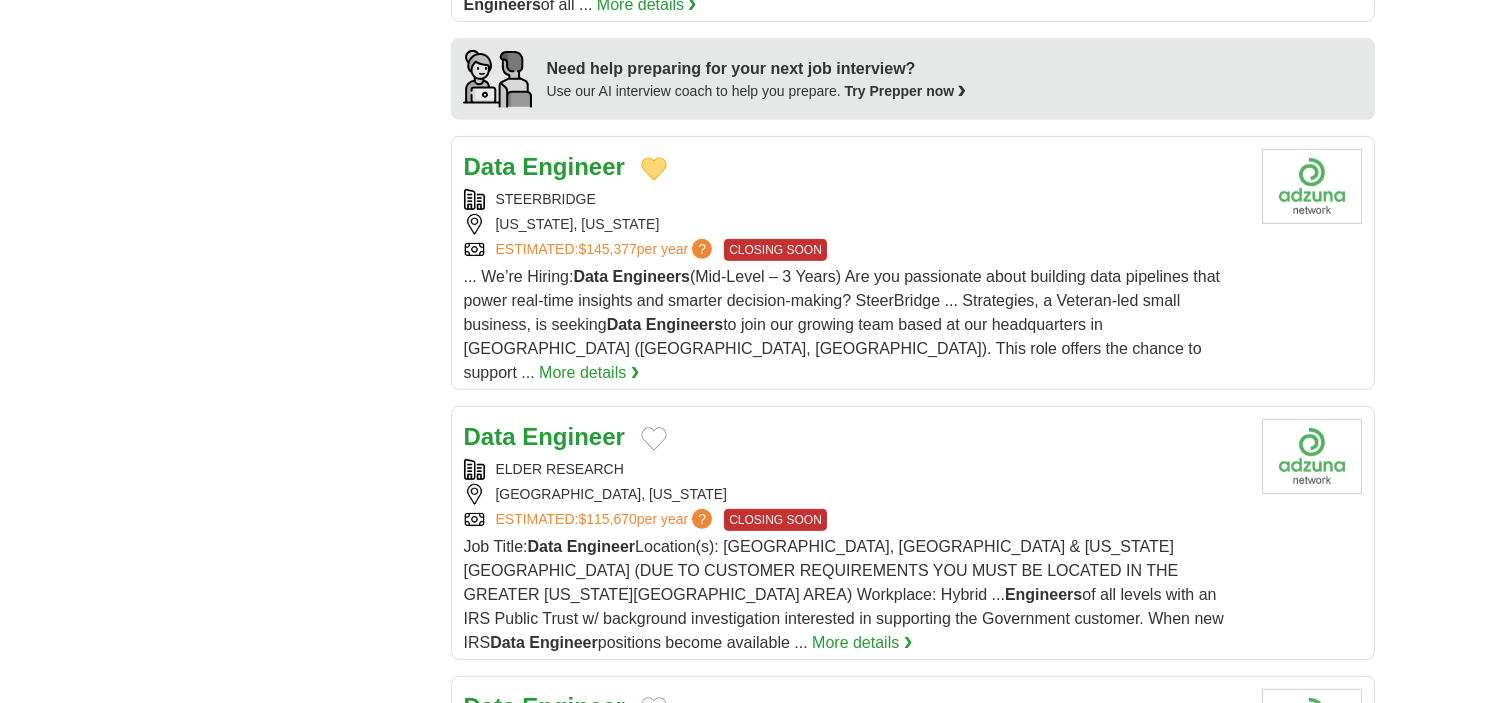 scroll, scrollTop: 1888, scrollLeft: 0, axis: vertical 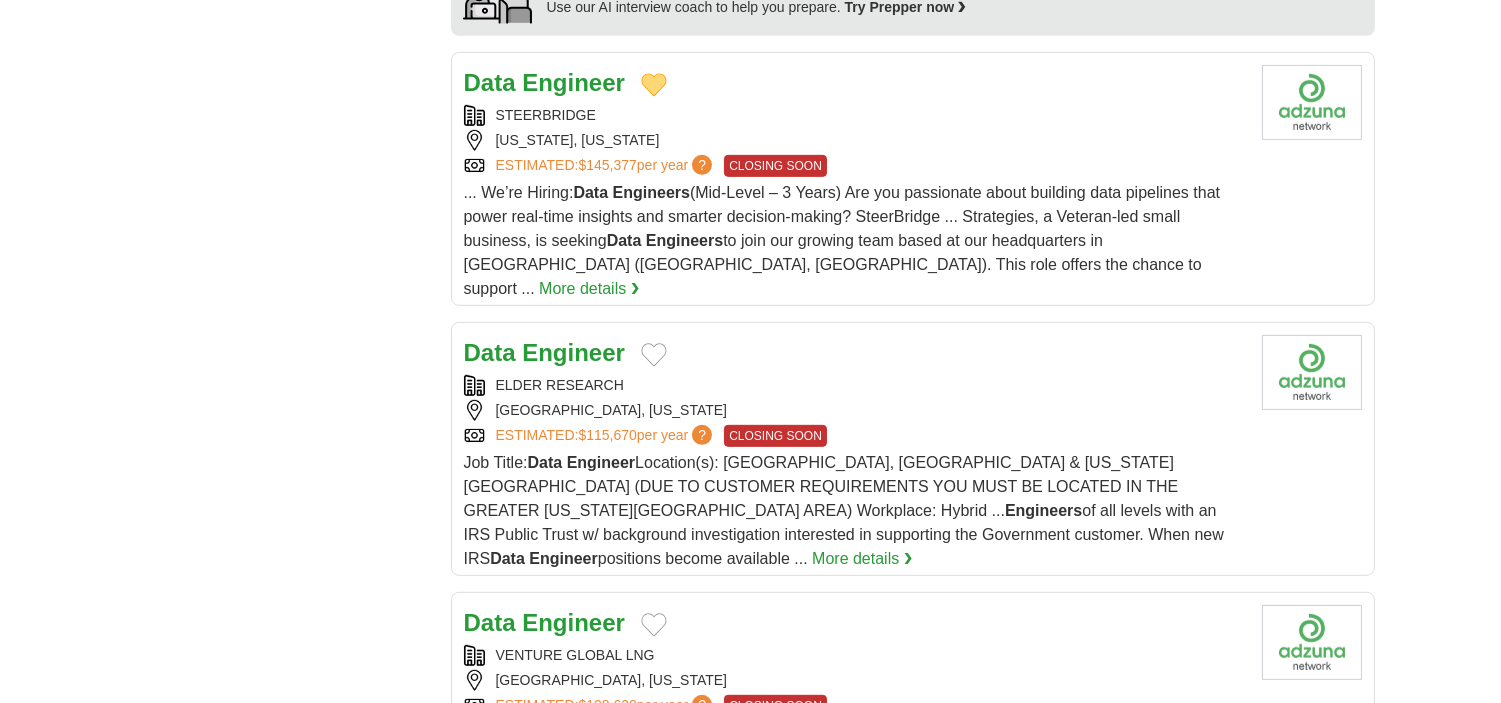 click at bounding box center (654, 355) 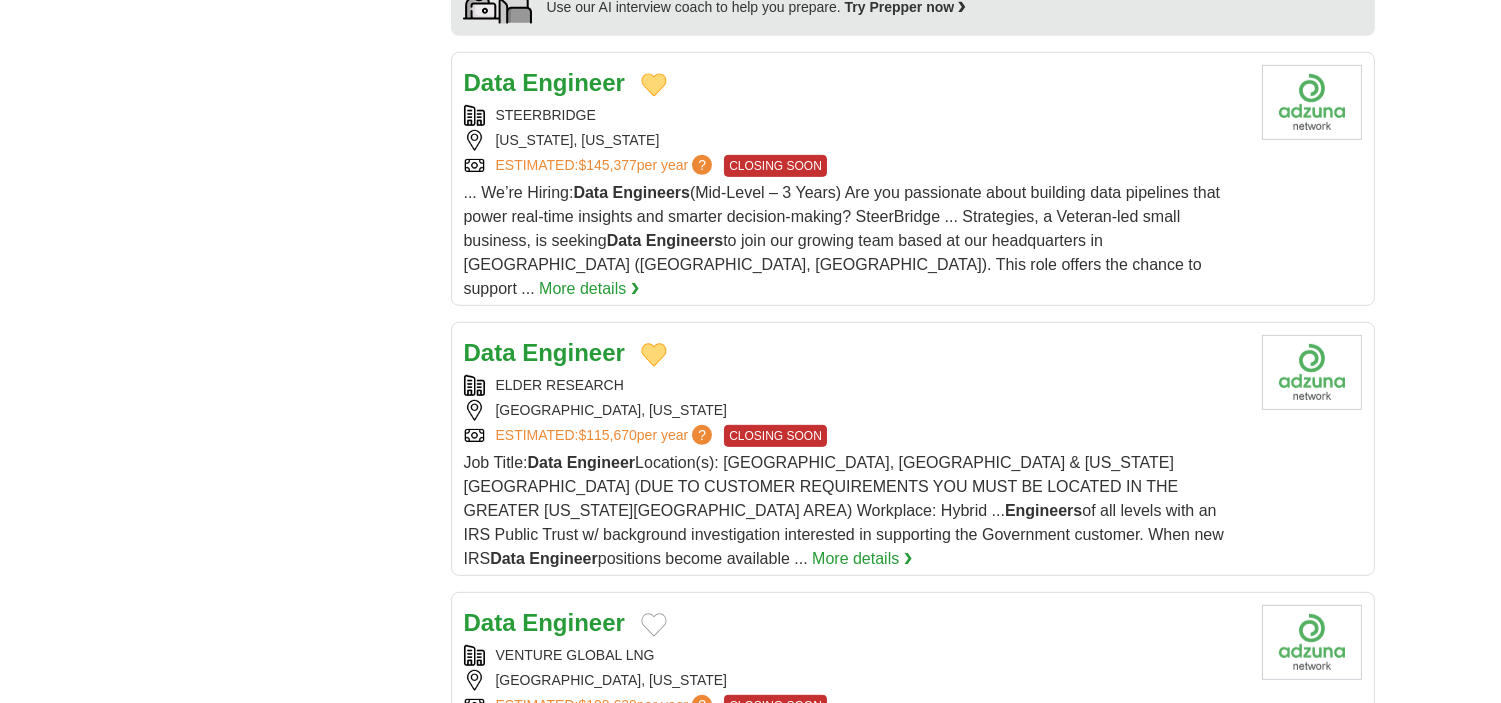 click on "Engineer" at bounding box center [573, 352] 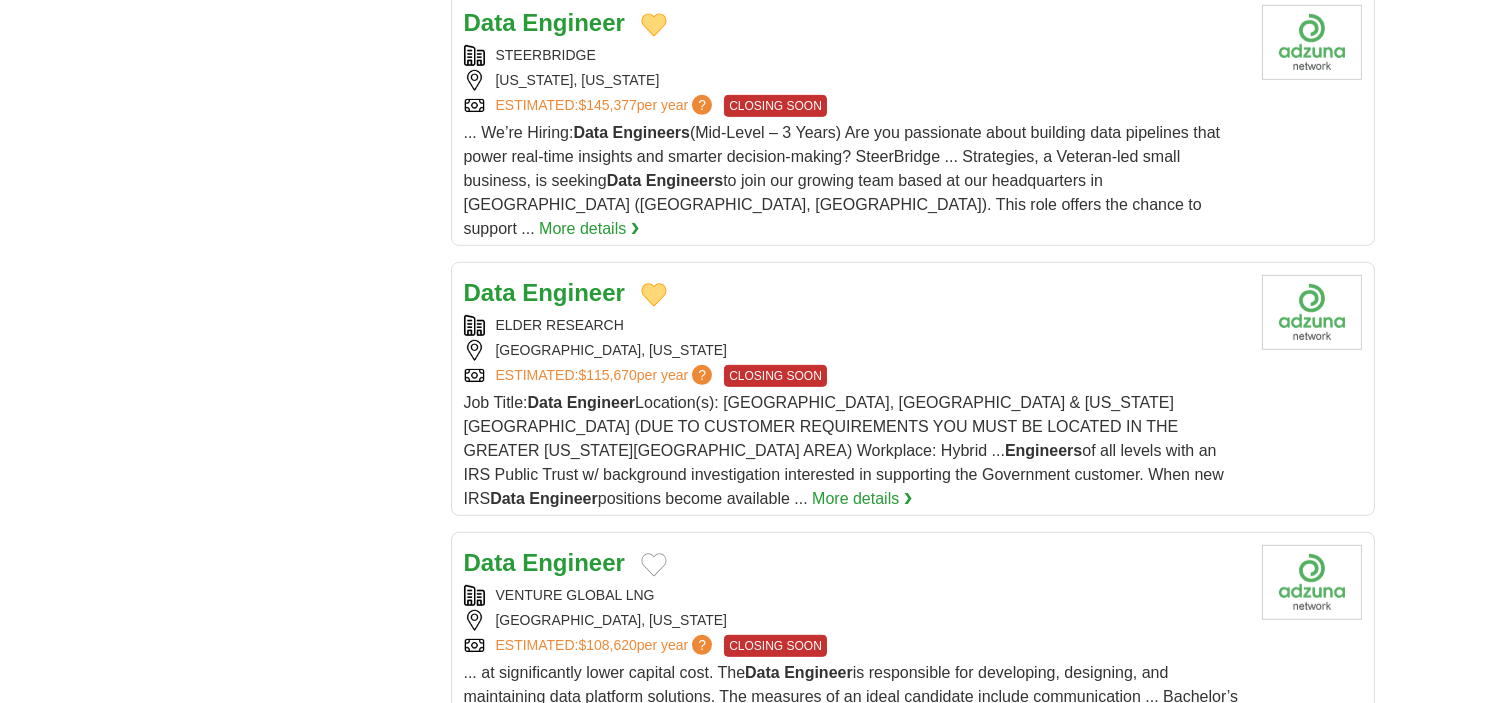 scroll, scrollTop: 2111, scrollLeft: 0, axis: vertical 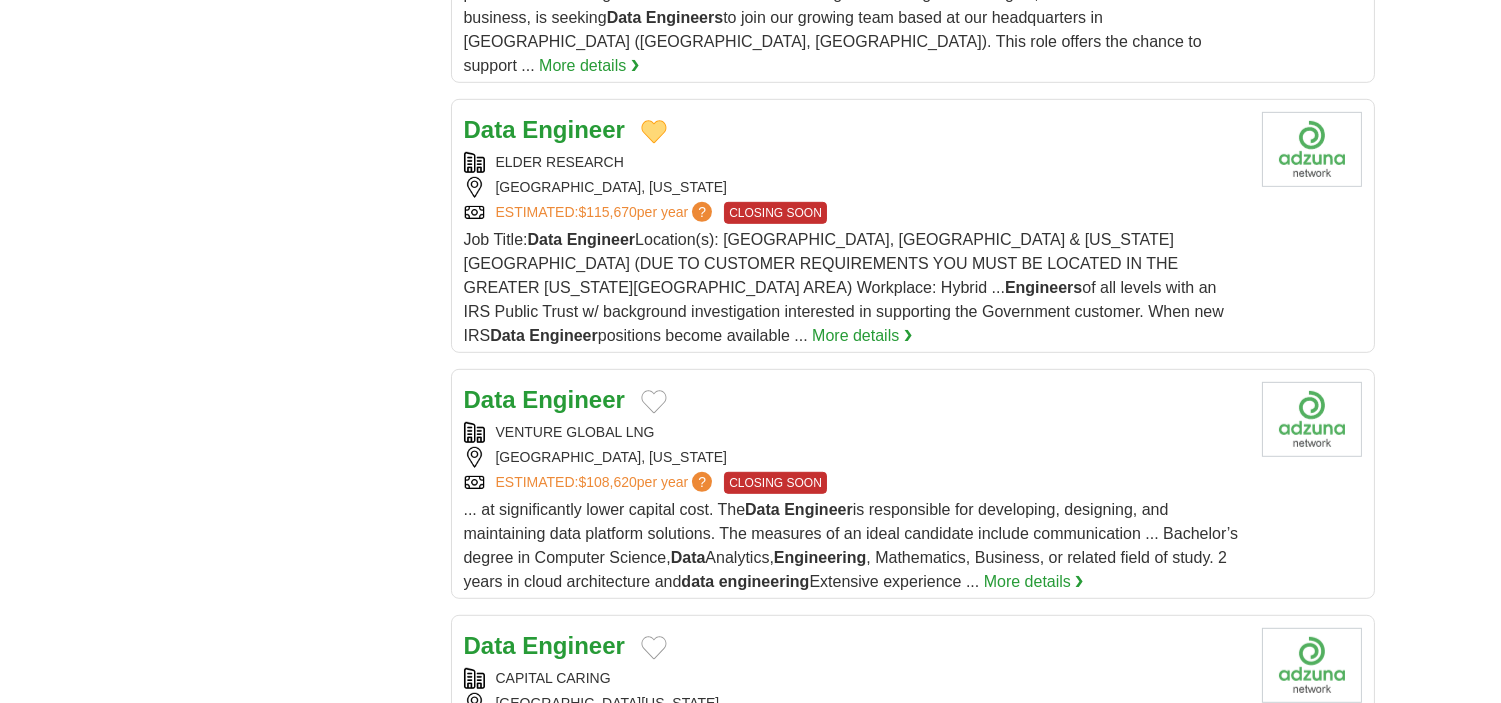 click at bounding box center [654, 402] 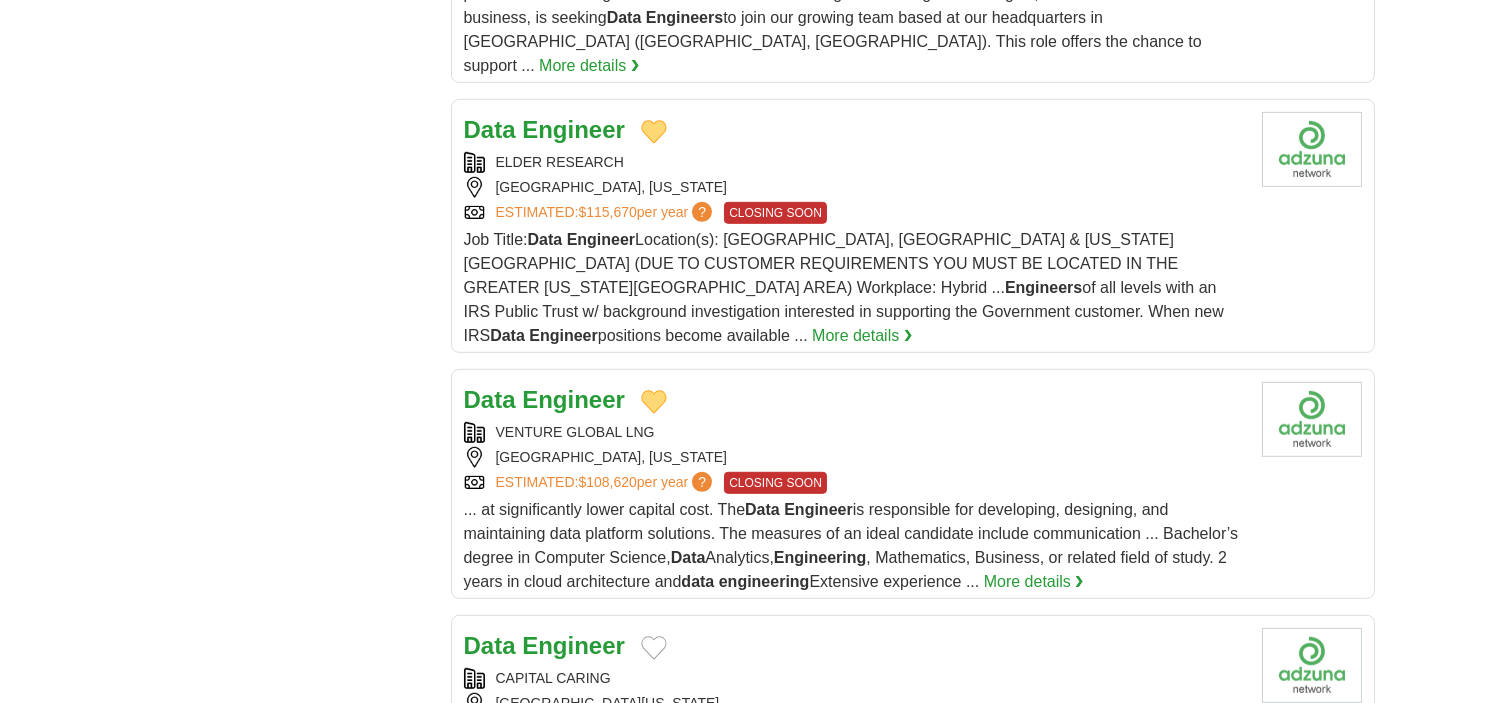 click on "Engineer" at bounding box center [573, 399] 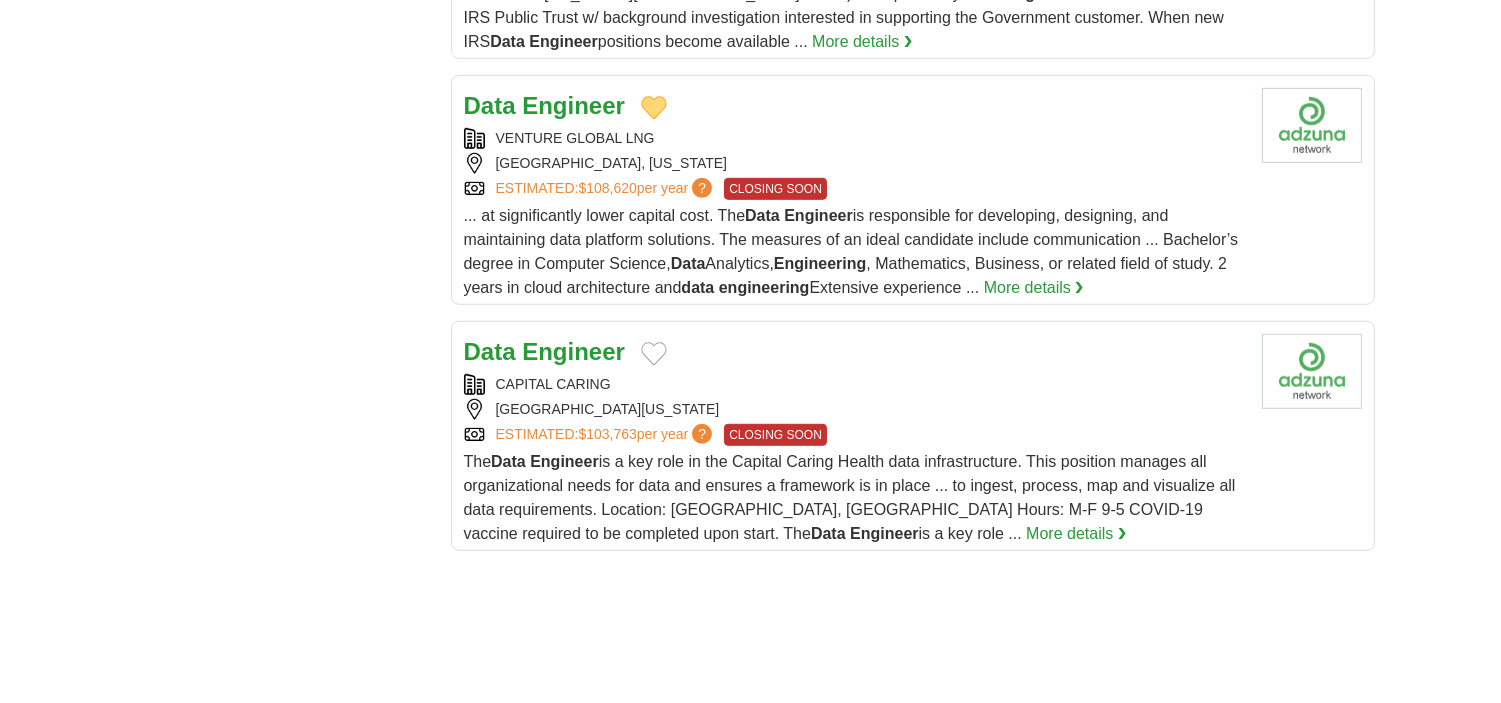 scroll, scrollTop: 2444, scrollLeft: 0, axis: vertical 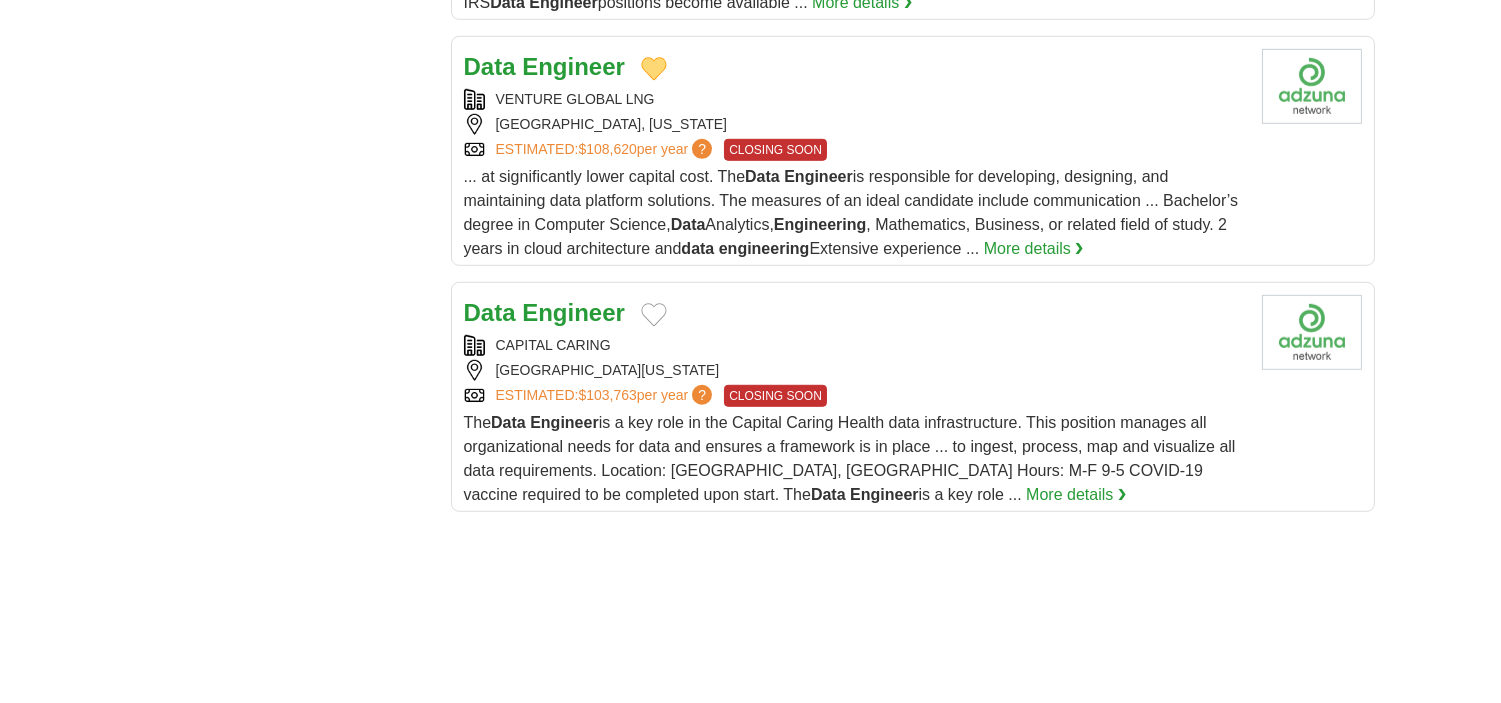 click at bounding box center (654, 315) 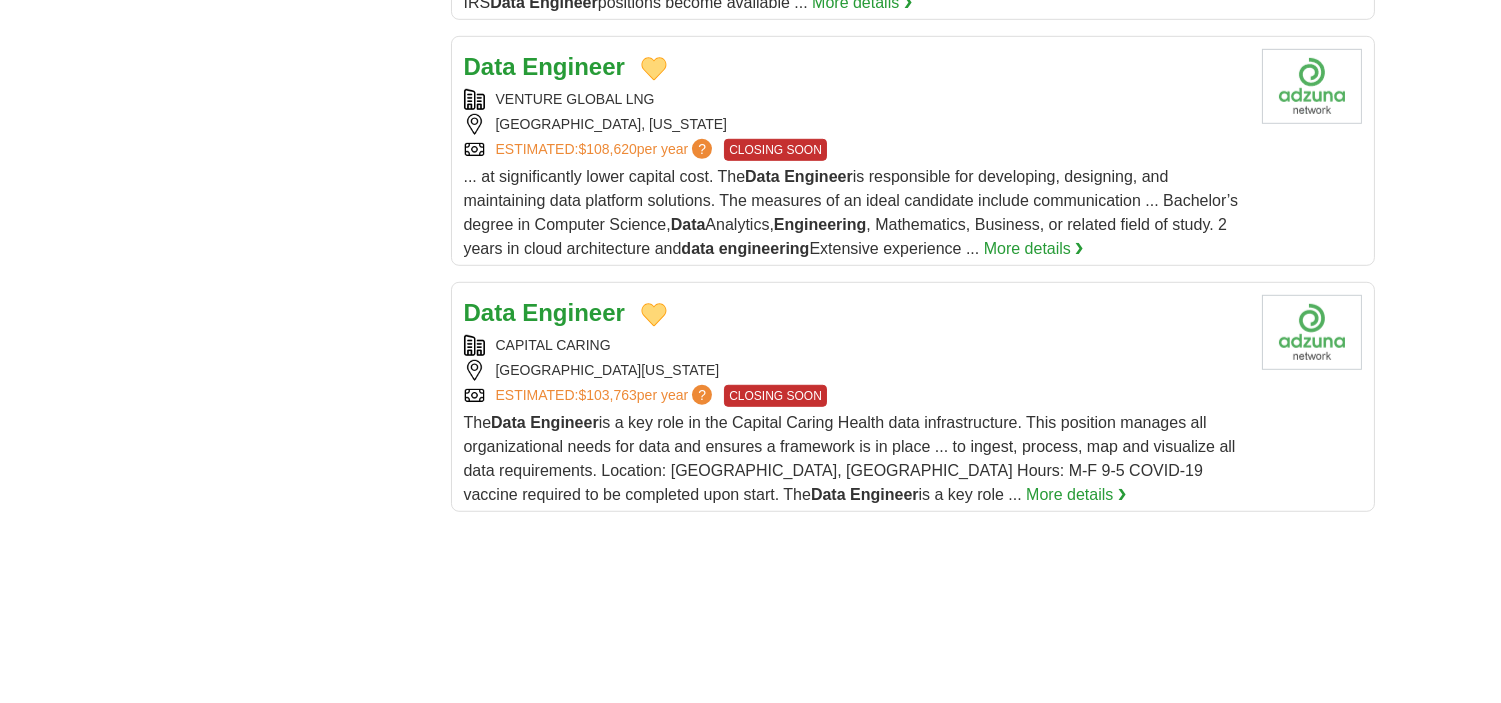 click on "Engineer" at bounding box center [573, 312] 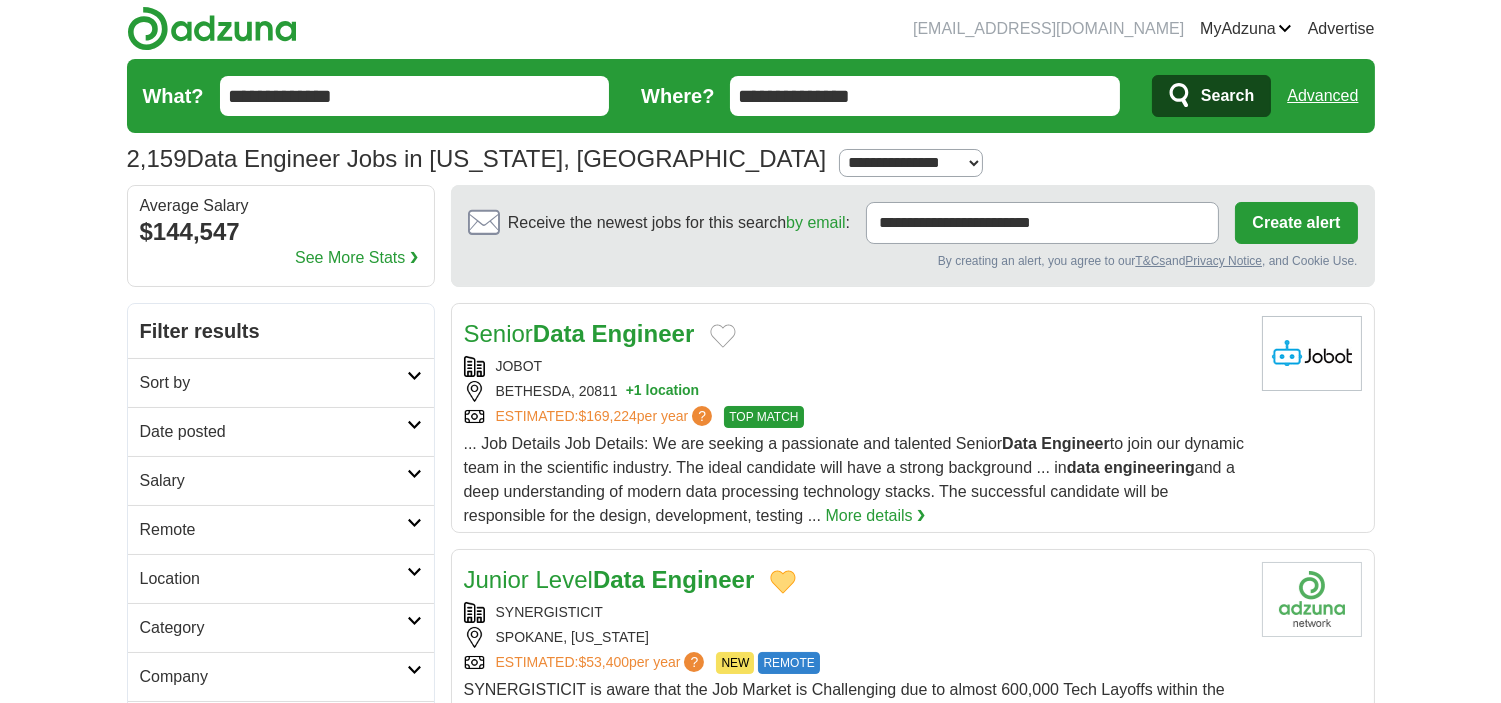scroll, scrollTop: 0, scrollLeft: 0, axis: both 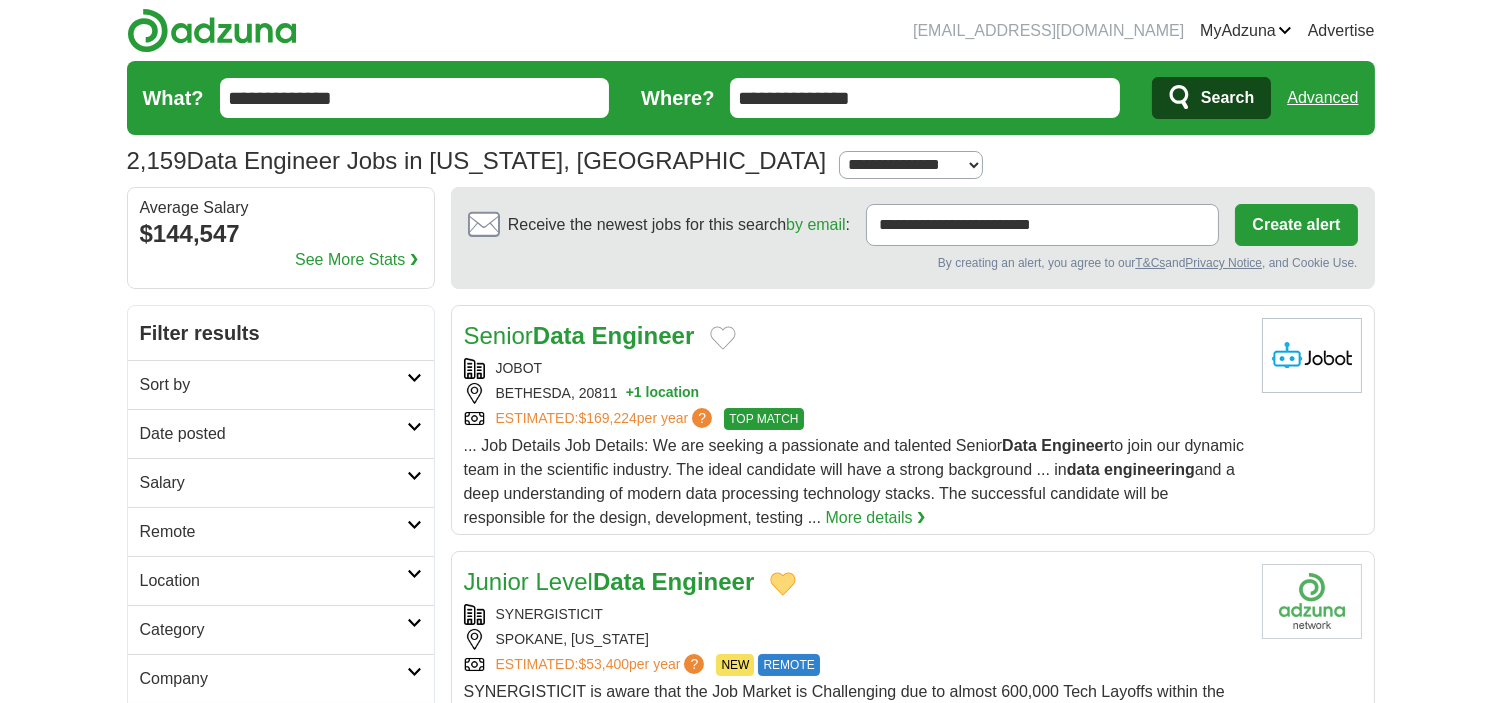 drag, startPoint x: 943, startPoint y: 94, endPoint x: 724, endPoint y: 105, distance: 219.27608 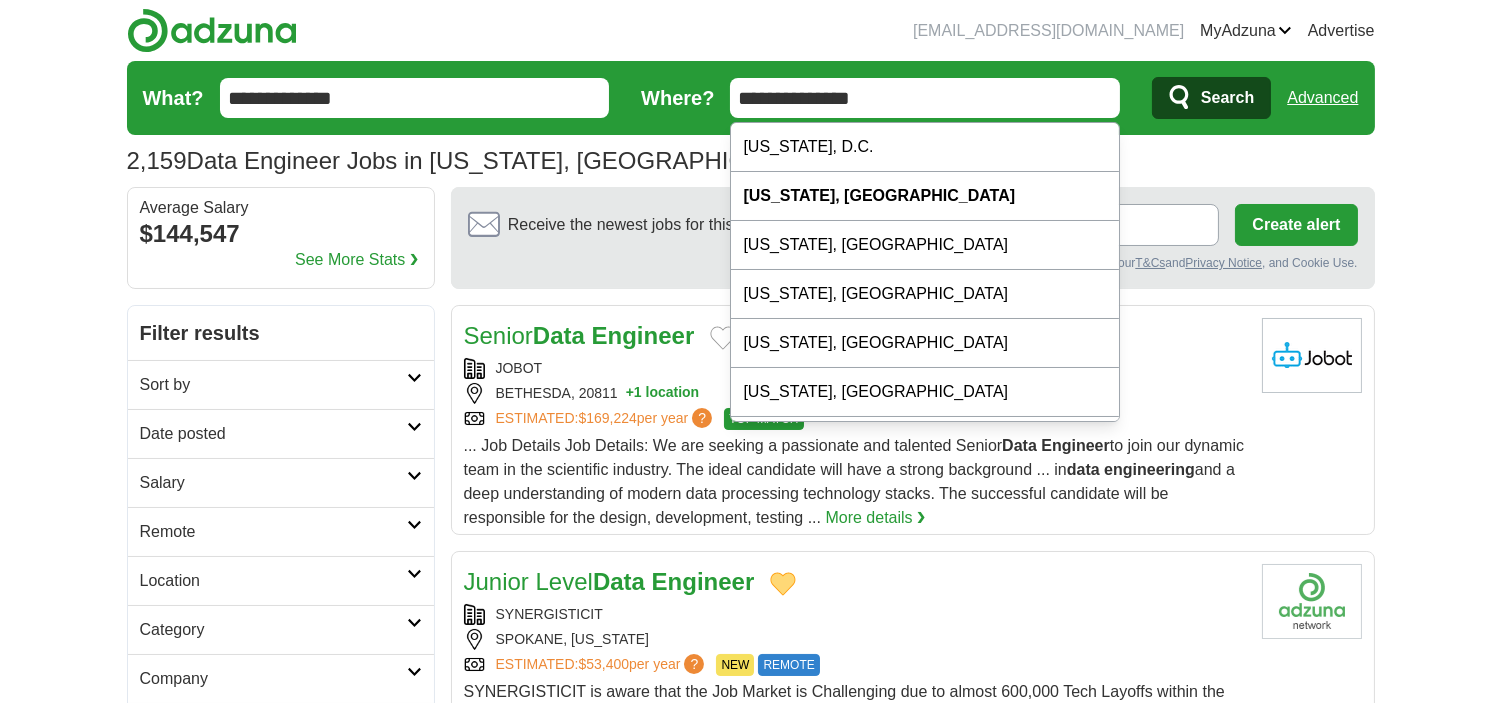 paste 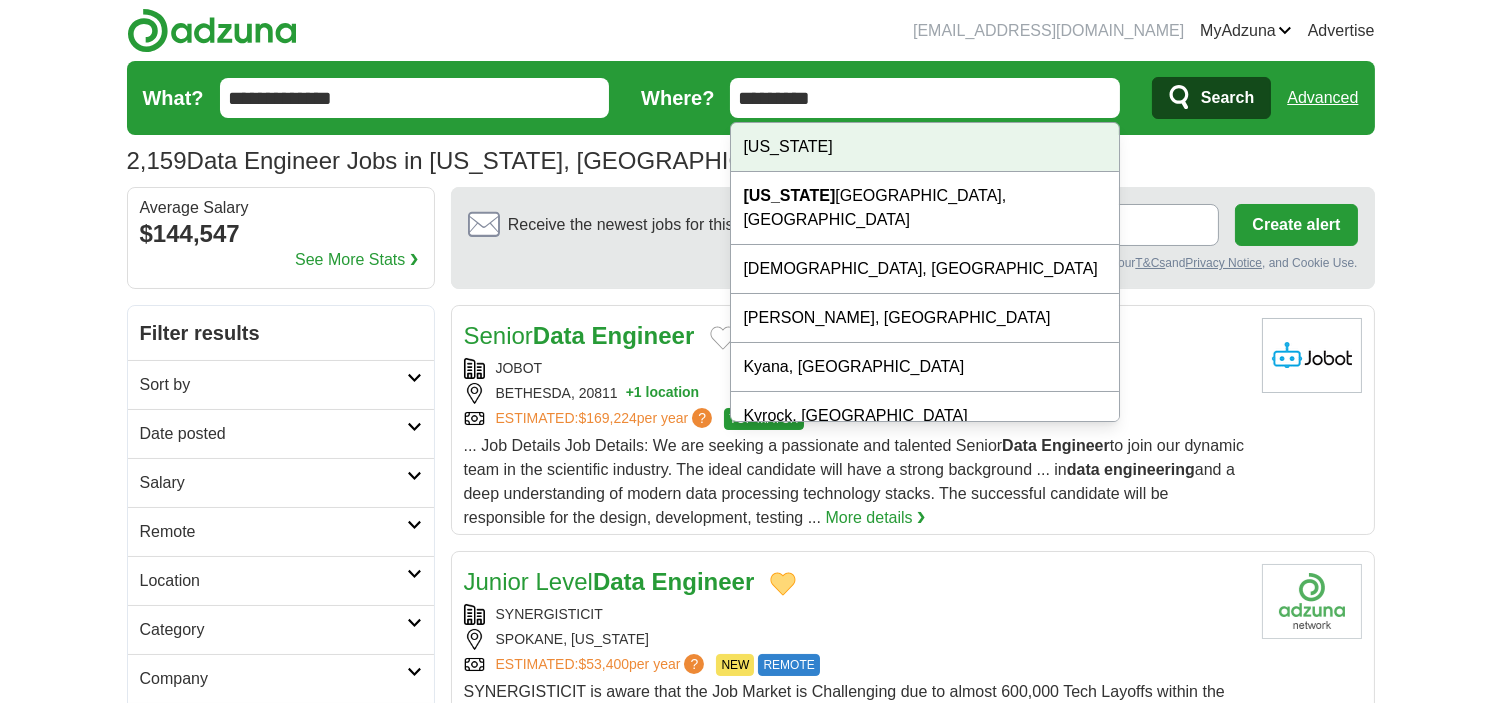 click on "Kentucky" at bounding box center [924, 147] 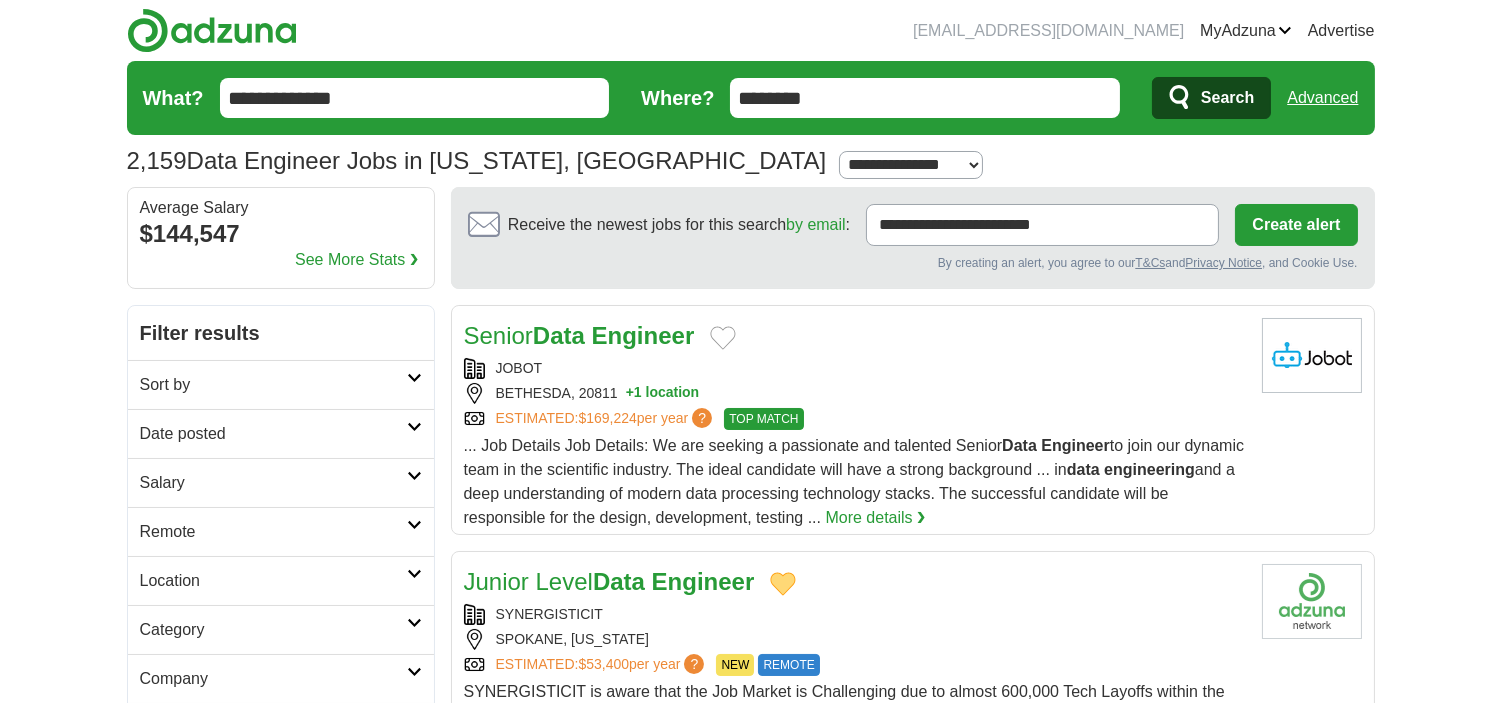 click 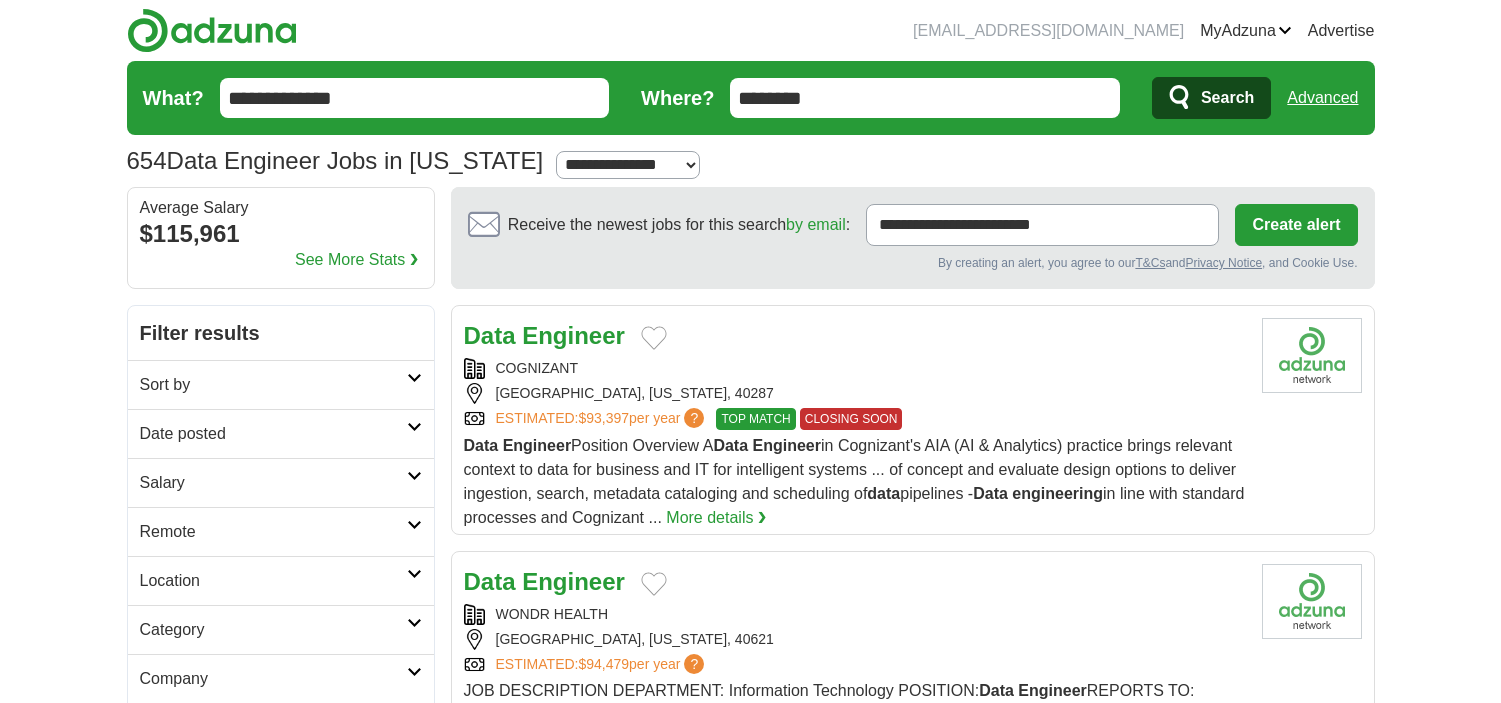 scroll, scrollTop: 0, scrollLeft: 0, axis: both 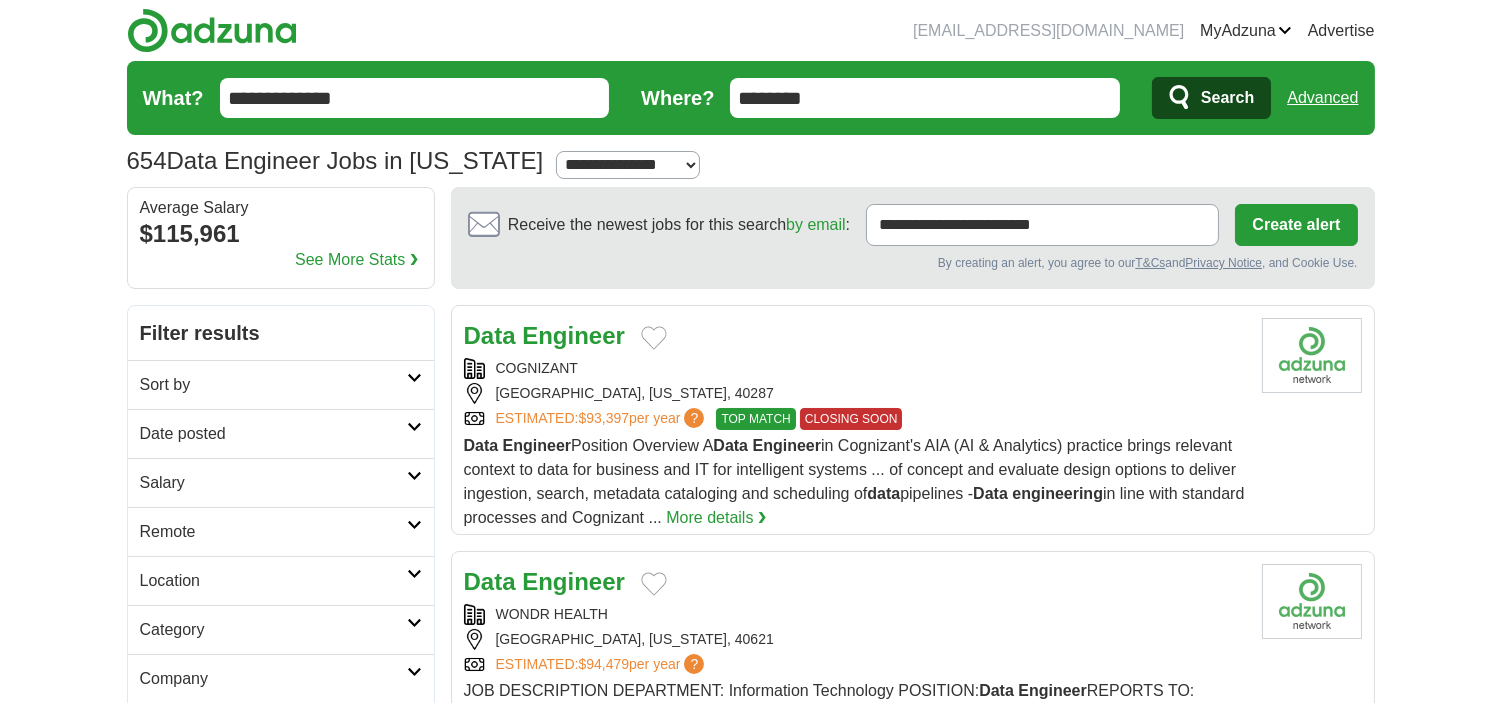click at bounding box center (654, 338) 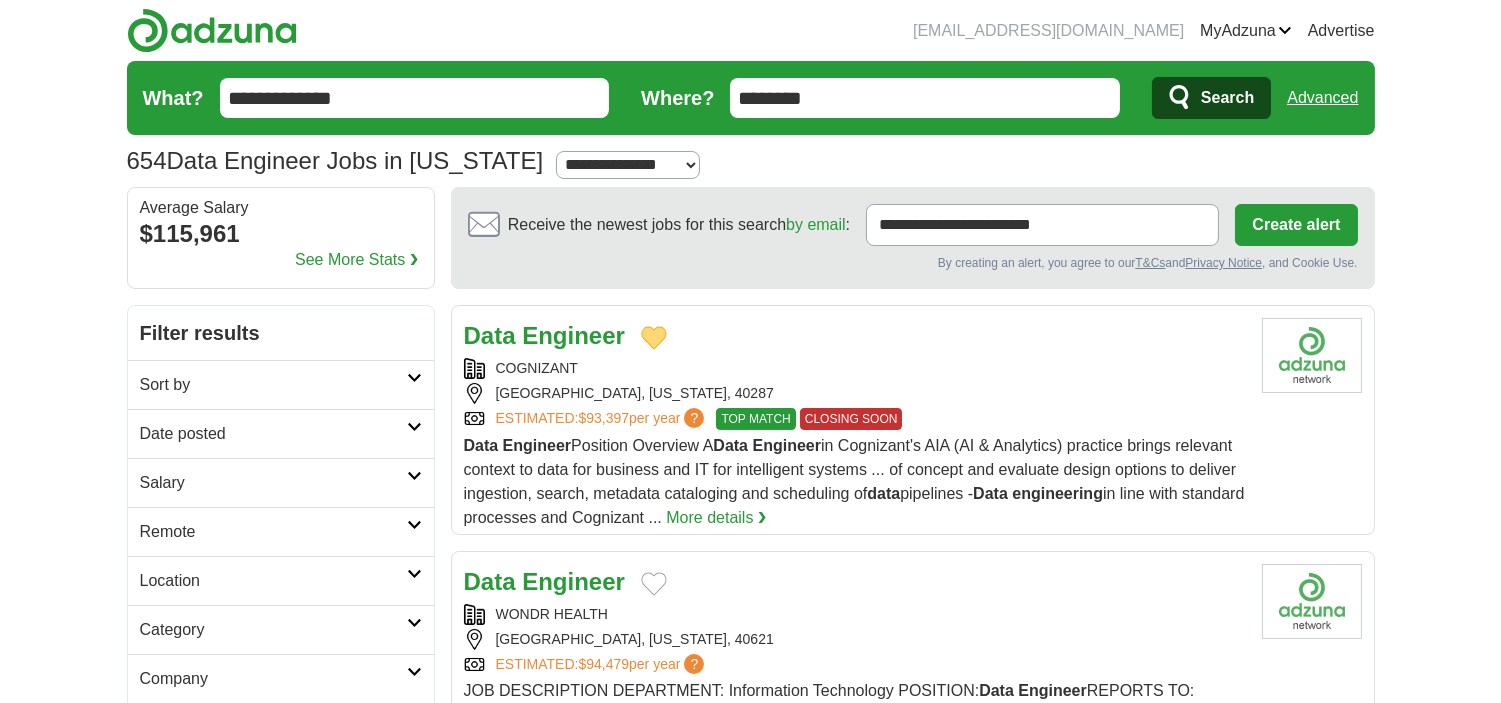 click on "Engineer" at bounding box center [573, 335] 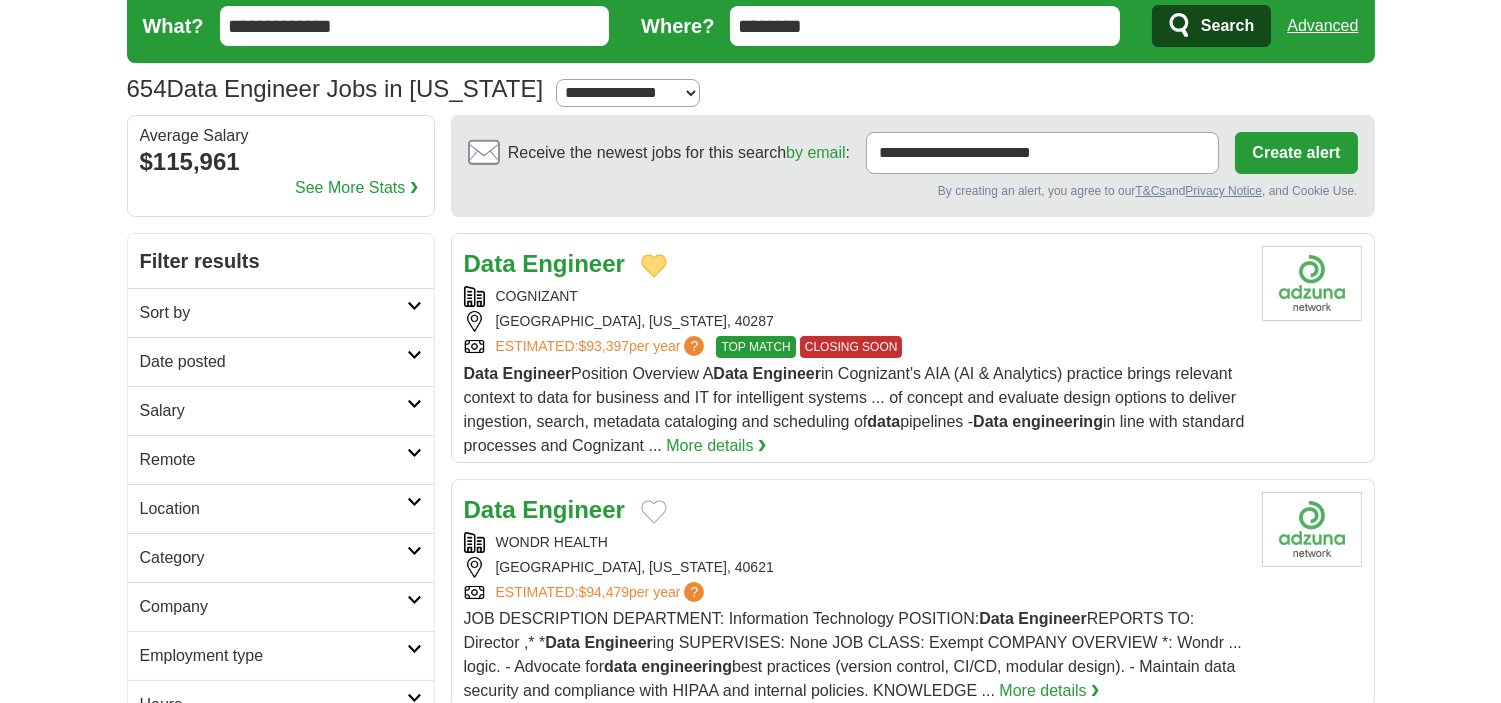 scroll, scrollTop: 111, scrollLeft: 0, axis: vertical 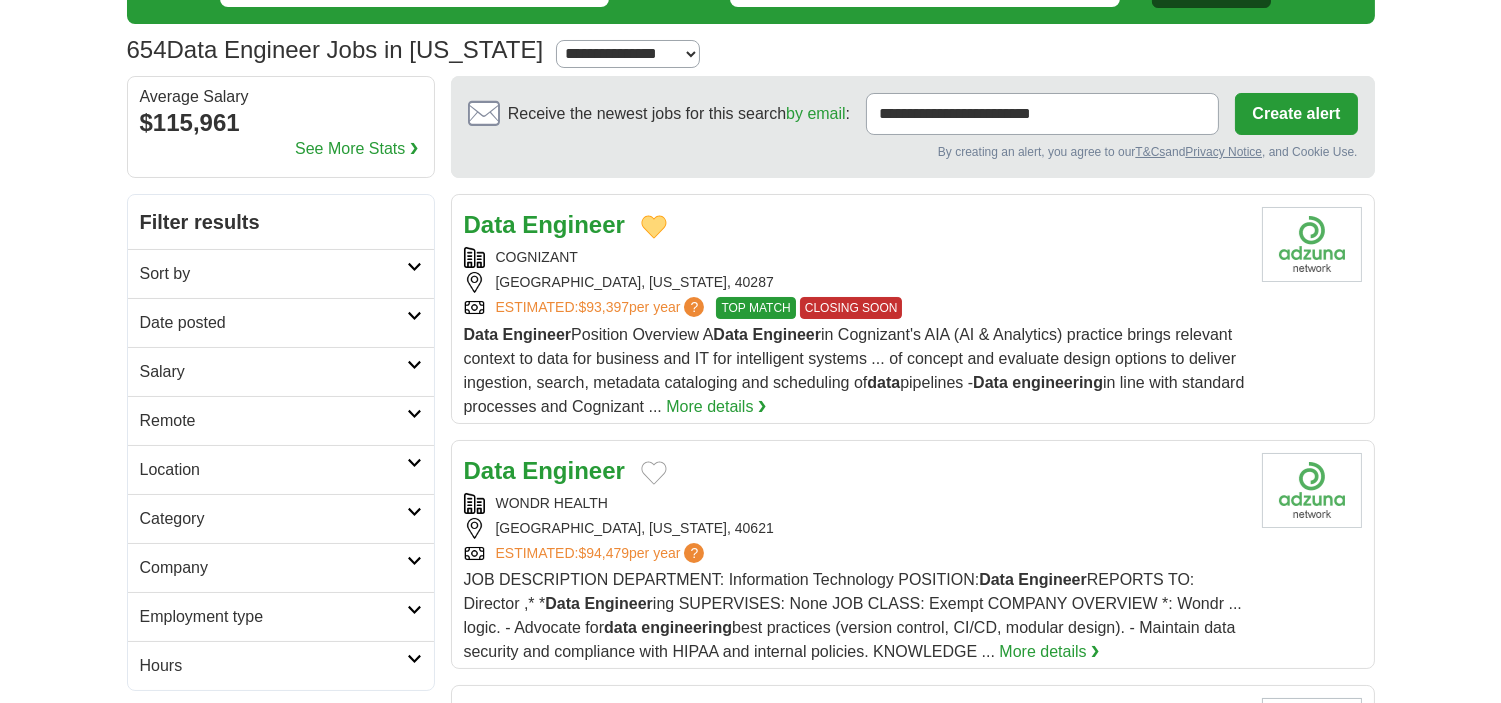 click at bounding box center (654, 473) 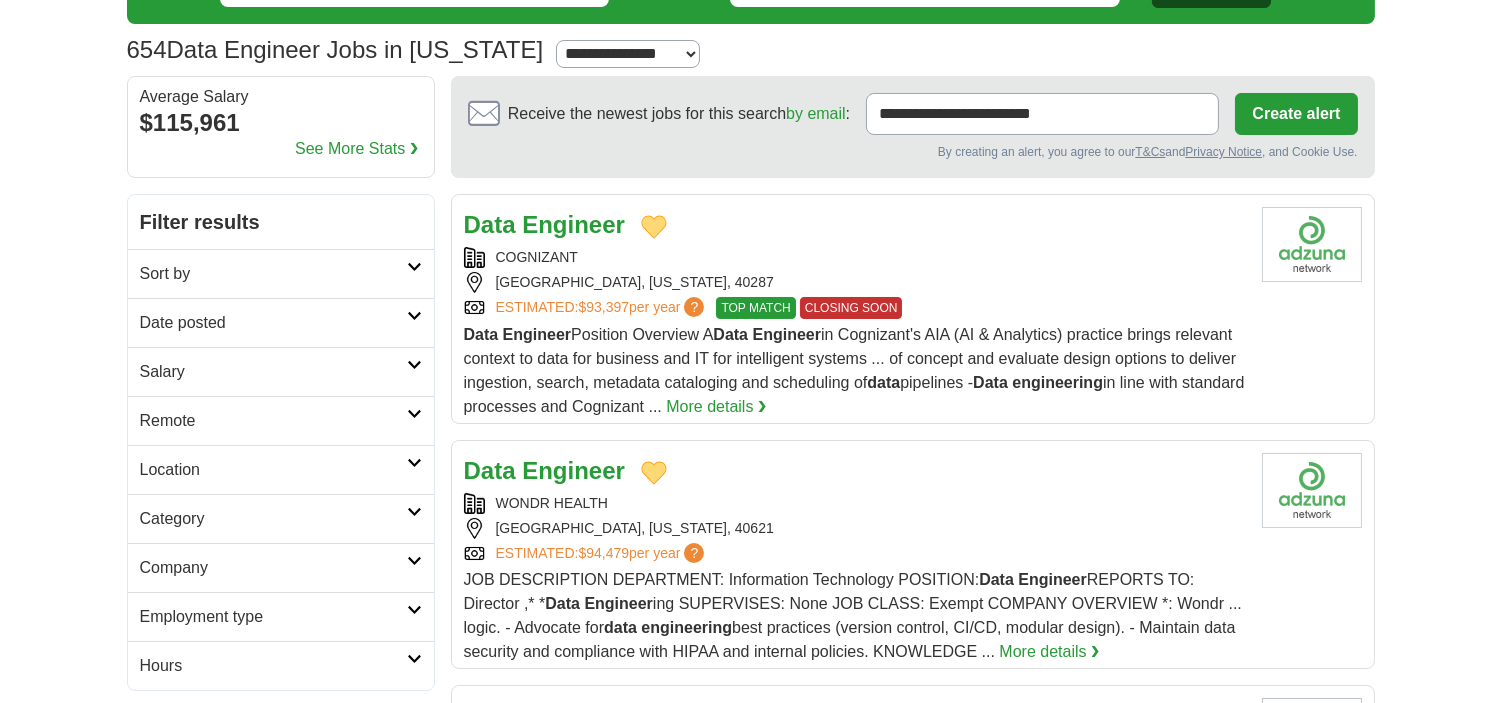 click on "Engineer" at bounding box center (573, 470) 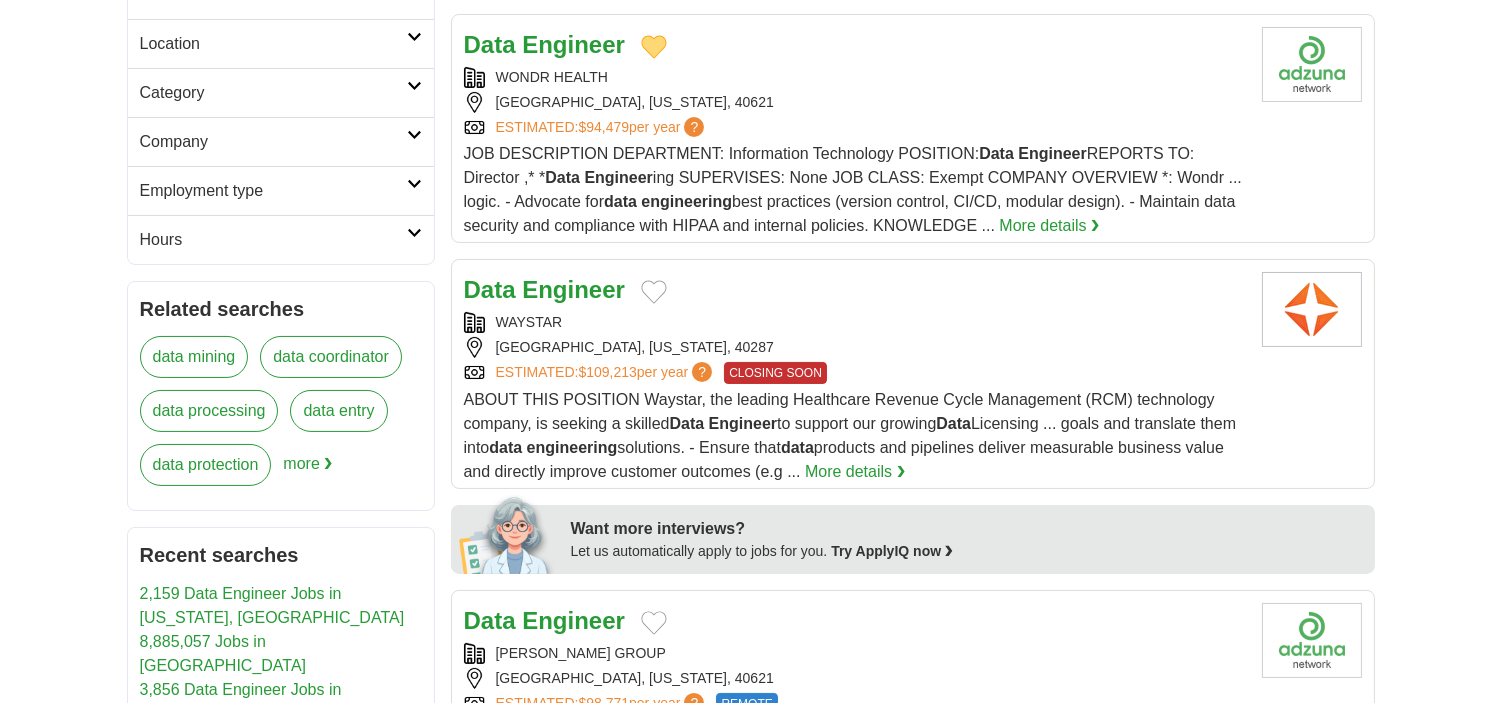 scroll, scrollTop: 555, scrollLeft: 0, axis: vertical 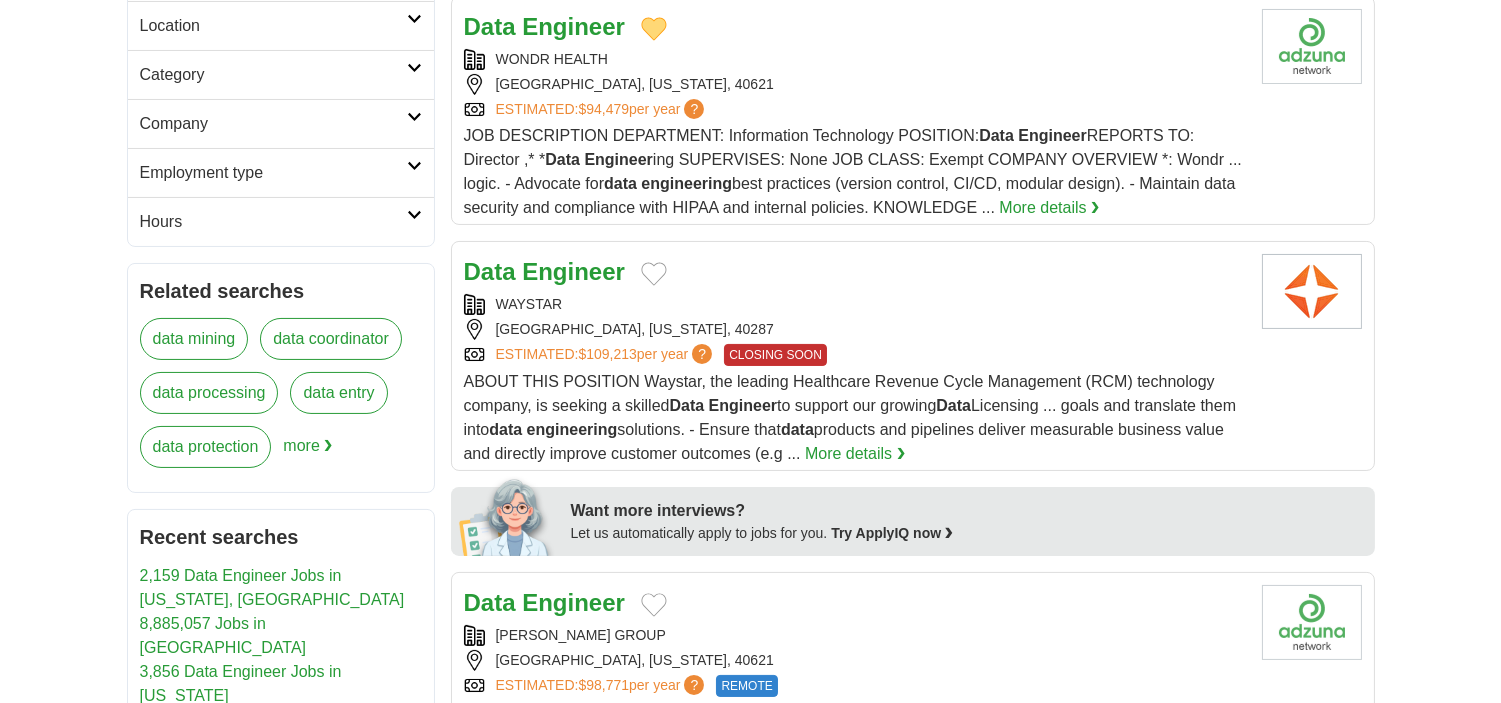 click at bounding box center (654, 274) 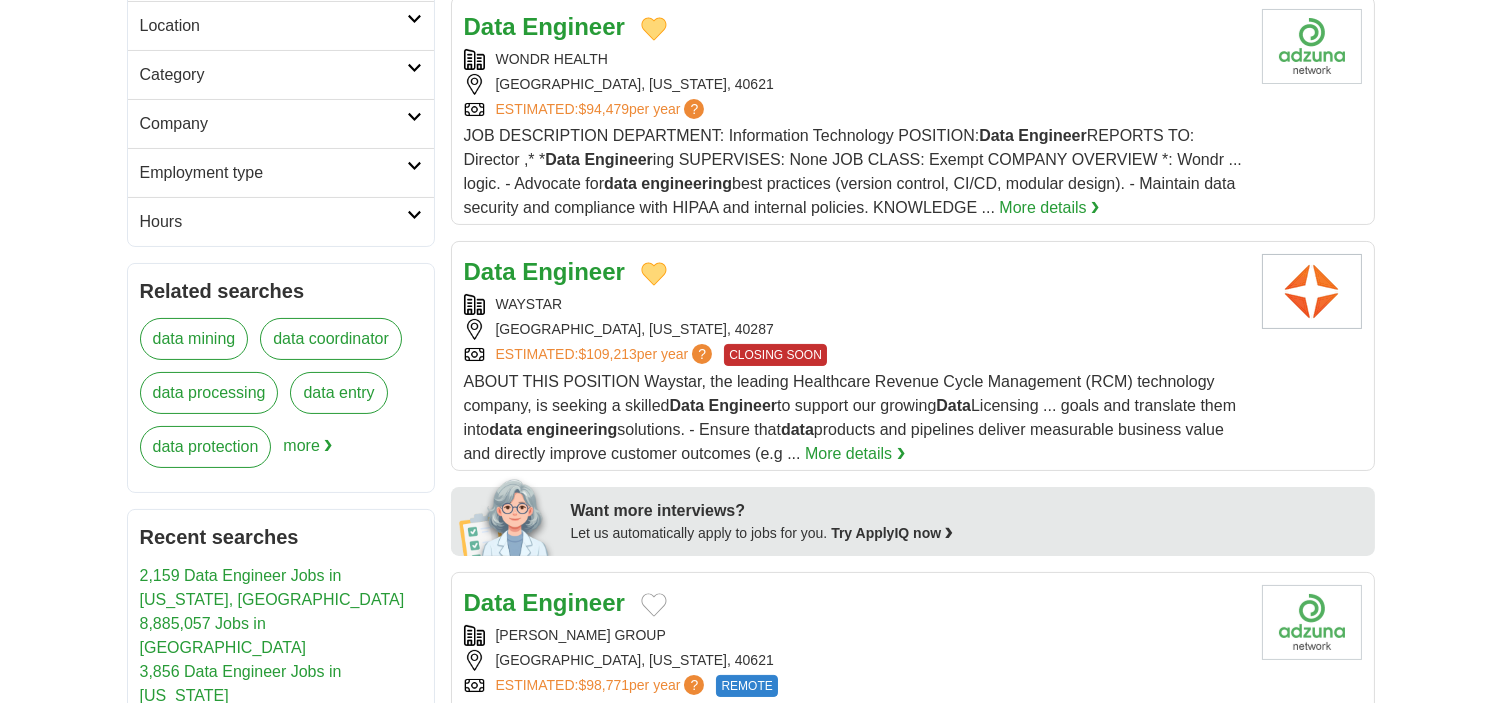 click on "Engineer" at bounding box center [573, 271] 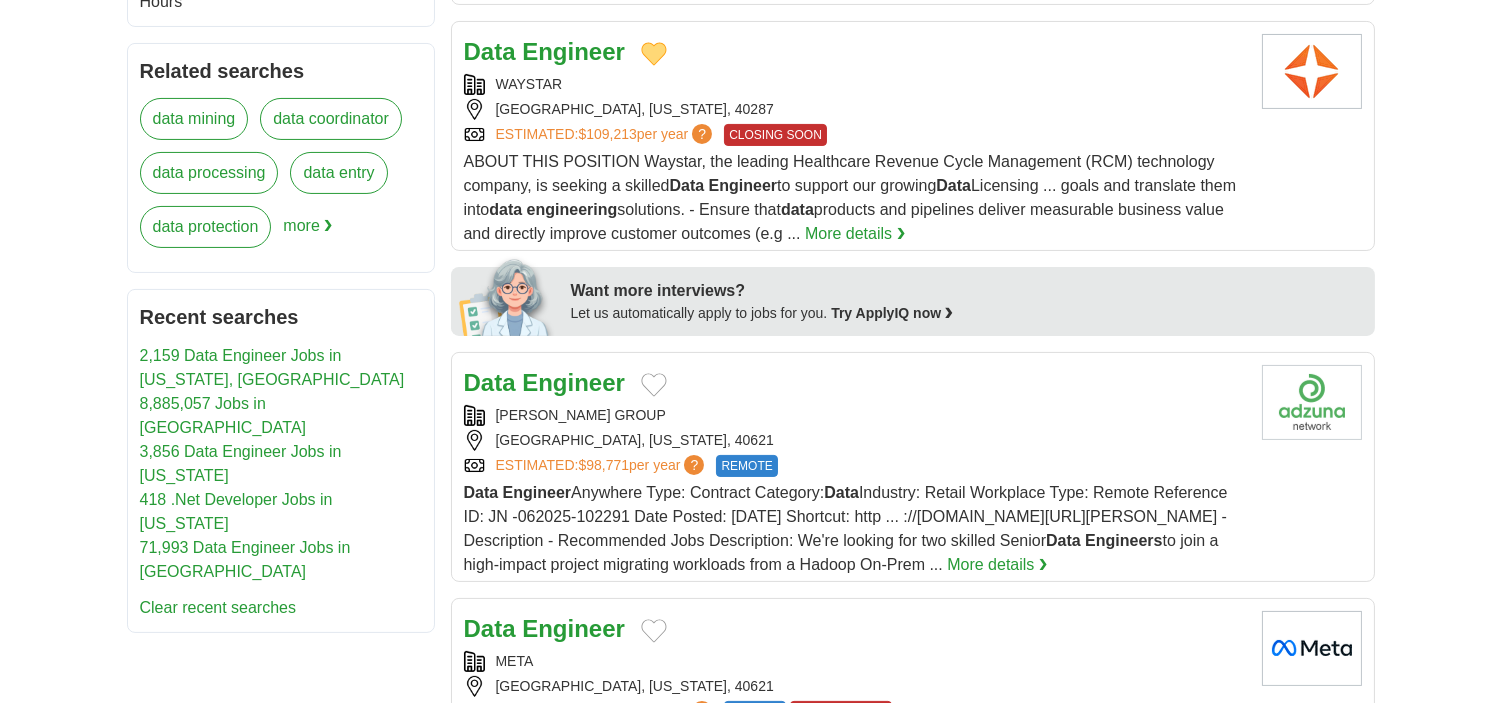 scroll, scrollTop: 777, scrollLeft: 0, axis: vertical 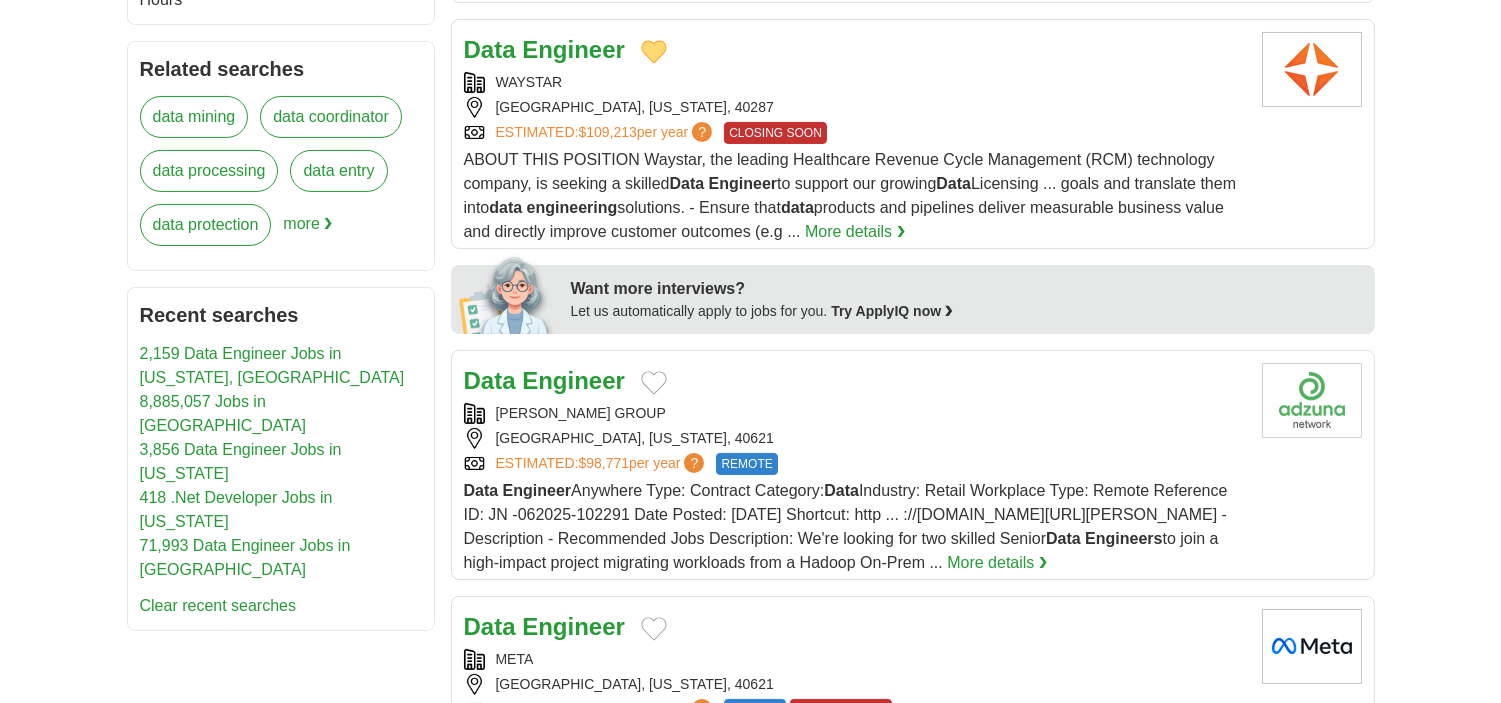 click at bounding box center [654, 383] 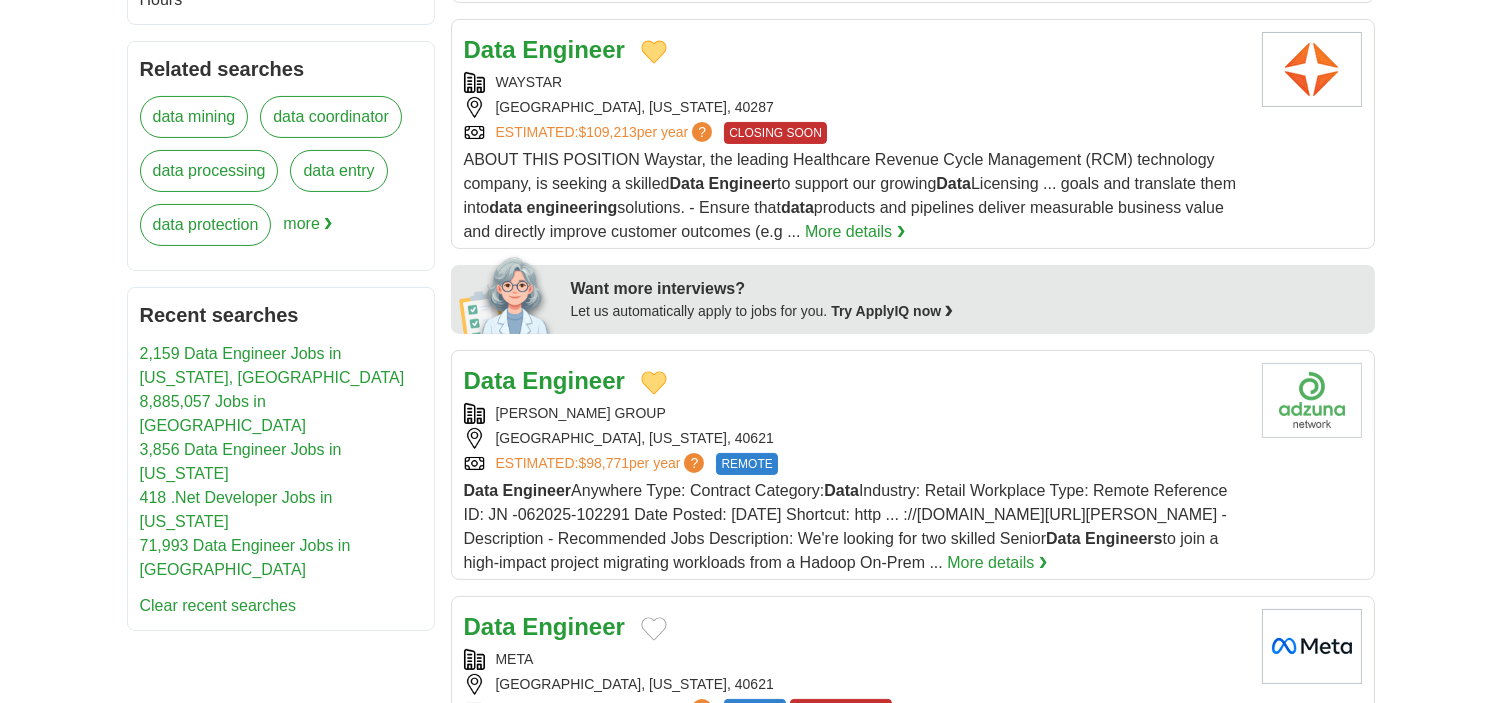 click on "Engineer" at bounding box center [573, 380] 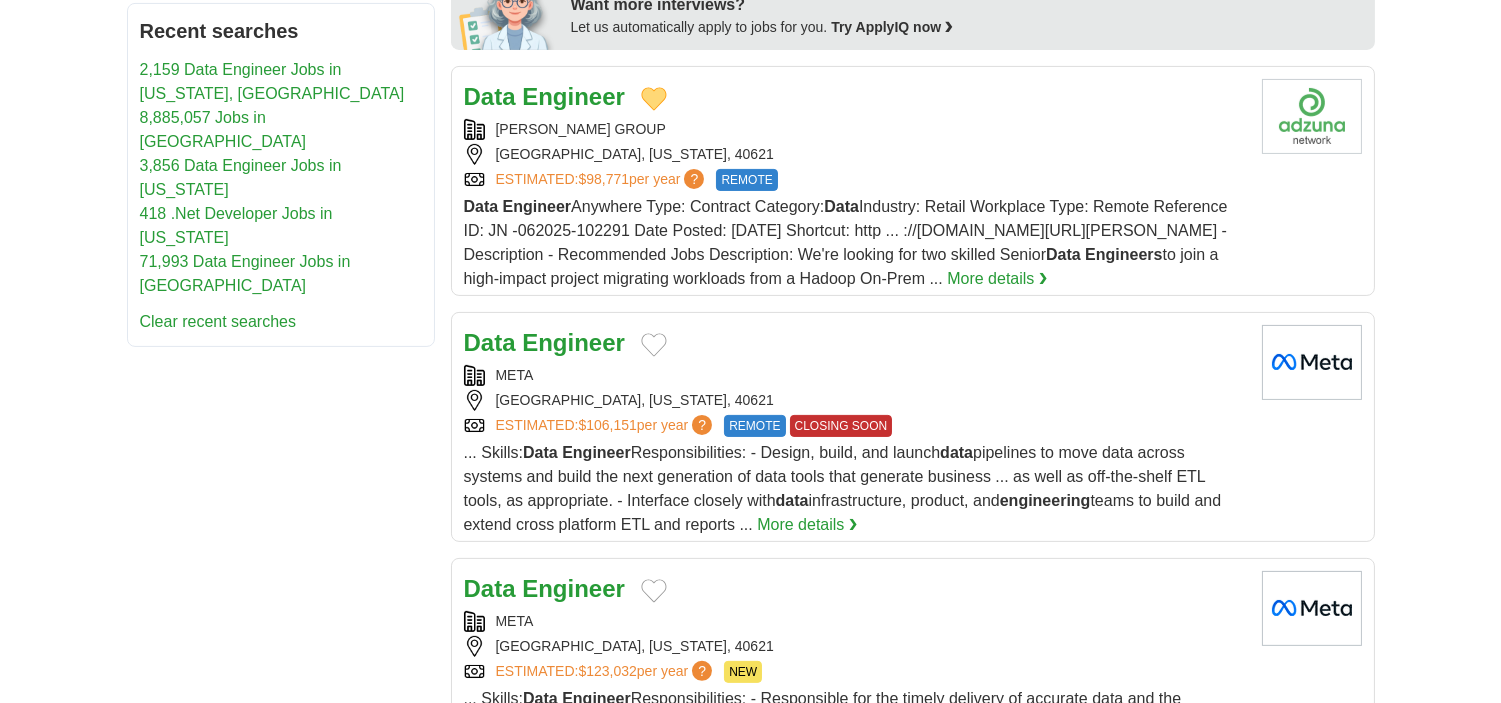 scroll, scrollTop: 1111, scrollLeft: 0, axis: vertical 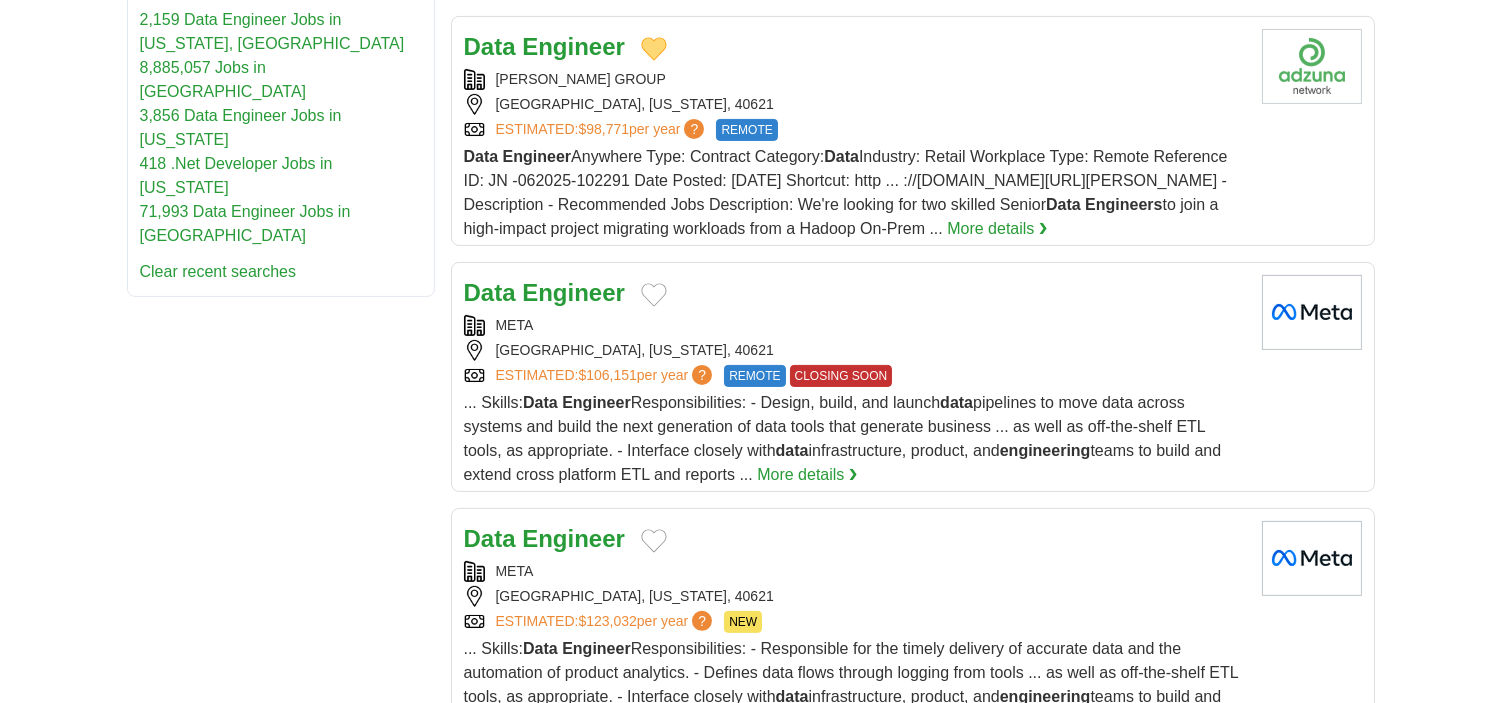 click at bounding box center [654, 295] 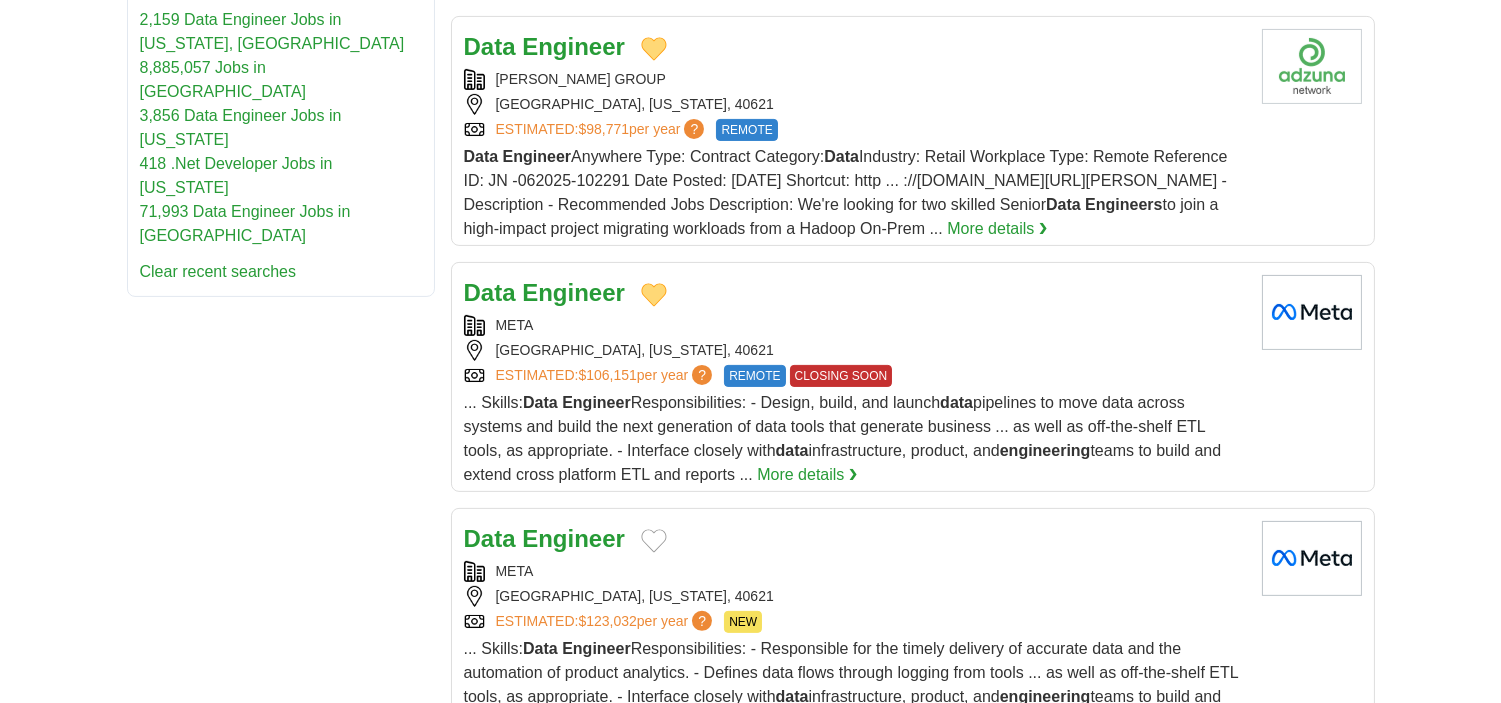 click on "Engineer" at bounding box center (573, 292) 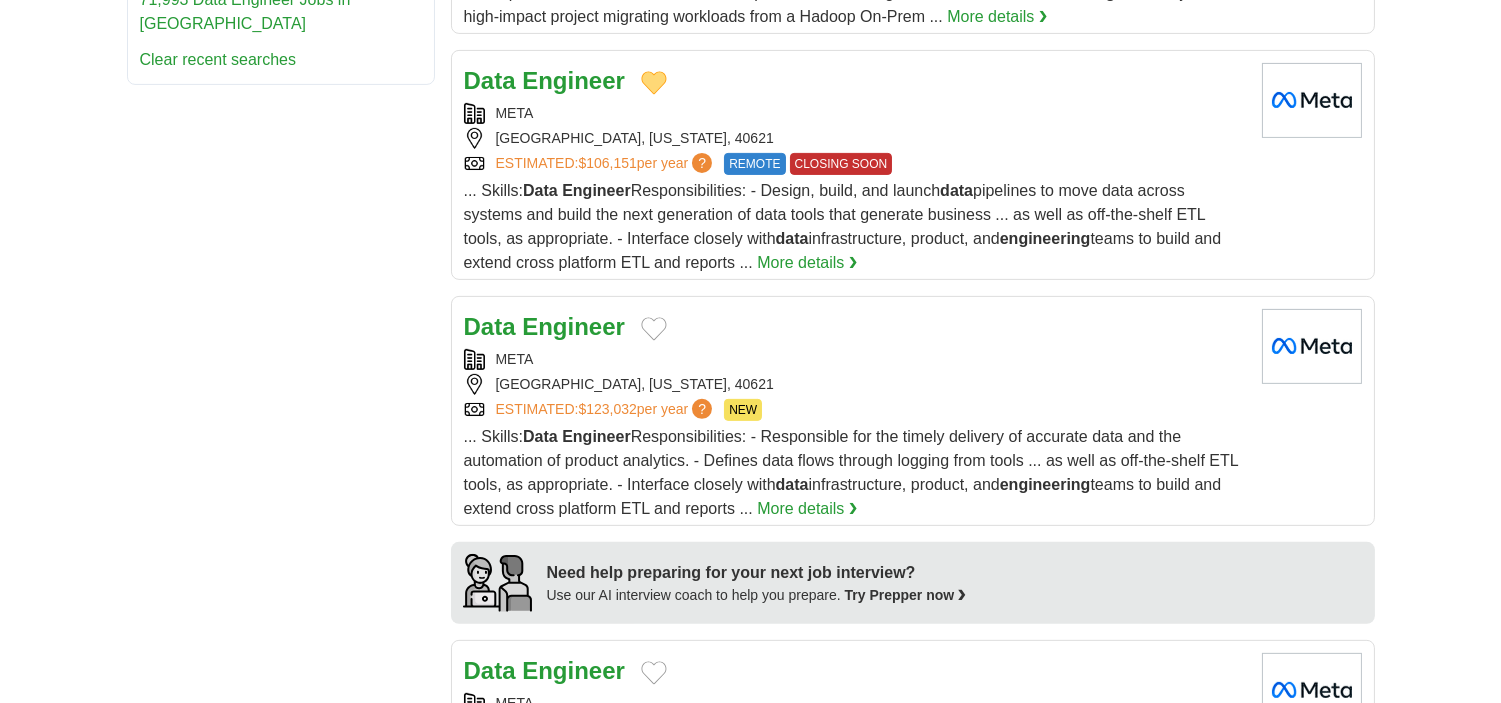 scroll, scrollTop: 1333, scrollLeft: 0, axis: vertical 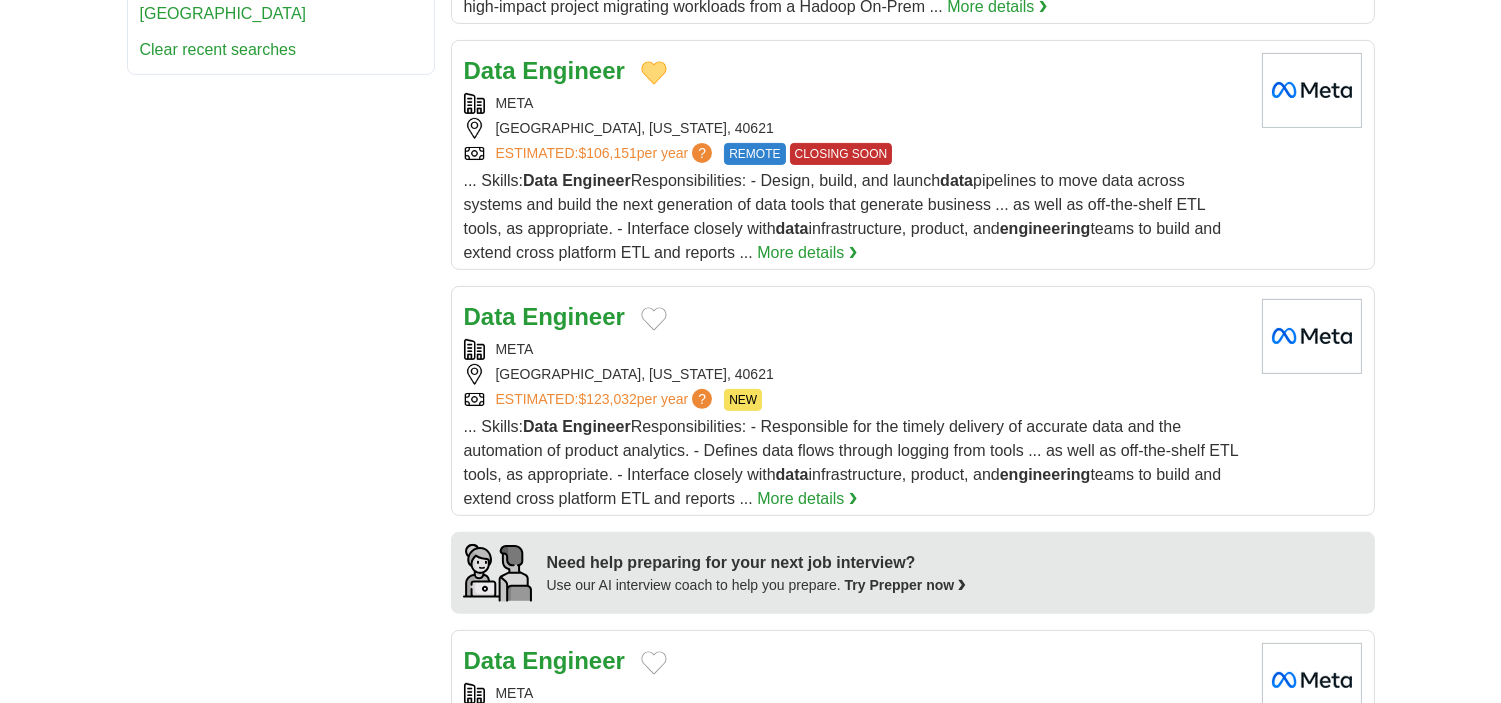 click at bounding box center (654, 319) 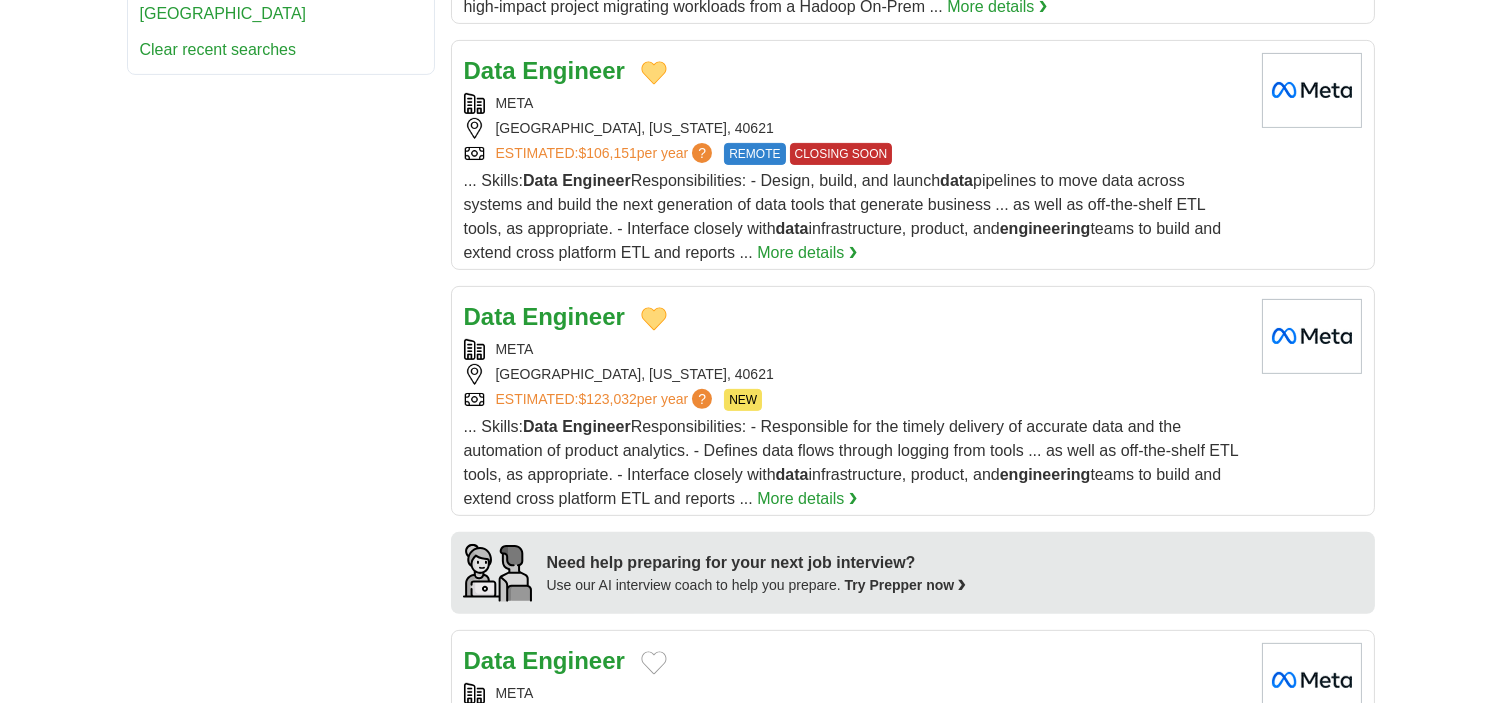 click on "Engineer" at bounding box center [573, 316] 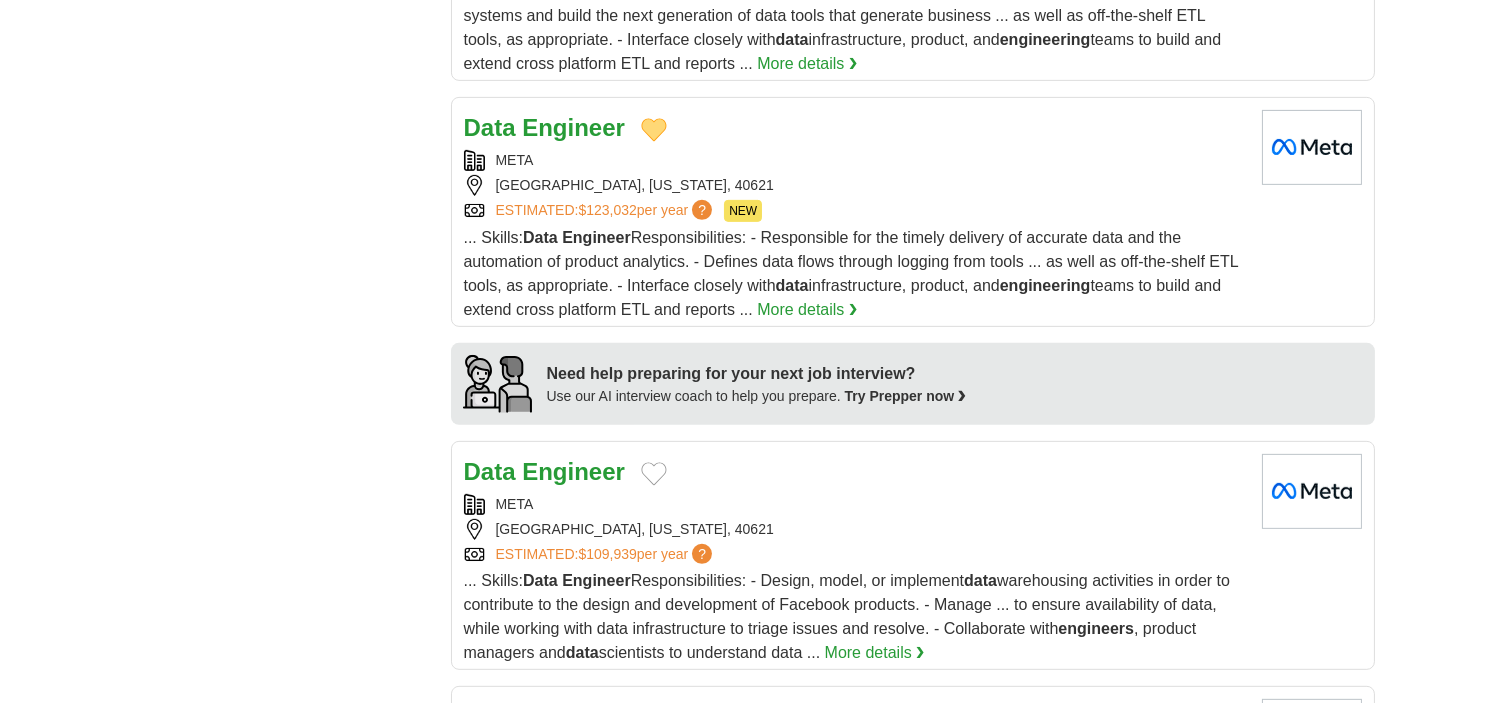 scroll, scrollTop: 1666, scrollLeft: 0, axis: vertical 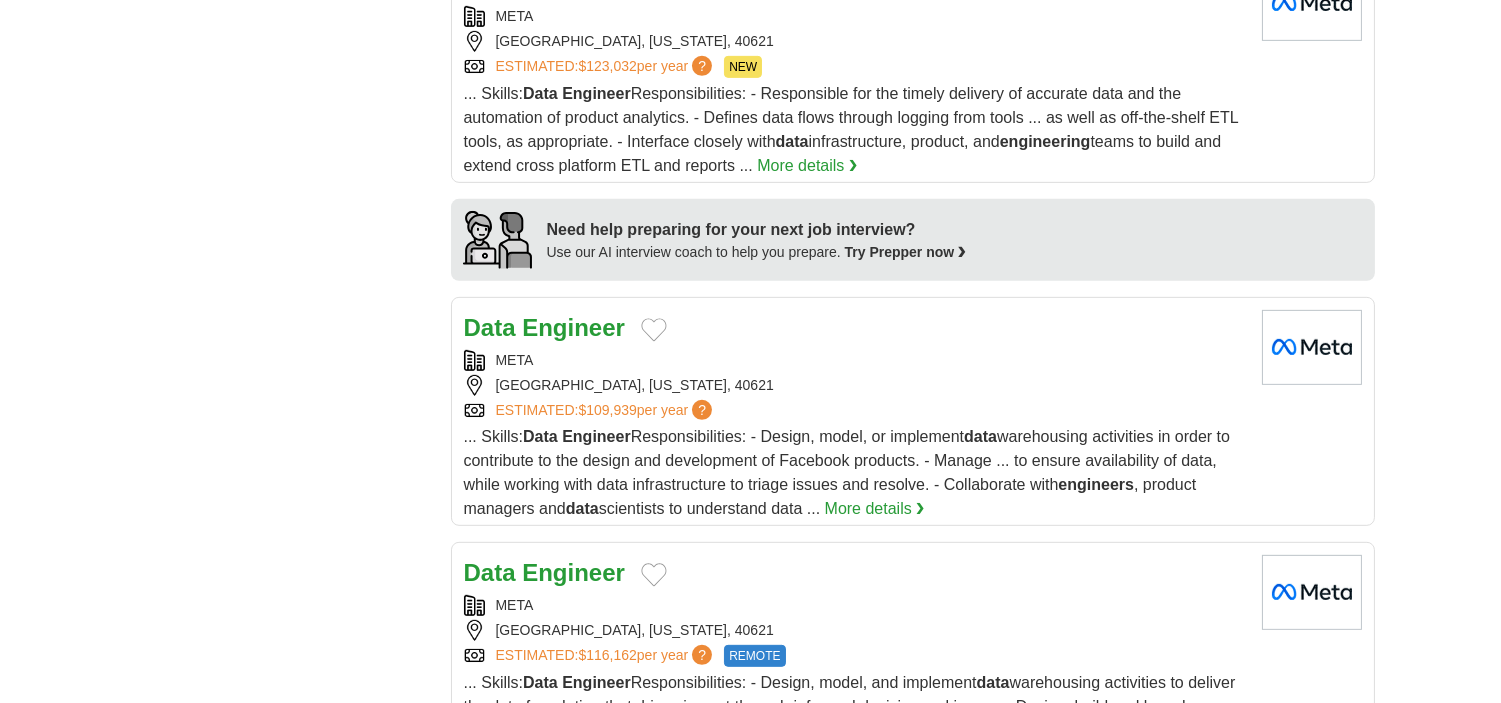 click at bounding box center (654, 330) 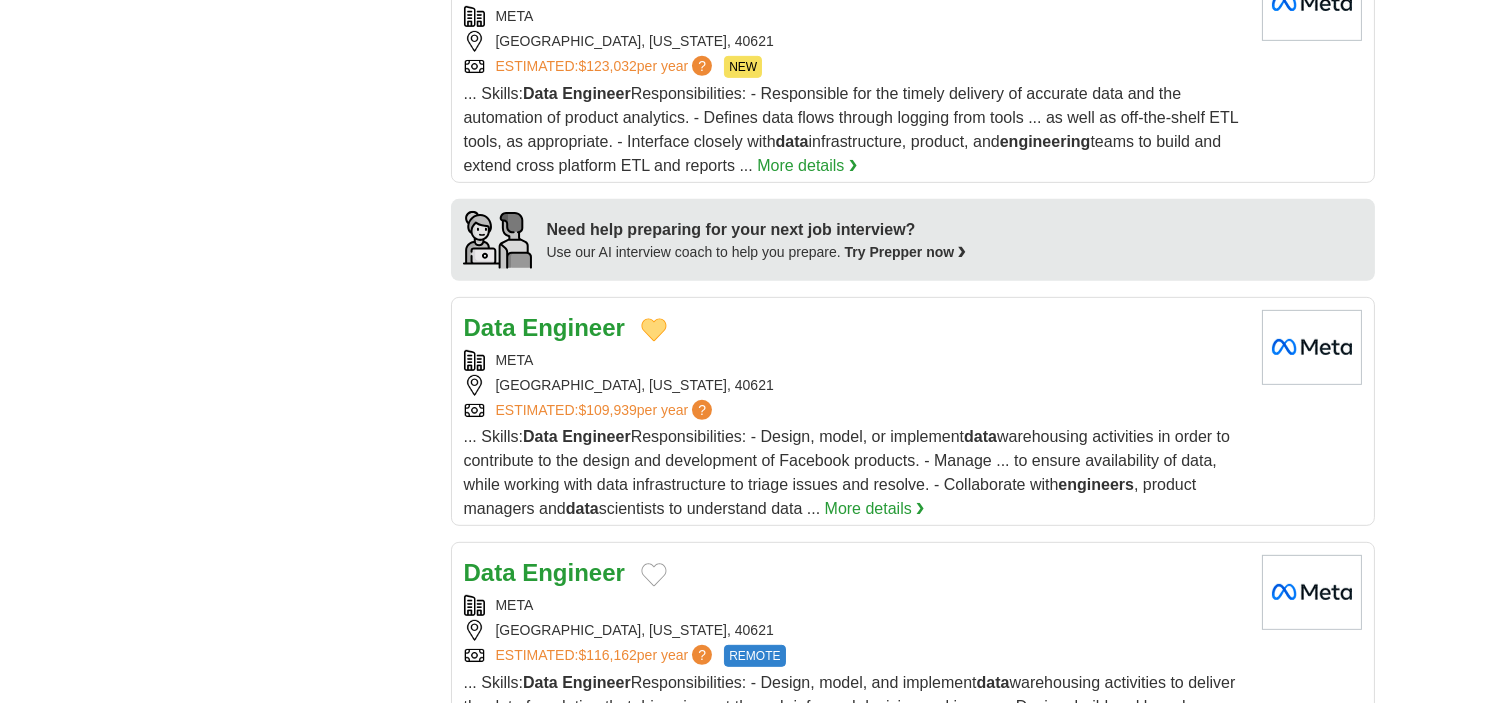 click on "Engineer" at bounding box center [573, 327] 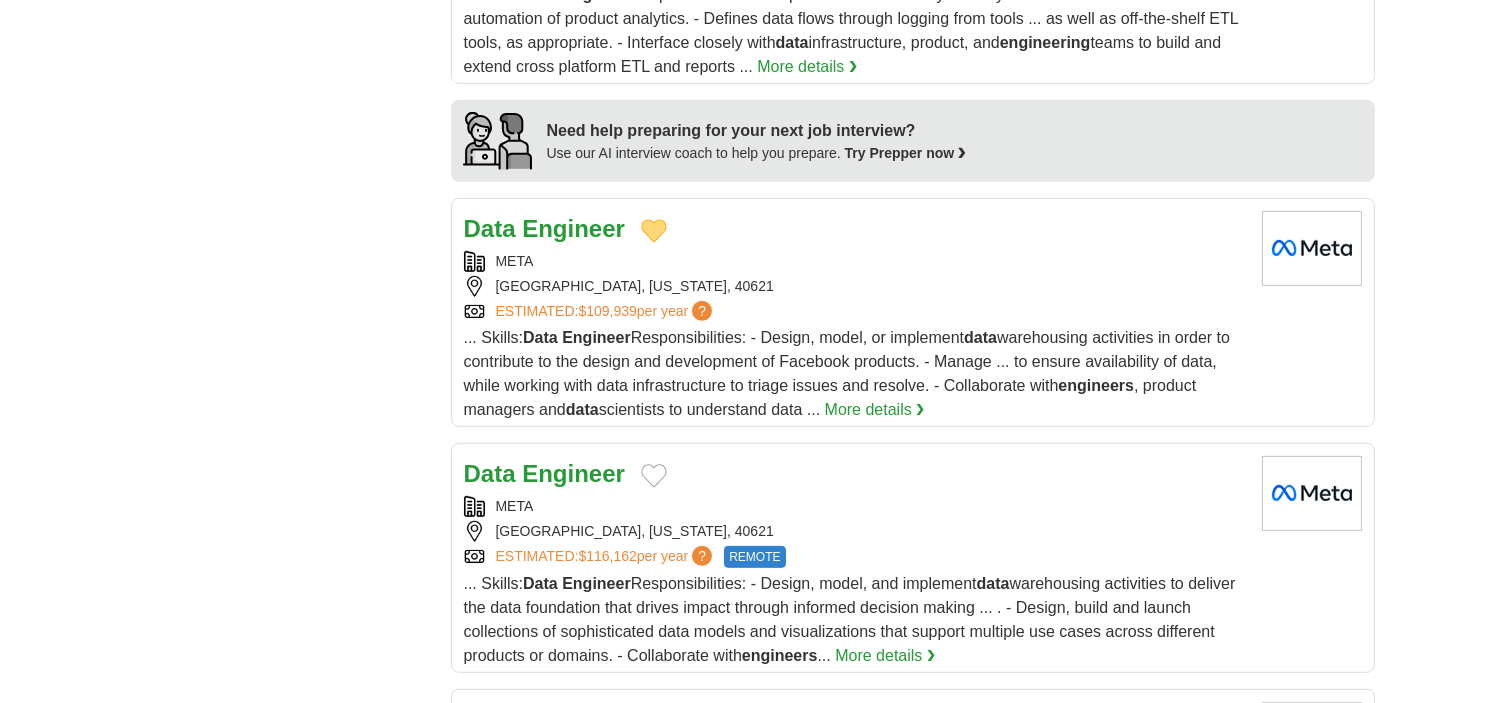 scroll, scrollTop: 1888, scrollLeft: 0, axis: vertical 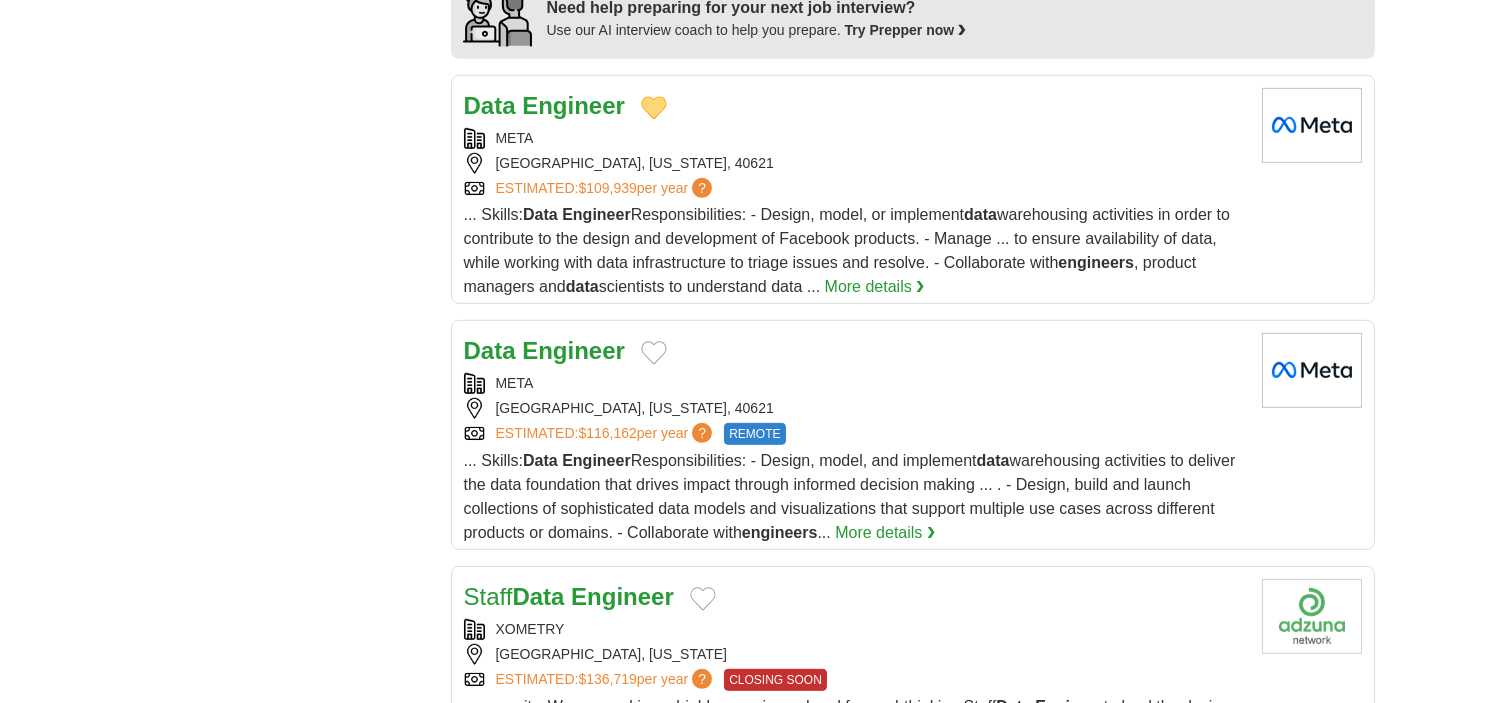 click at bounding box center [654, 353] 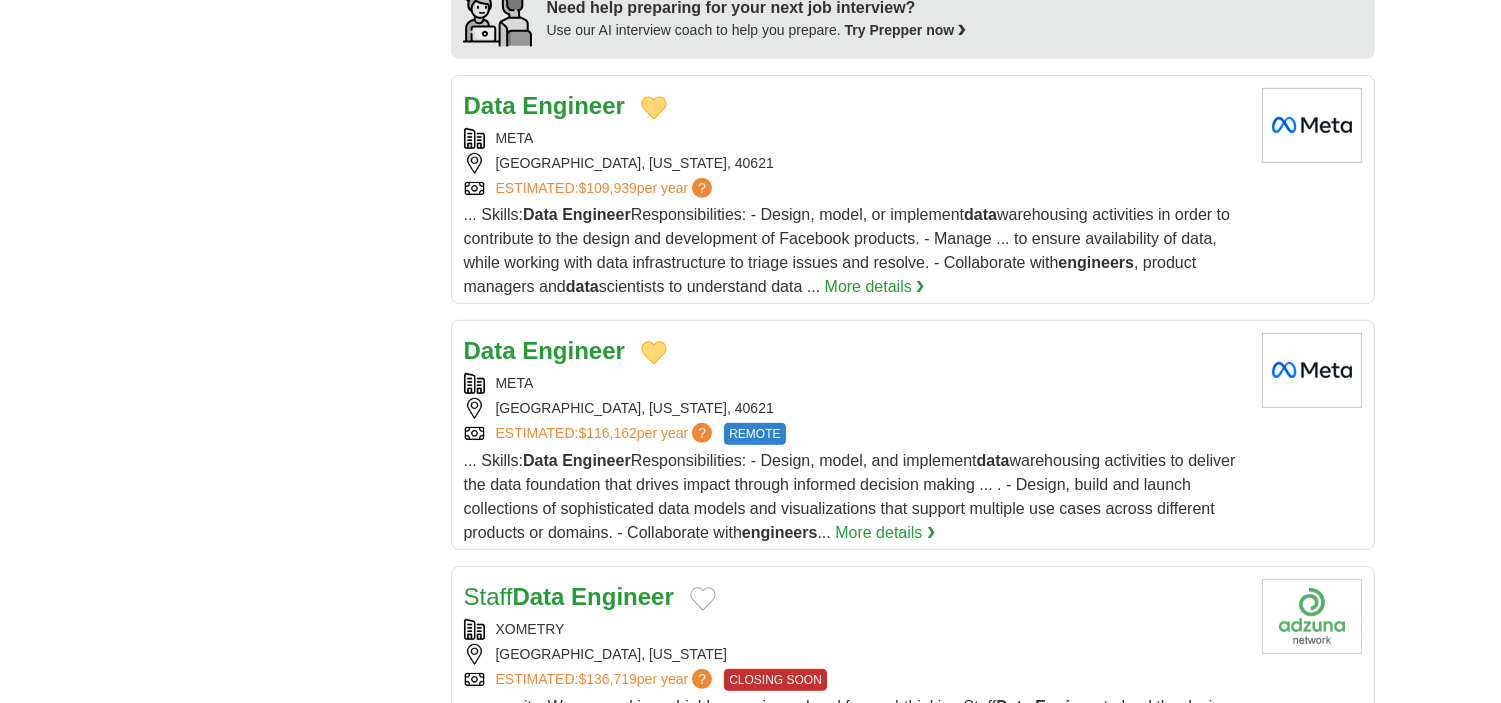 click on "Engineer" at bounding box center (573, 350) 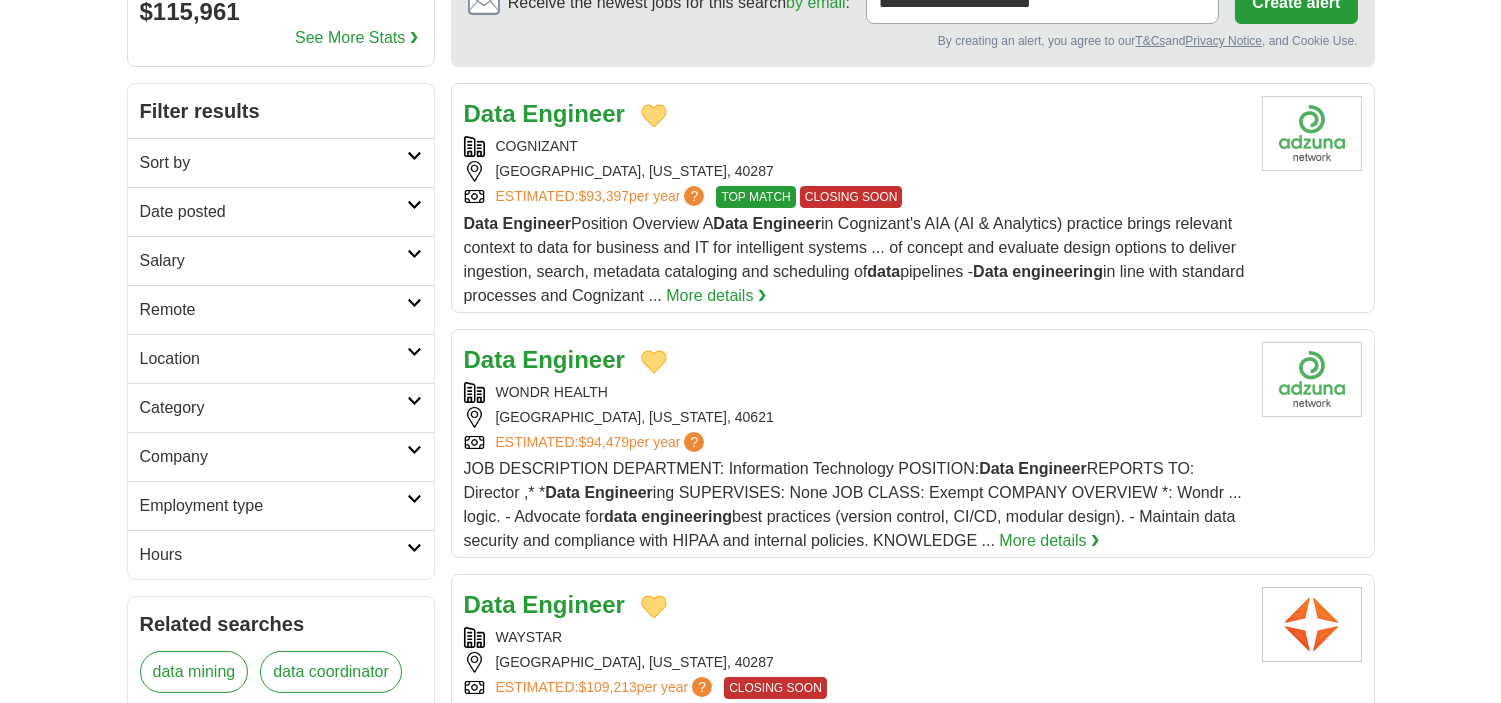 scroll, scrollTop: 0, scrollLeft: 0, axis: both 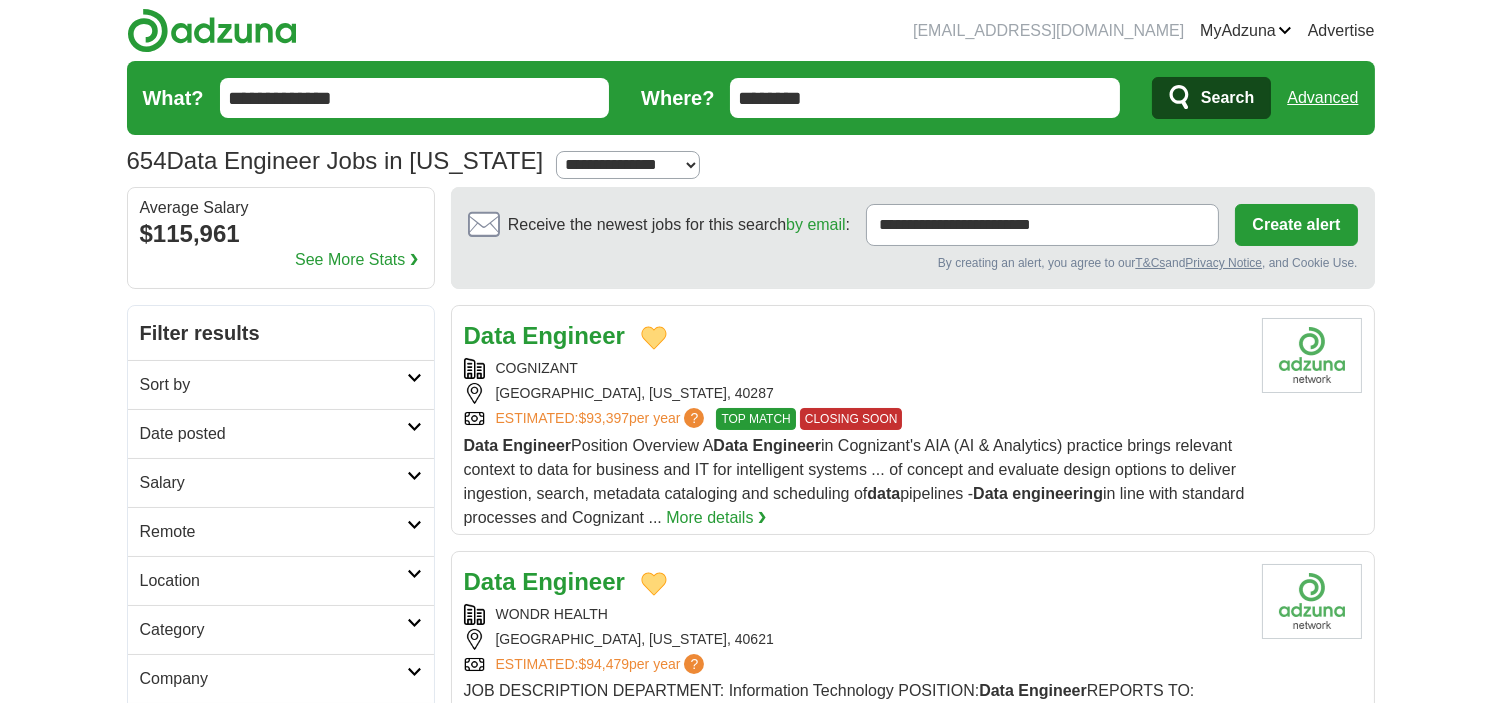 drag, startPoint x: 854, startPoint y: 103, endPoint x: 688, endPoint y: 103, distance: 166 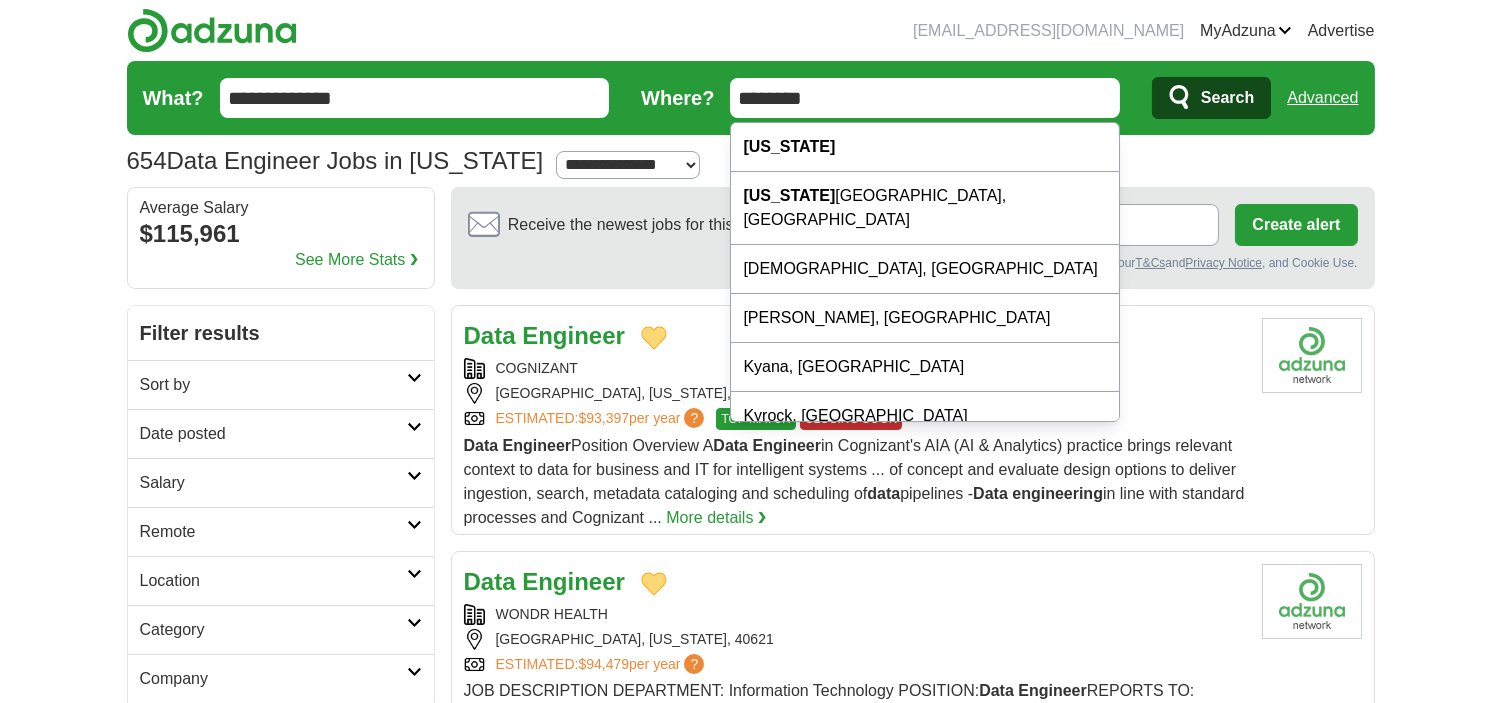 paste on "*" 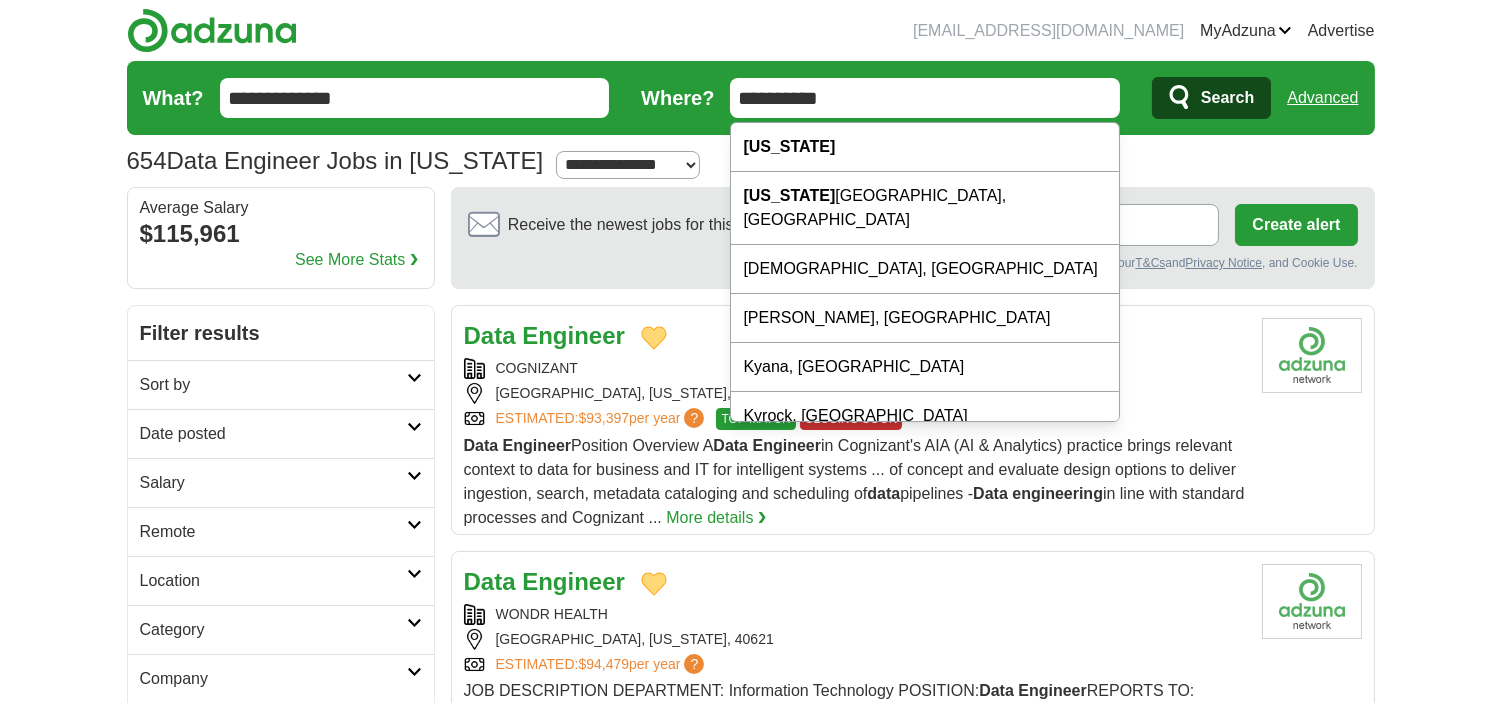 type on "*********" 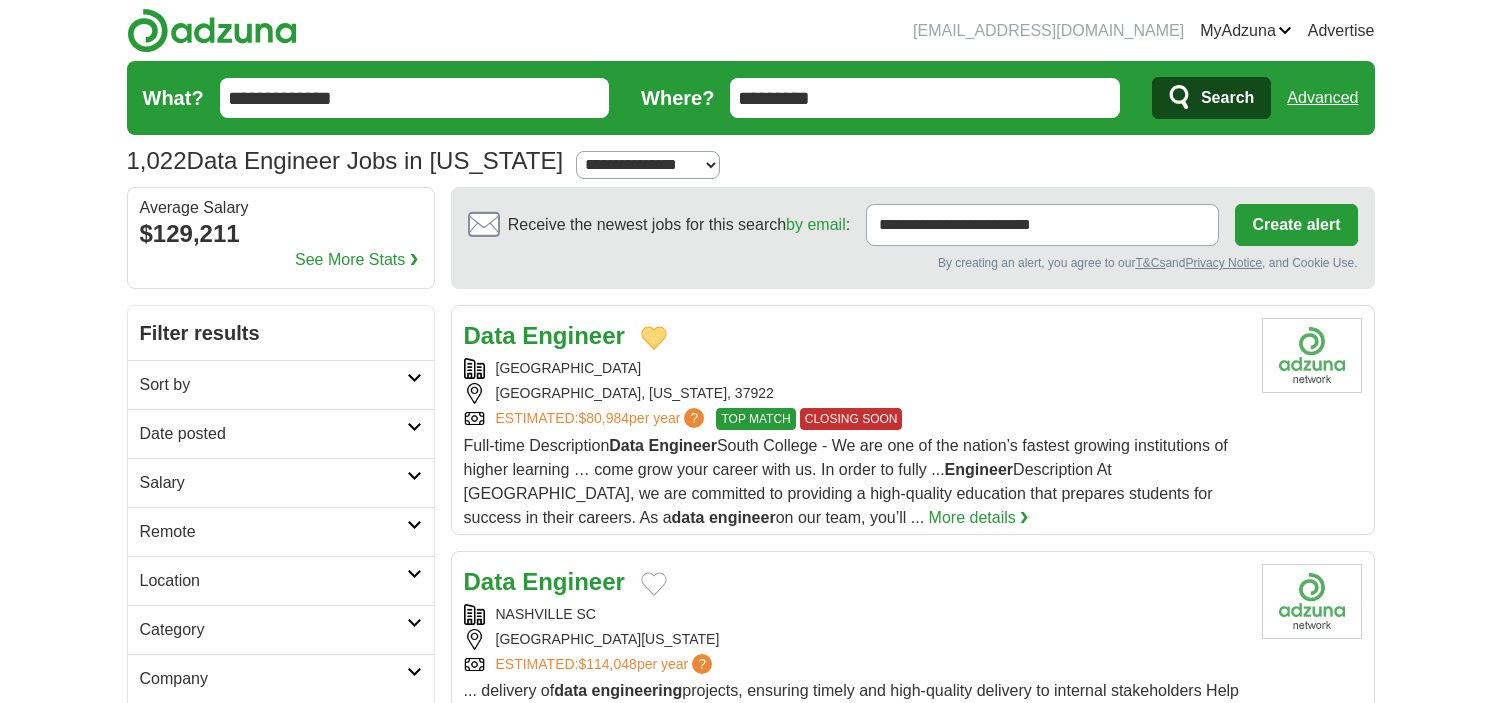 scroll, scrollTop: 0, scrollLeft: 0, axis: both 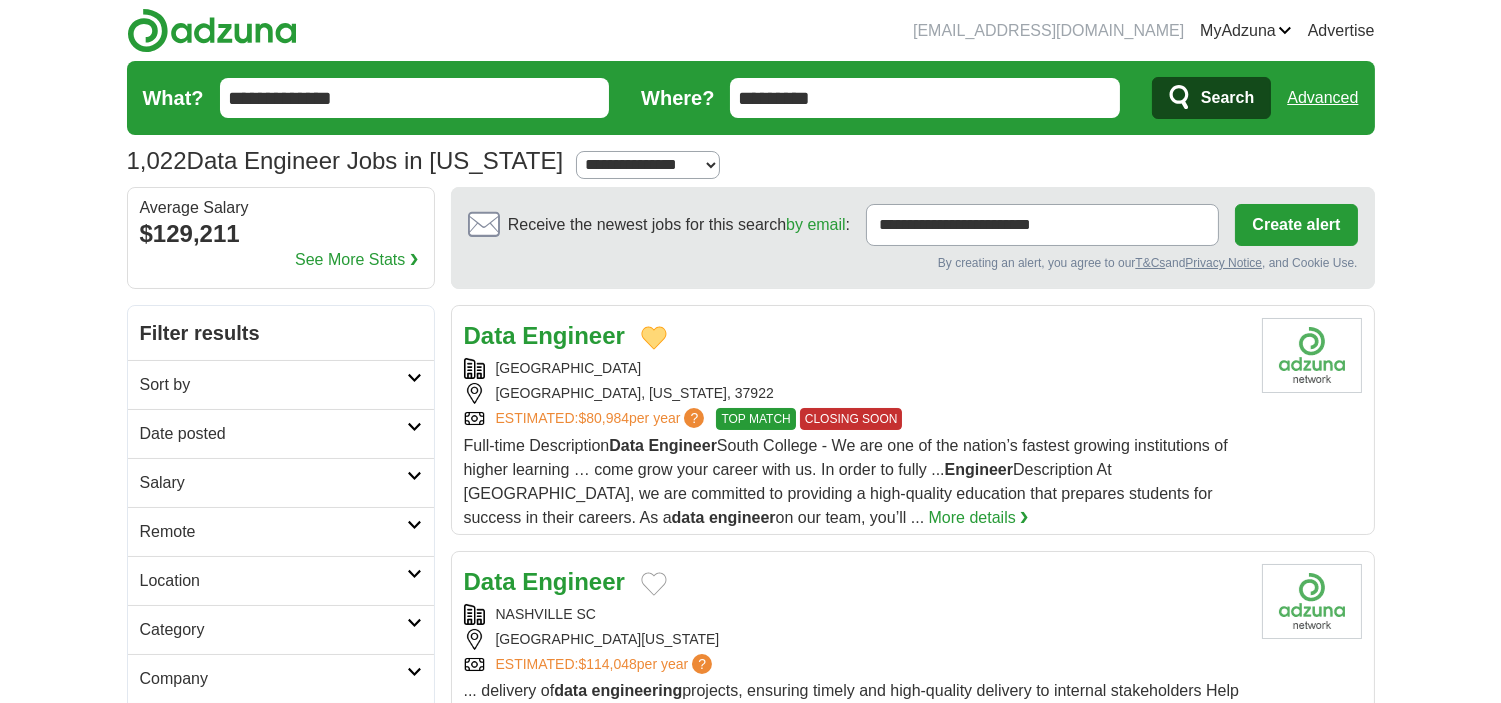 click on "Engineer" at bounding box center [573, 335] 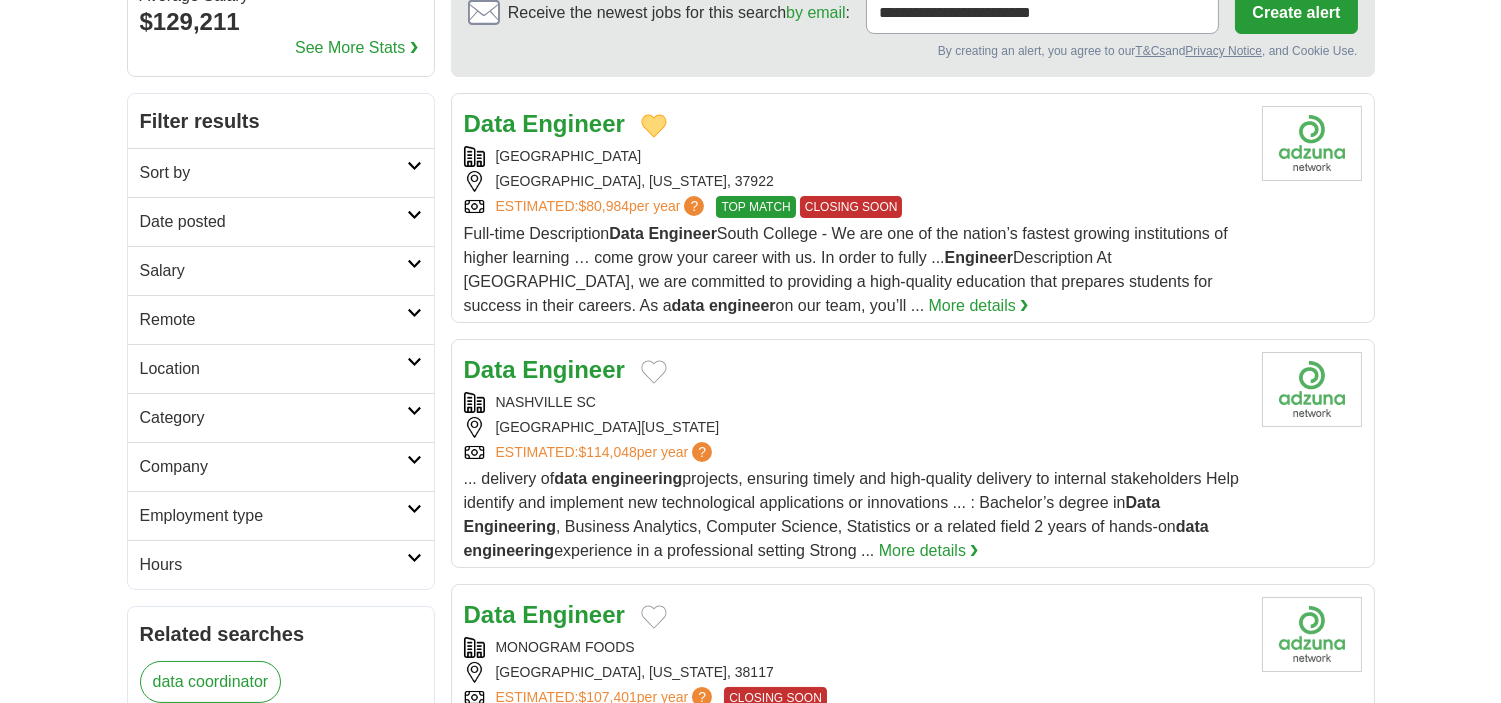 scroll, scrollTop: 222, scrollLeft: 0, axis: vertical 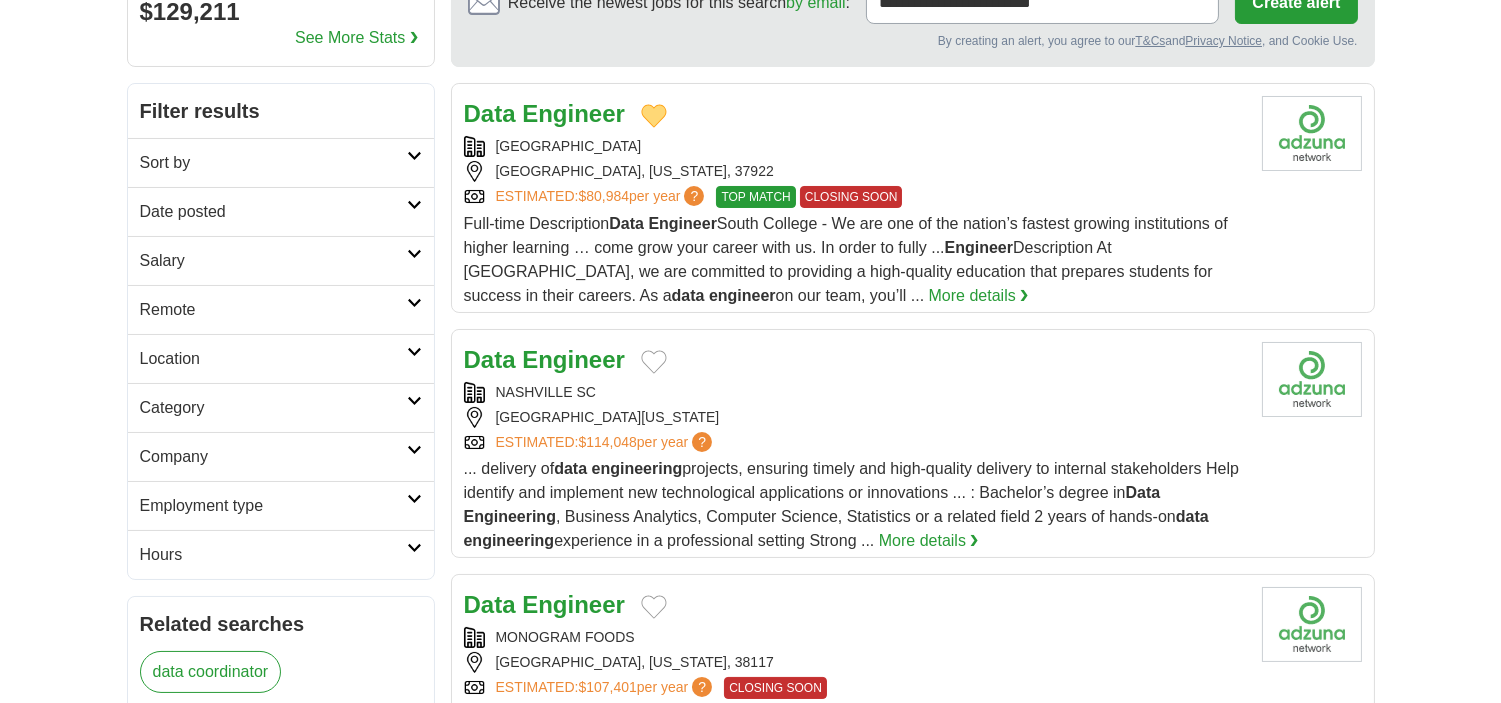 click at bounding box center [654, 362] 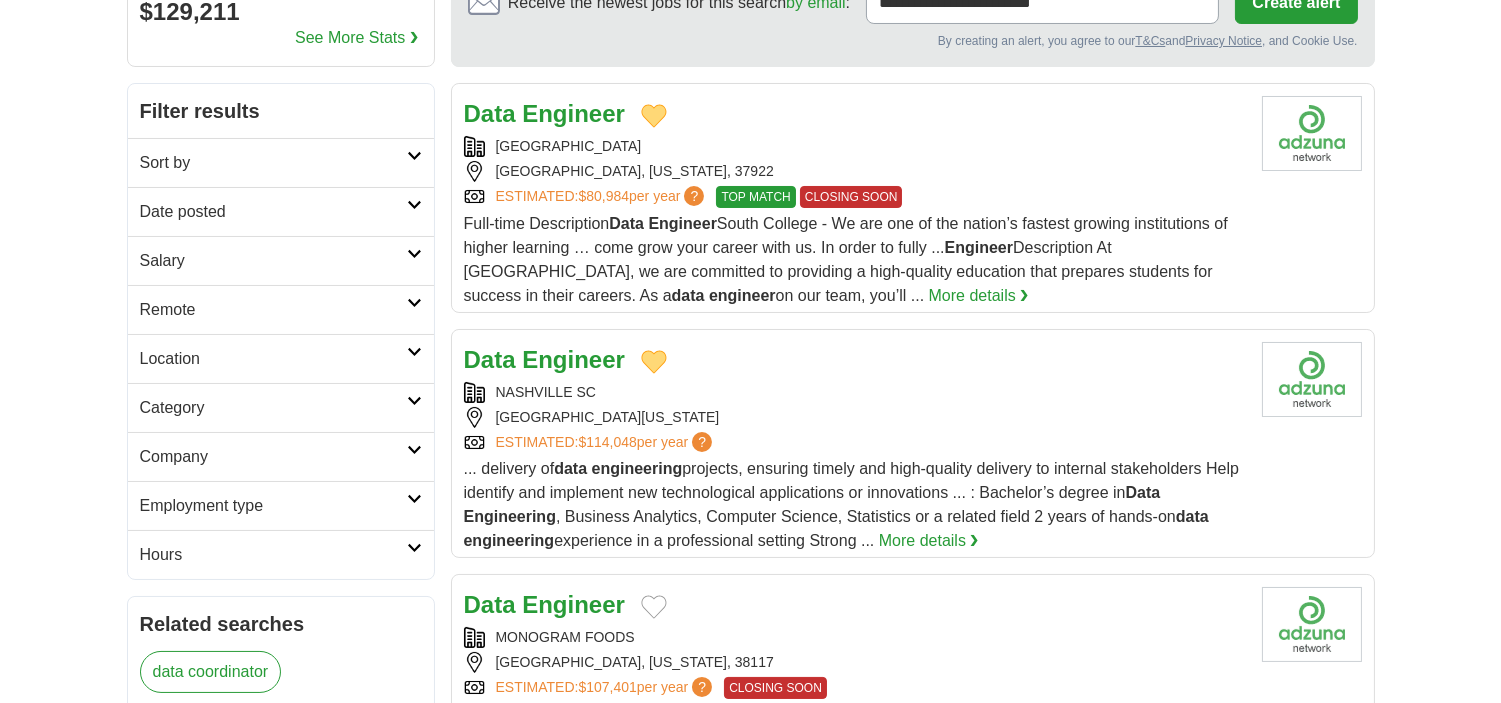 click on "Engineer" at bounding box center [573, 359] 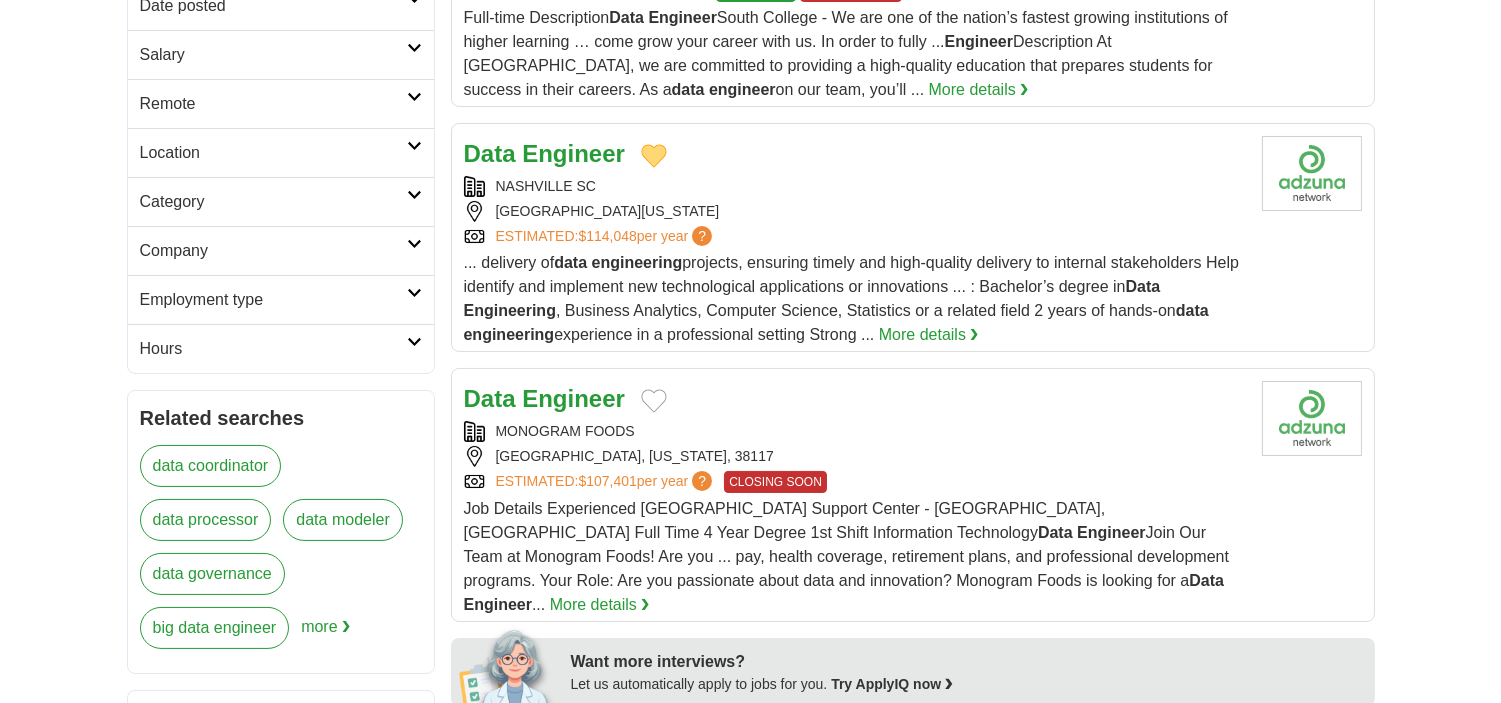 scroll, scrollTop: 444, scrollLeft: 0, axis: vertical 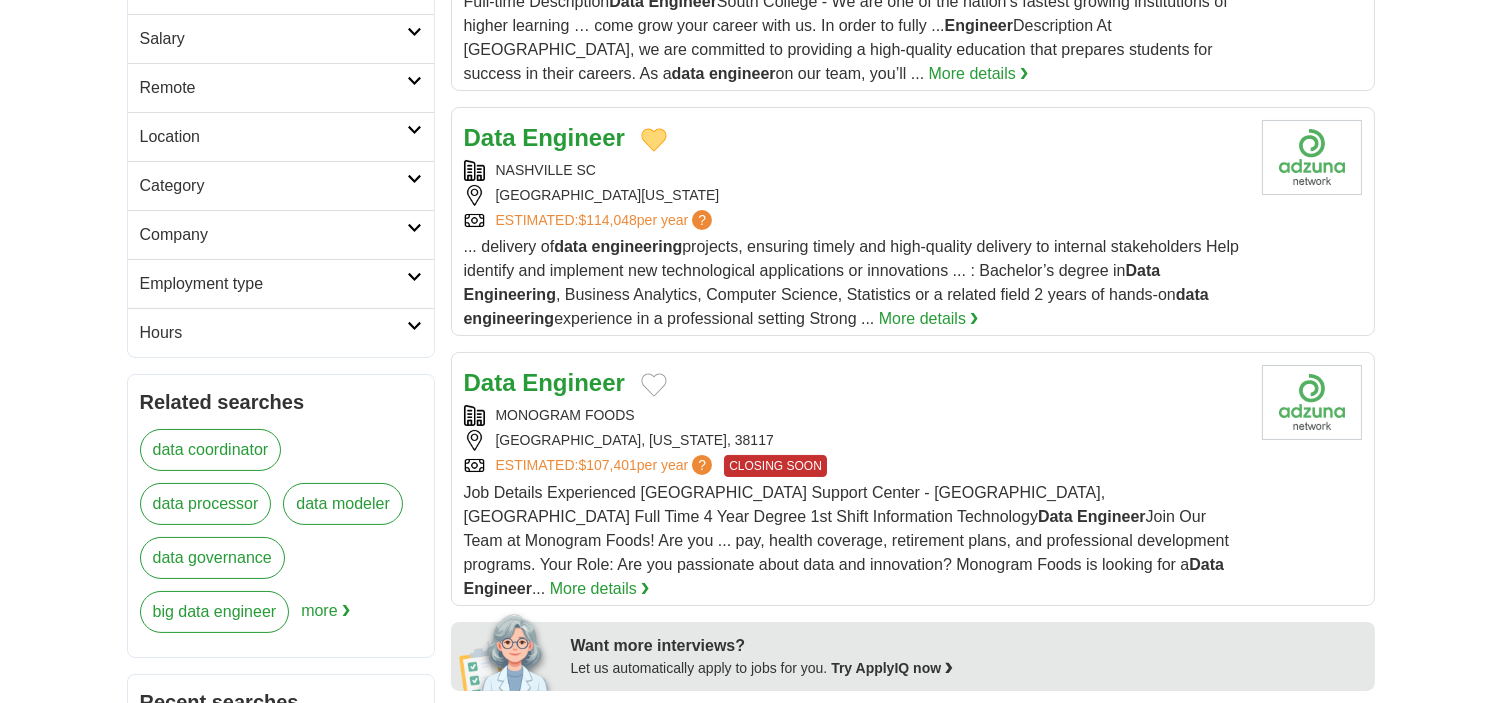 click at bounding box center (654, 385) 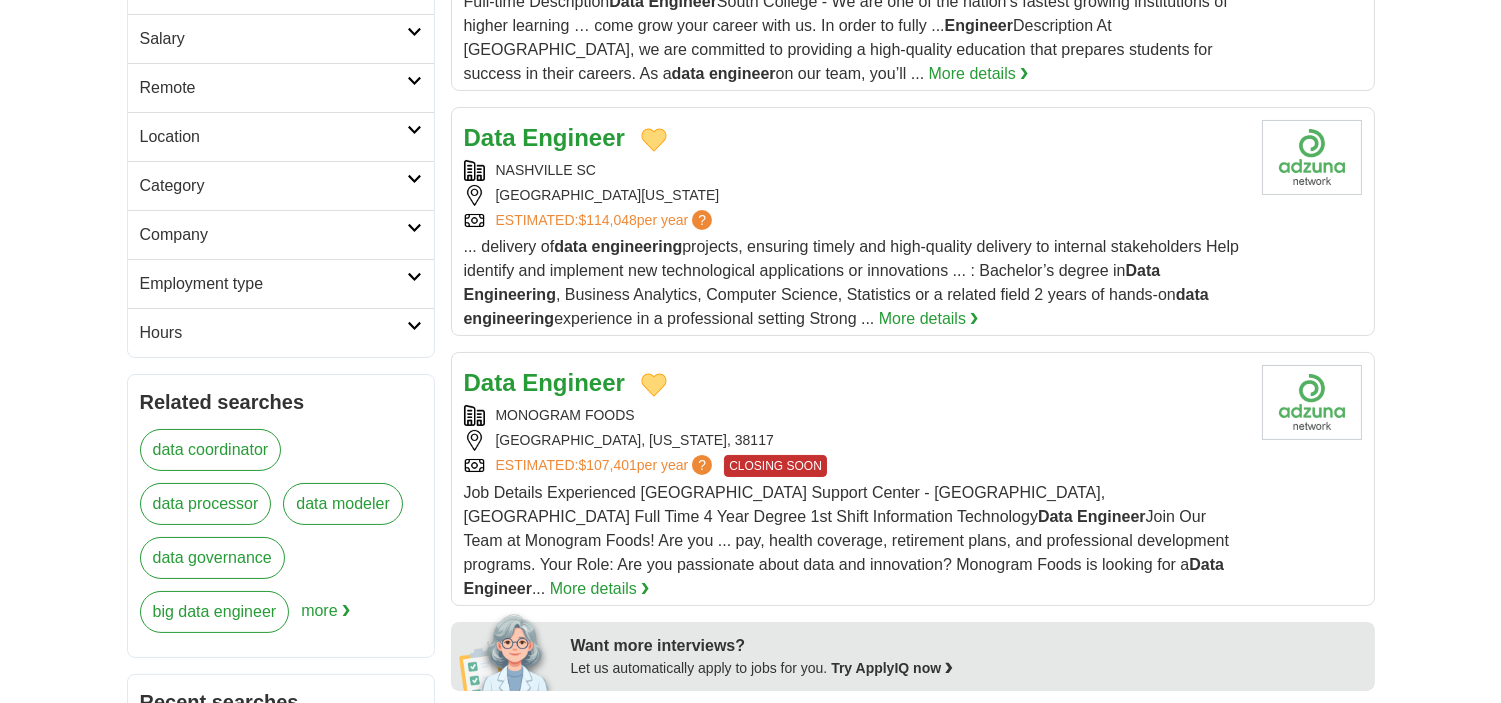 click on "Engineer" at bounding box center (573, 382) 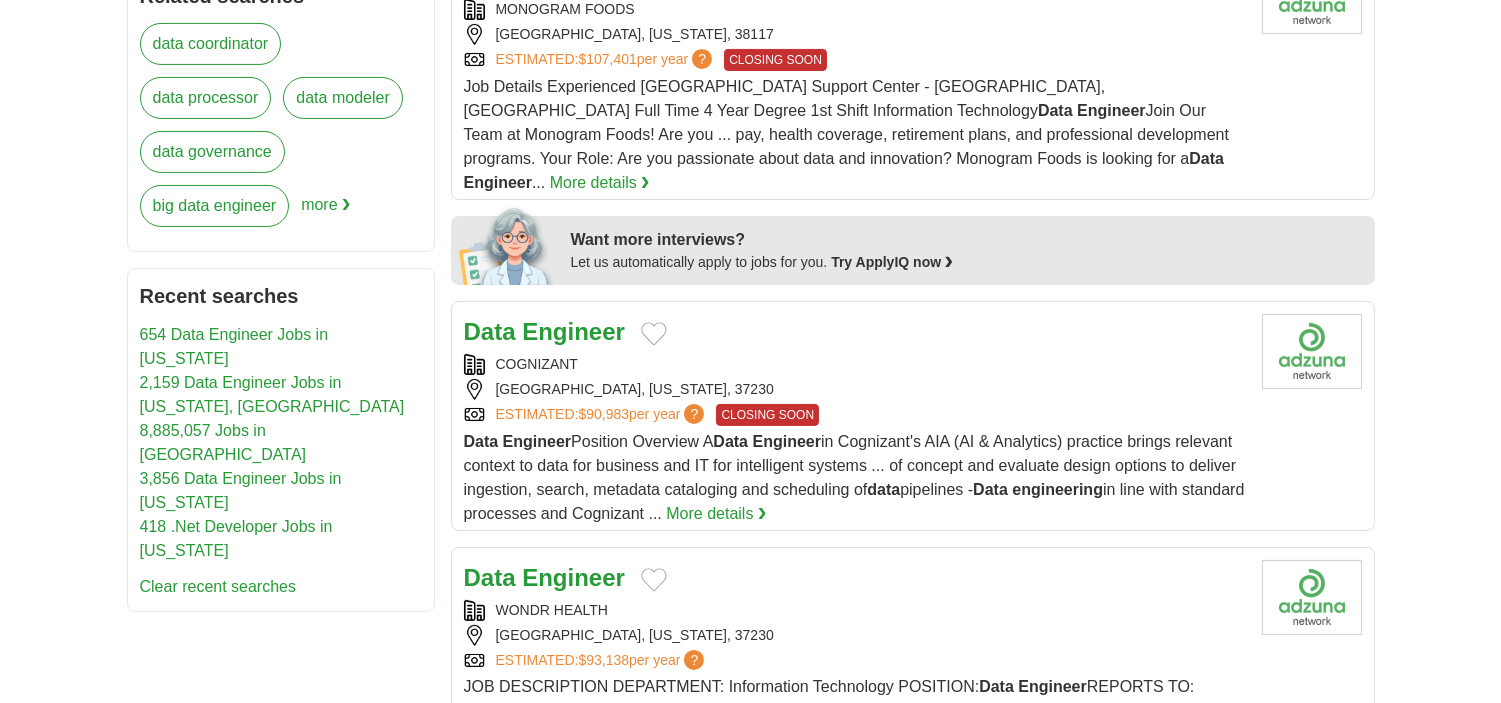 scroll, scrollTop: 888, scrollLeft: 0, axis: vertical 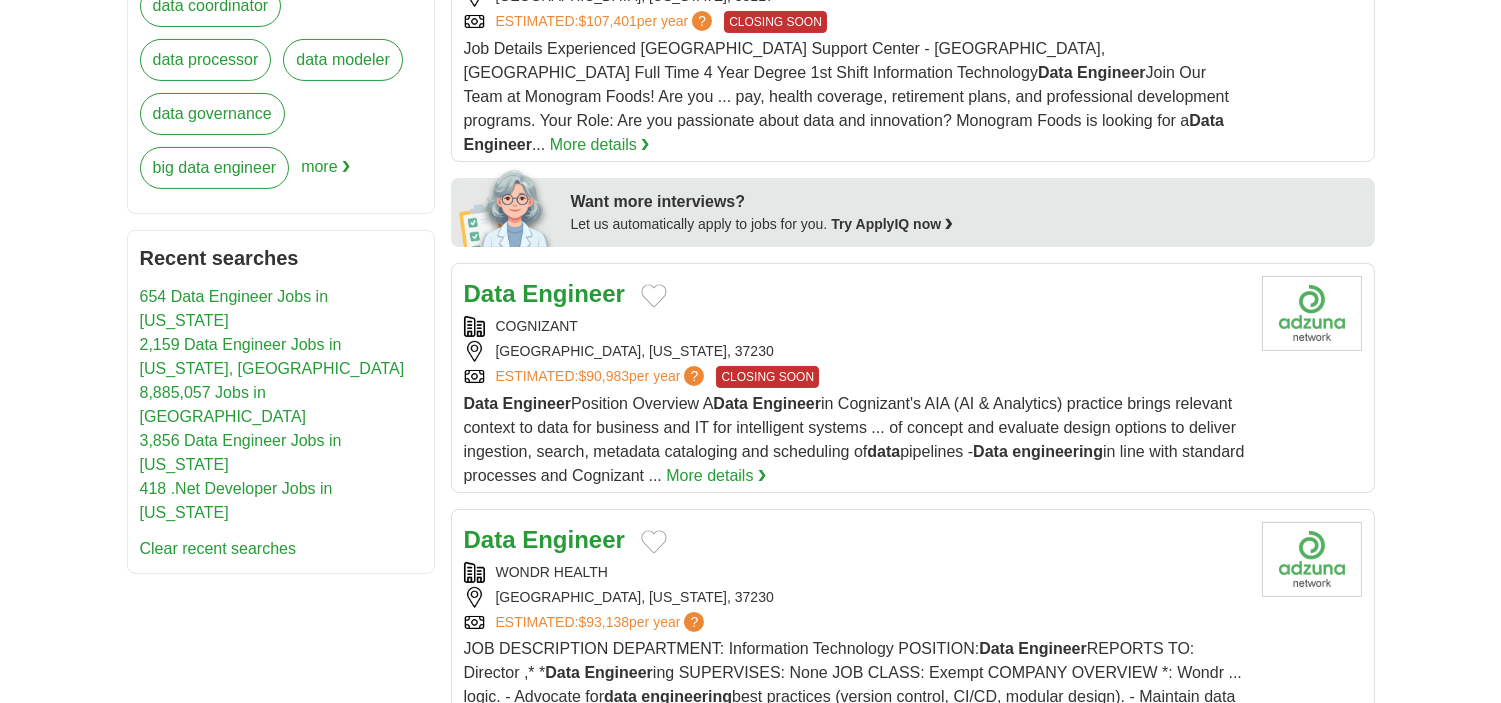 click at bounding box center (654, 296) 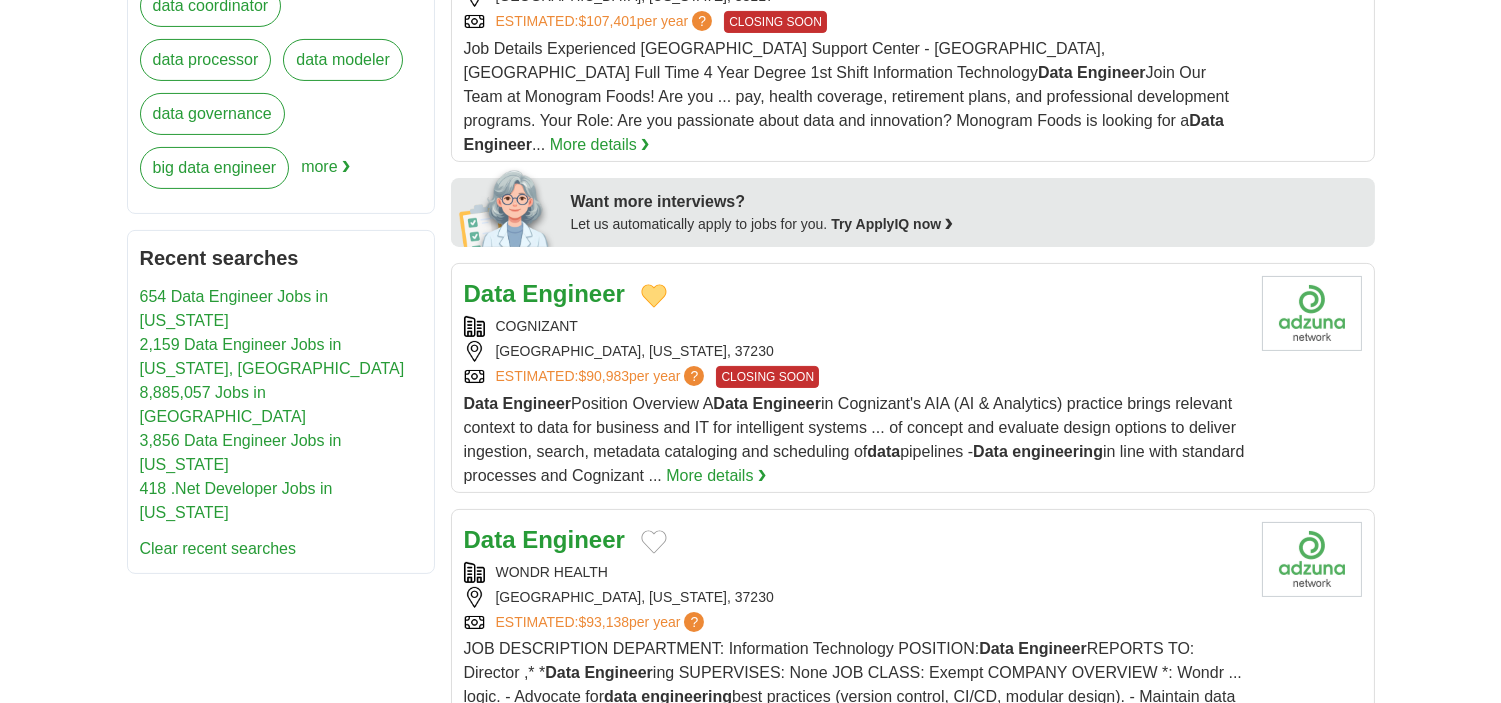 click on "Engineer" at bounding box center (573, 293) 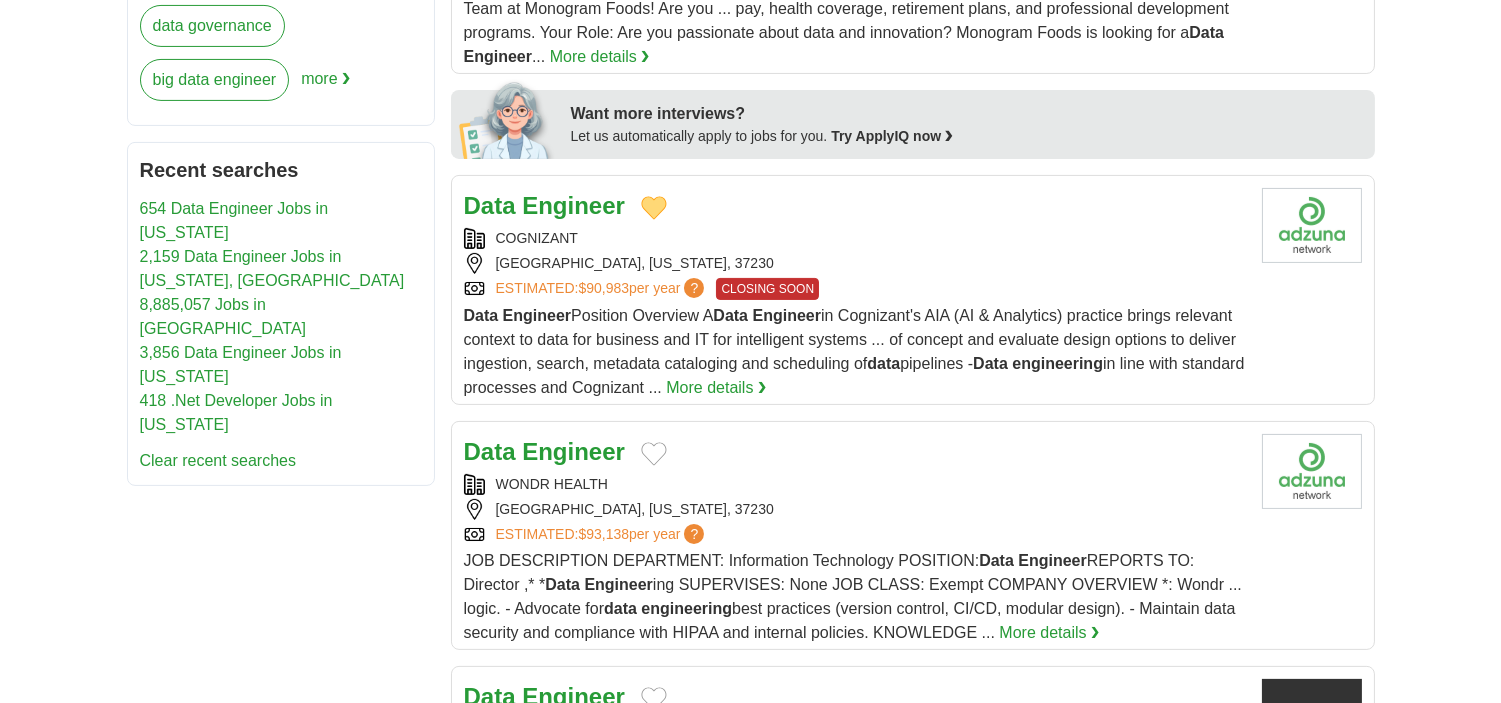 scroll, scrollTop: 1222, scrollLeft: 0, axis: vertical 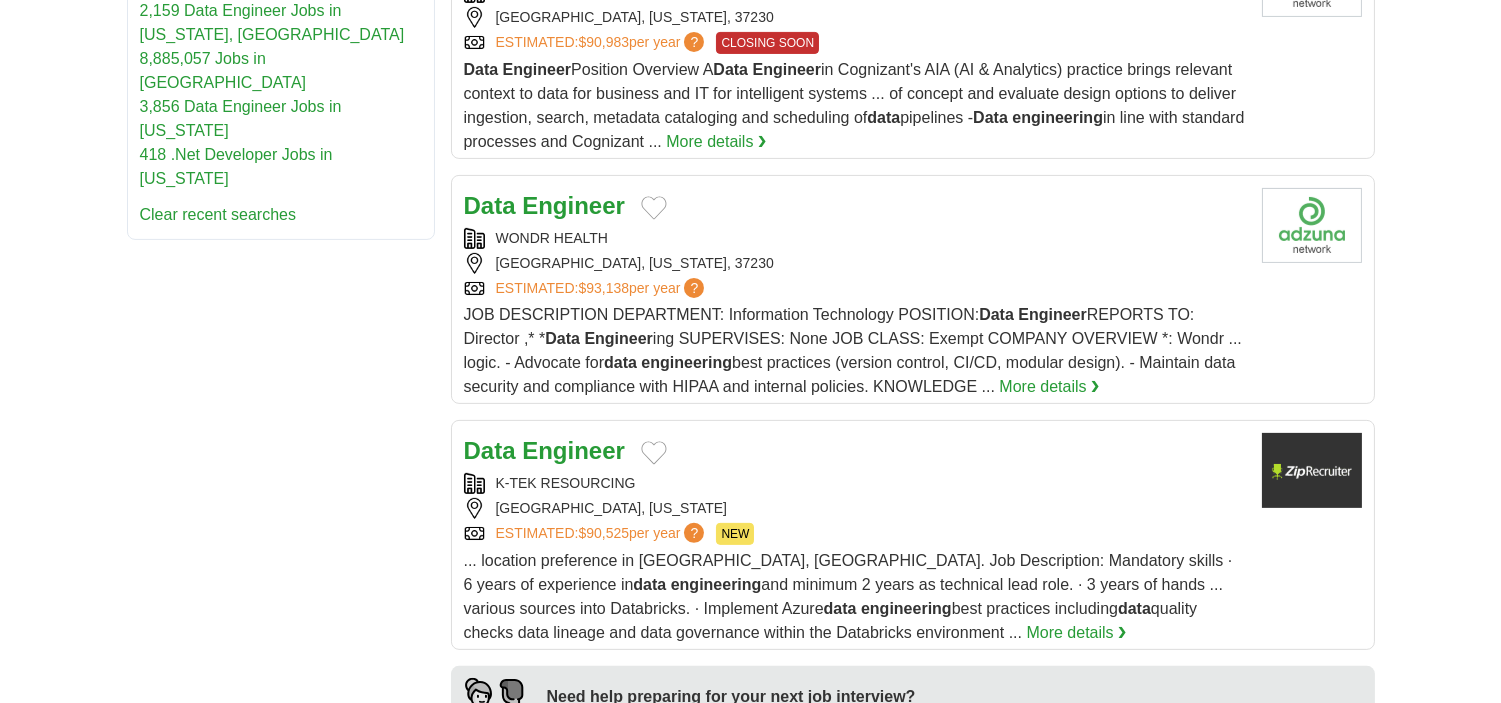 click at bounding box center [654, 208] 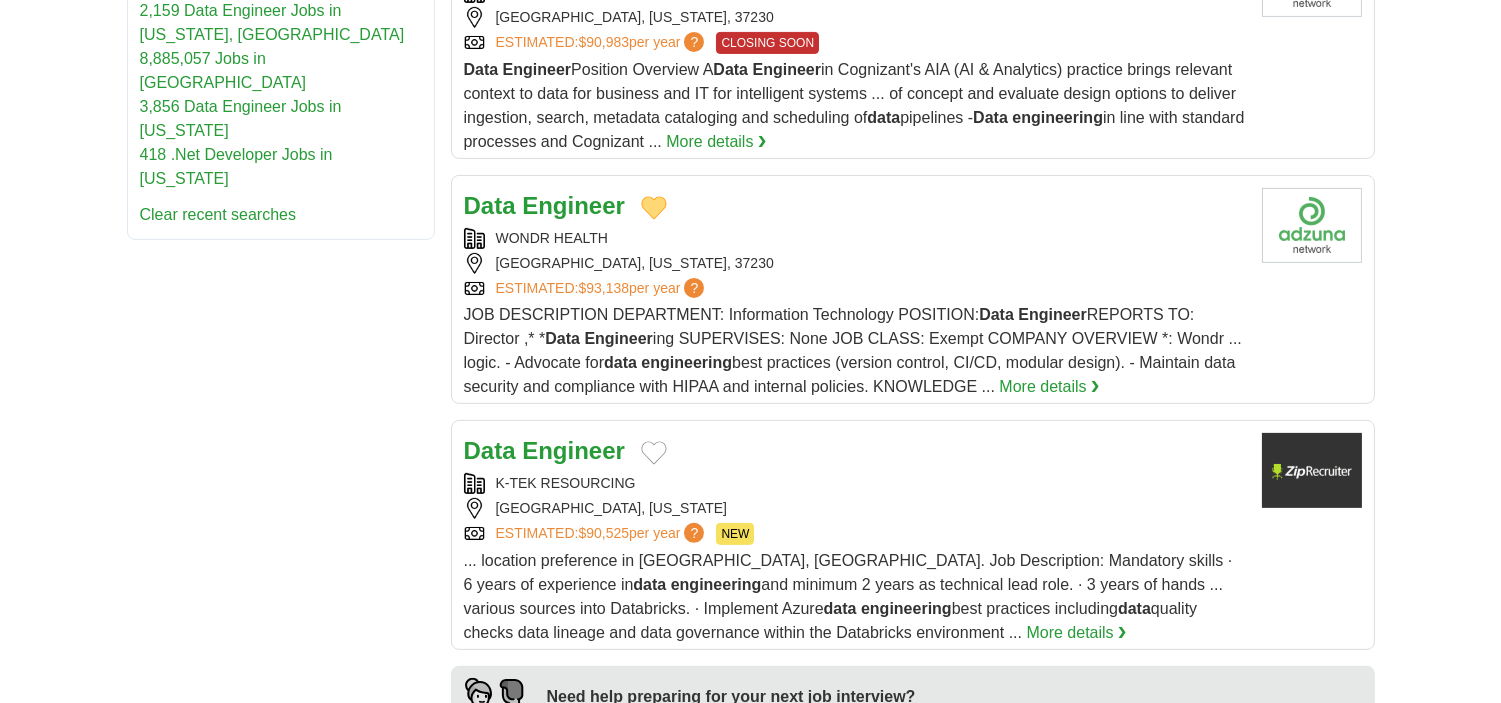 click on "Engineer" at bounding box center (573, 205) 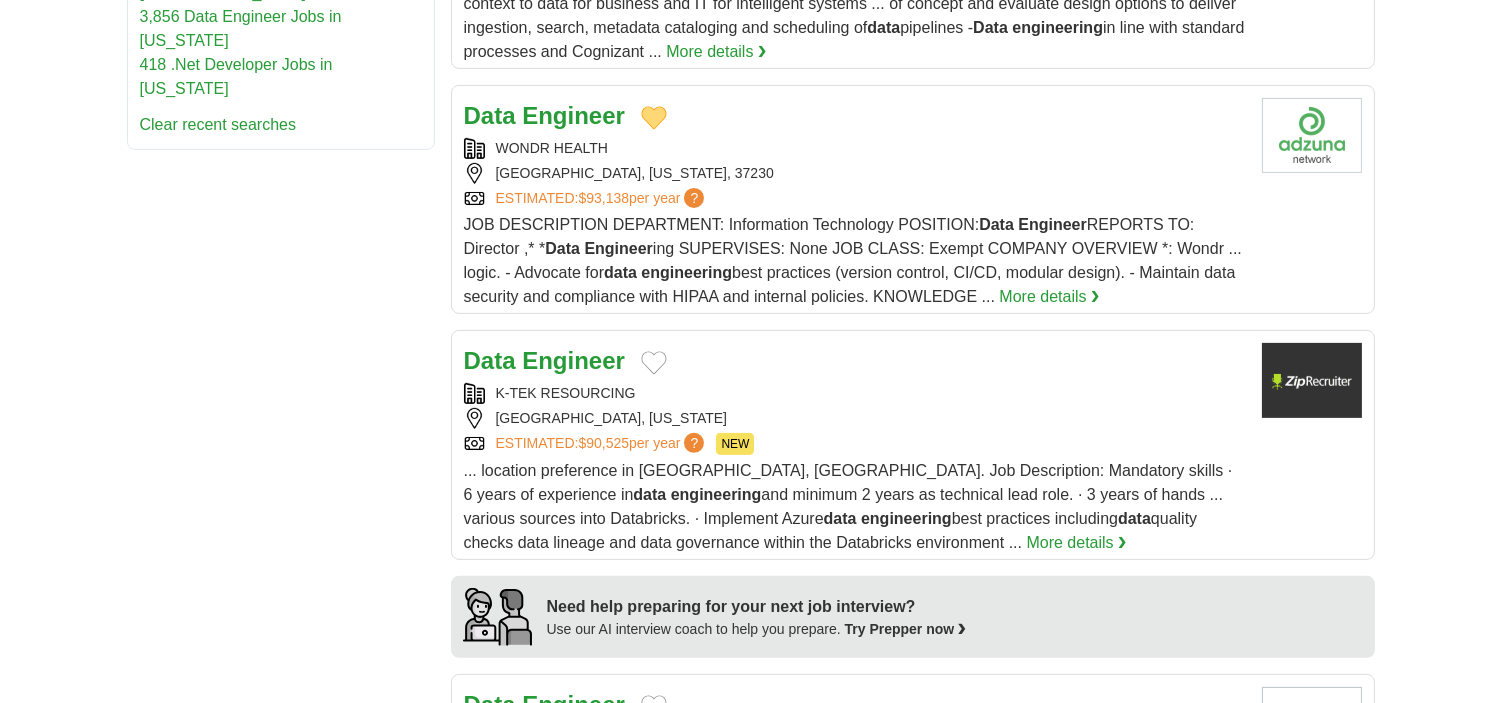 scroll, scrollTop: 1444, scrollLeft: 0, axis: vertical 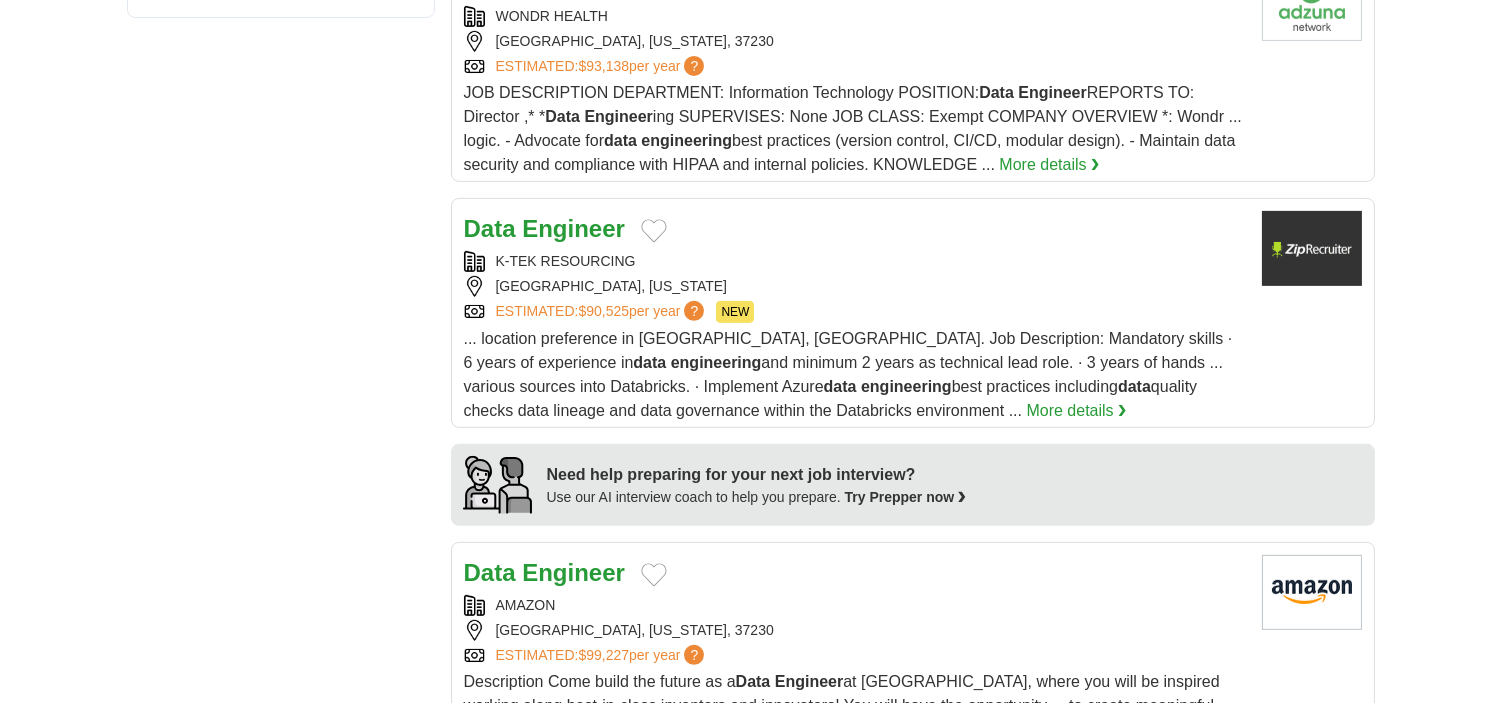 drag, startPoint x: 646, startPoint y: 211, endPoint x: 601, endPoint y: 214, distance: 45.099888 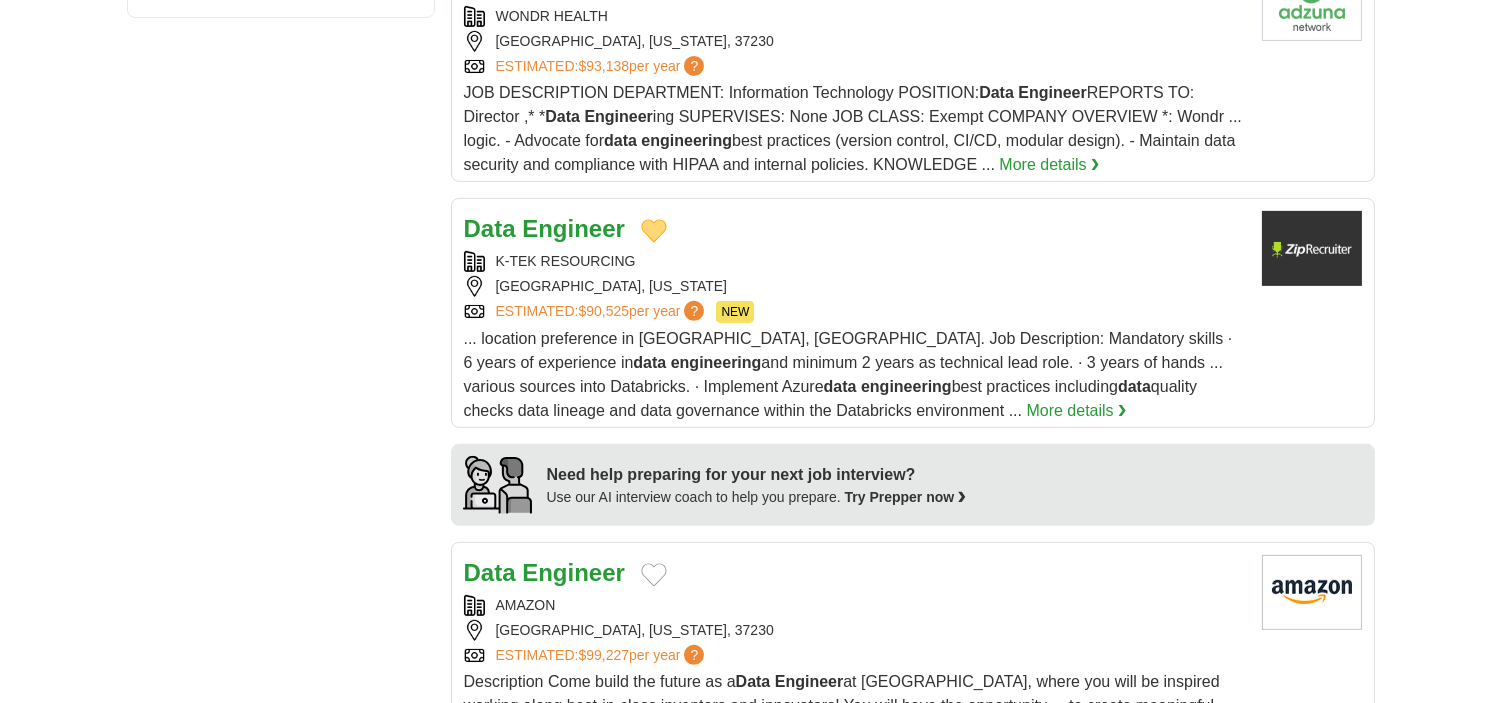 click on "Engineer" at bounding box center (573, 228) 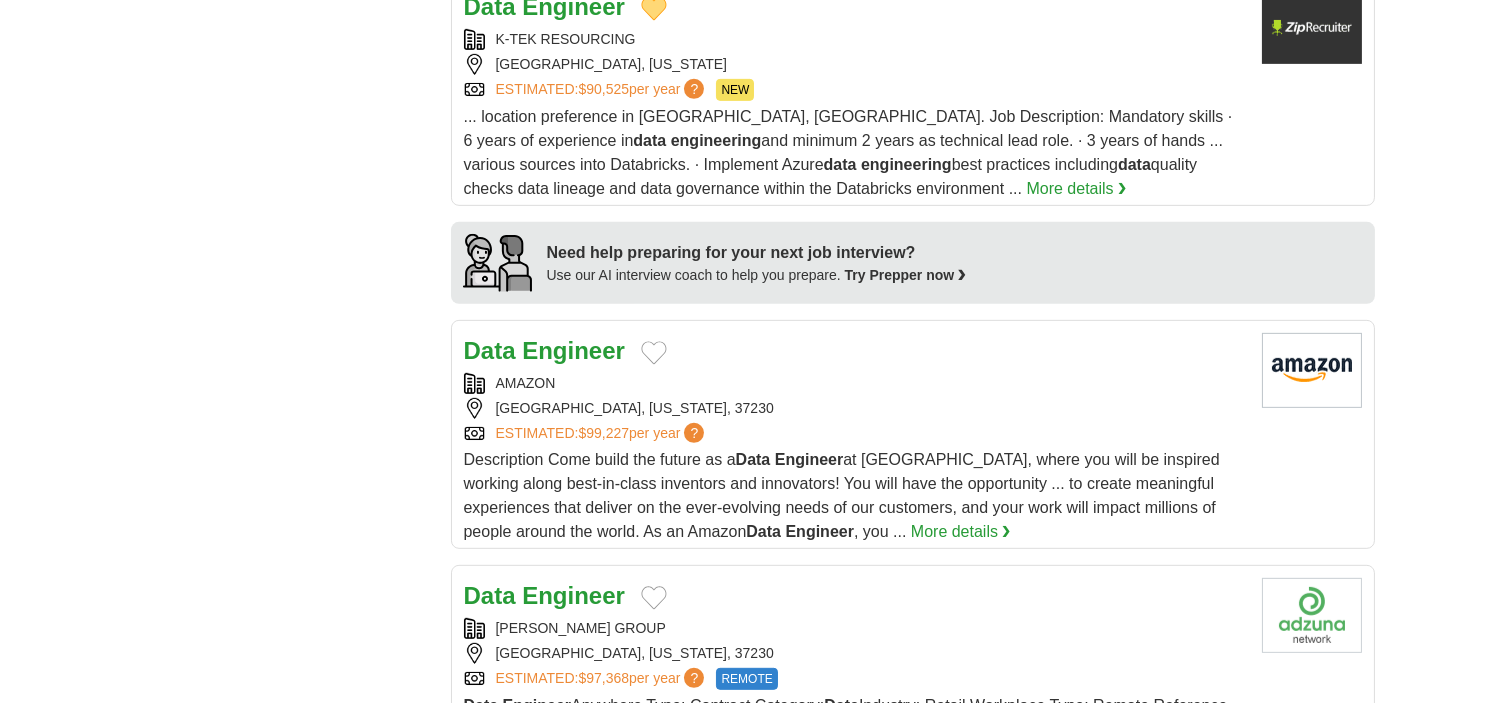 click at bounding box center (654, 353) 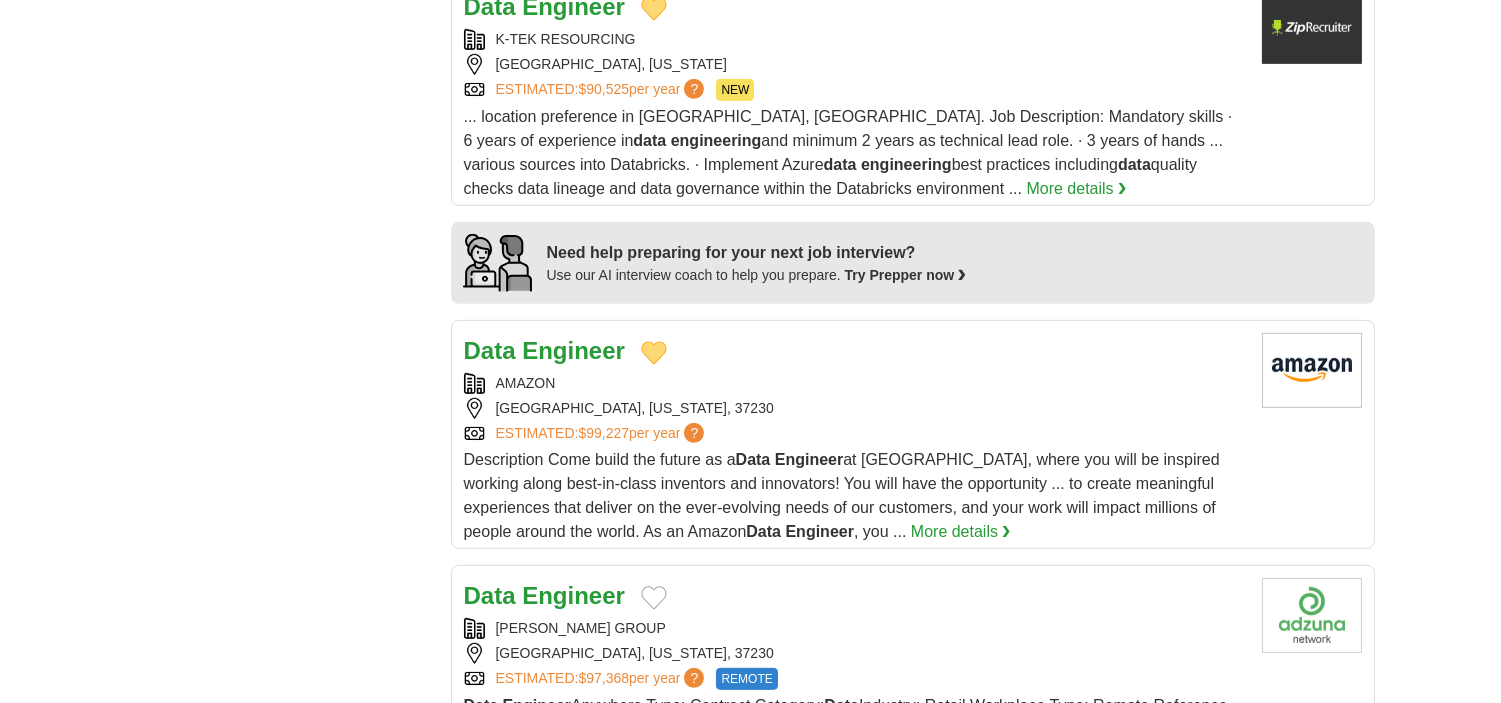click on "Engineer" at bounding box center (573, 350) 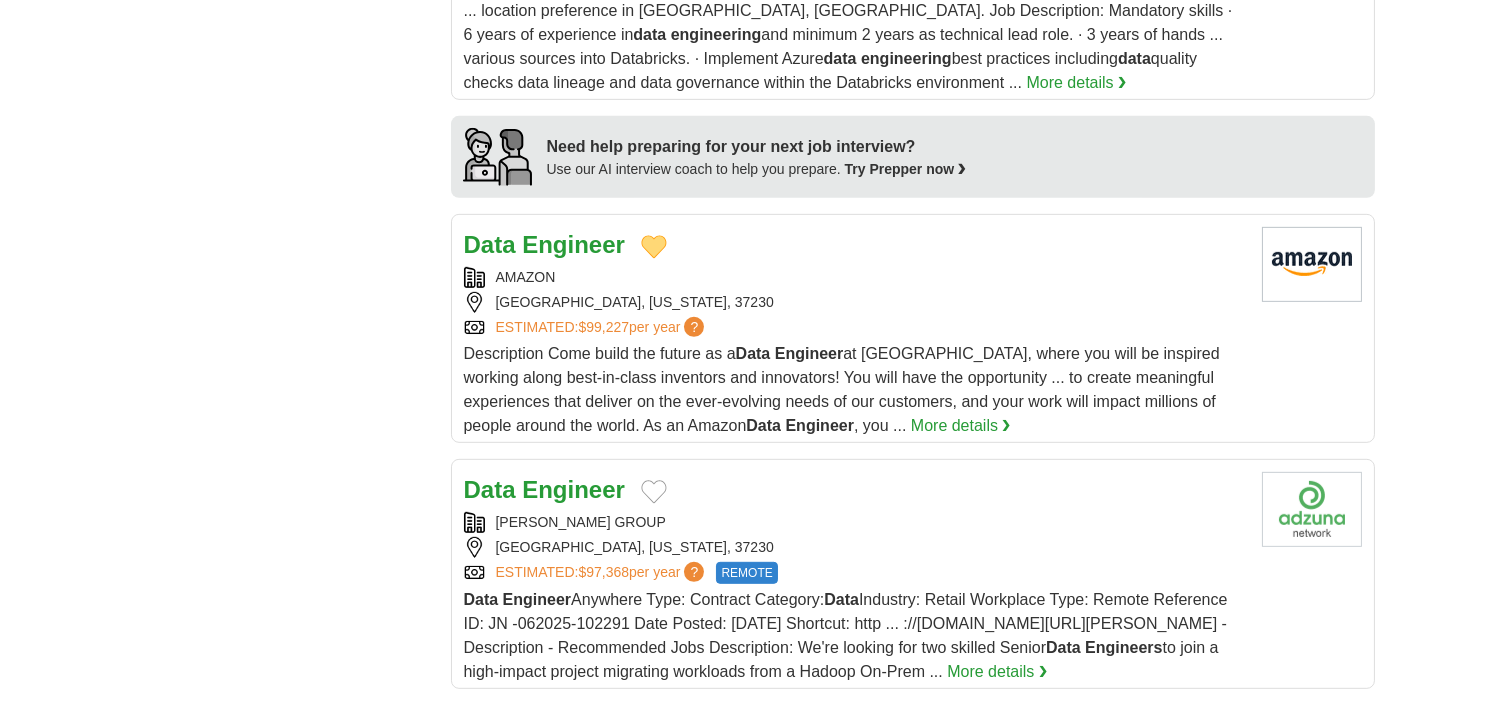 scroll, scrollTop: 2000, scrollLeft: 0, axis: vertical 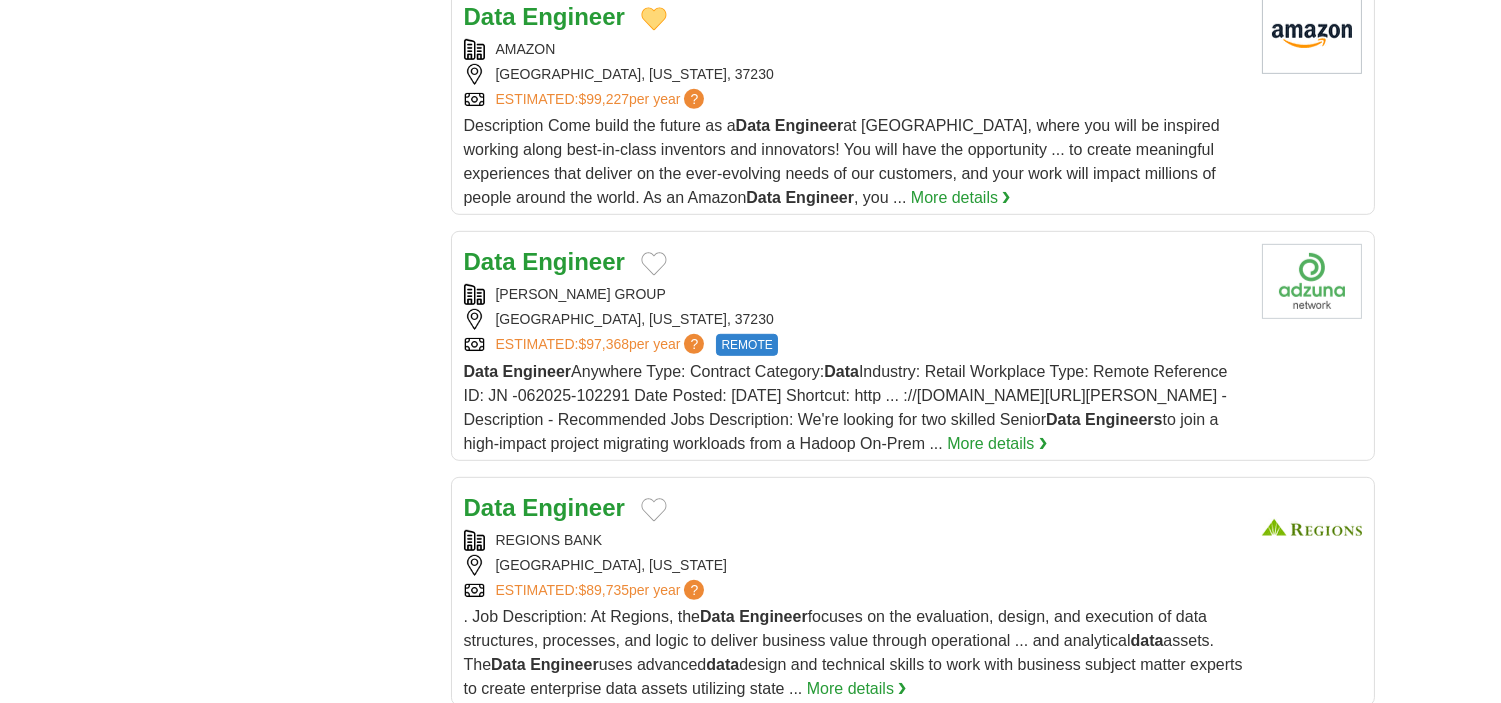 drag, startPoint x: 658, startPoint y: 247, endPoint x: 643, endPoint y: 242, distance: 15.811388 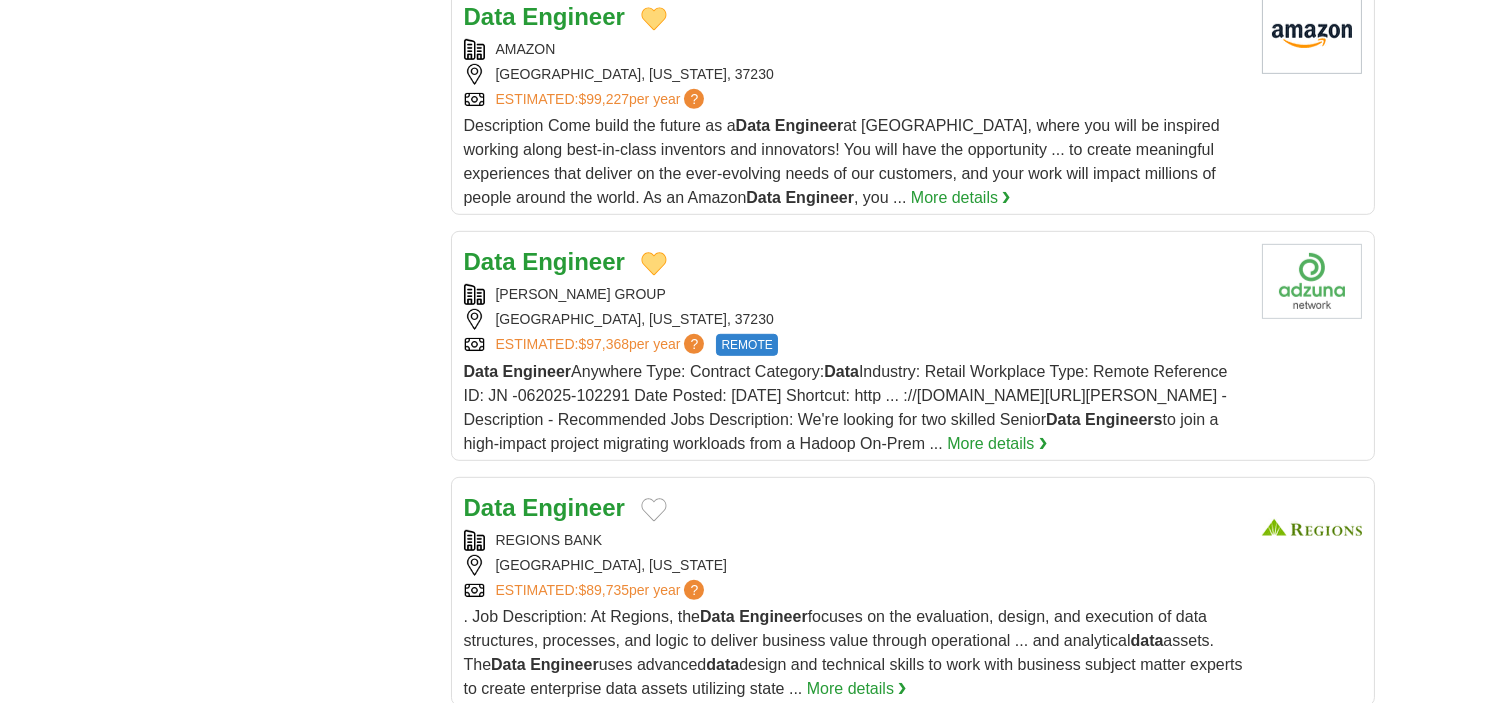 click on "Engineer" at bounding box center [573, 261] 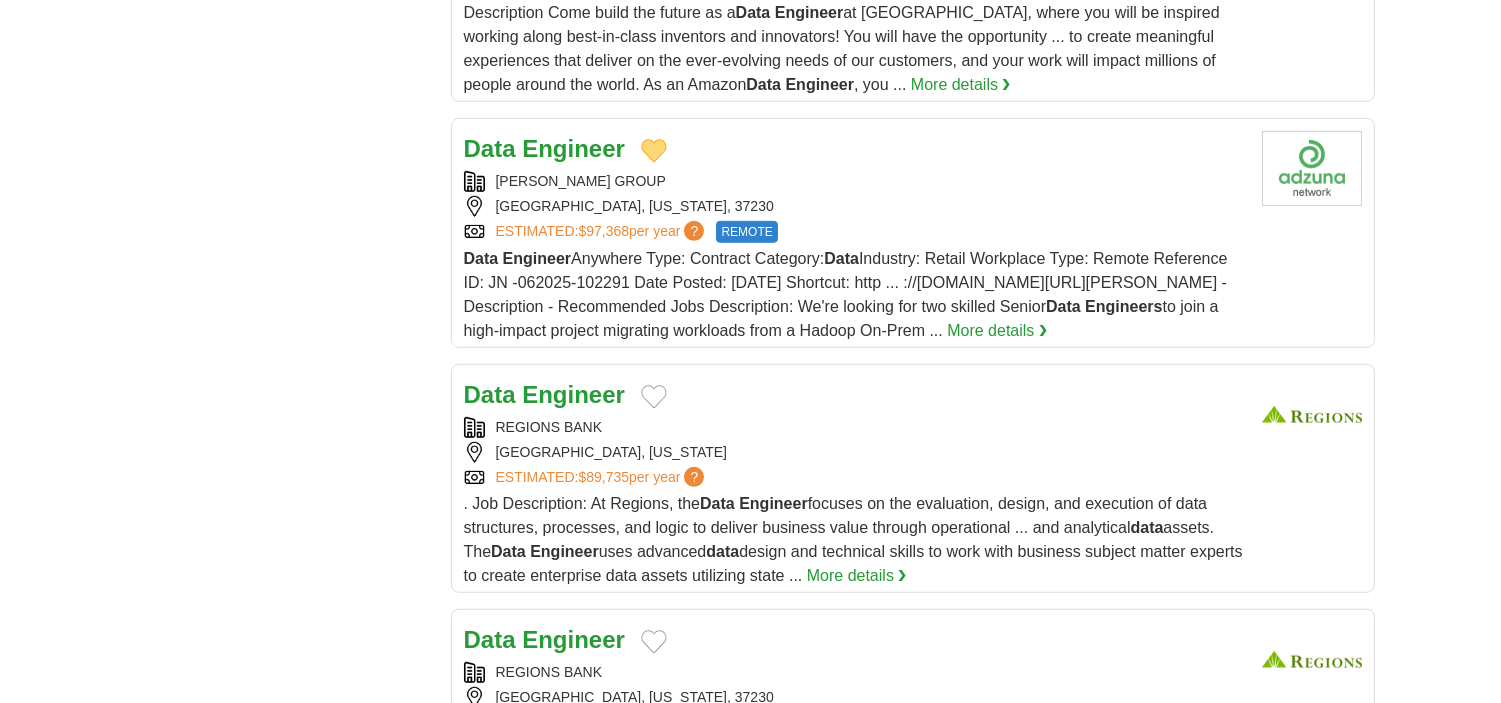 scroll, scrollTop: 2222, scrollLeft: 0, axis: vertical 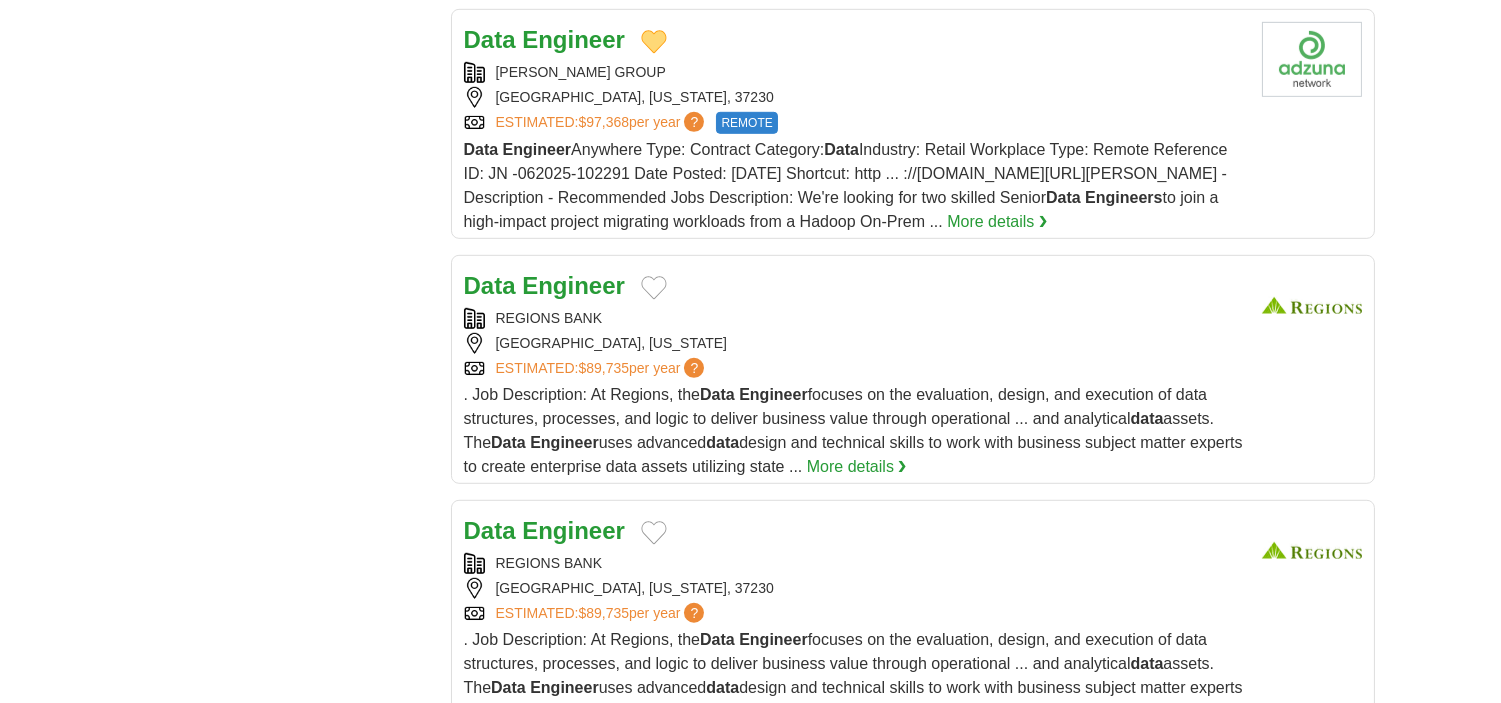 click at bounding box center [654, 288] 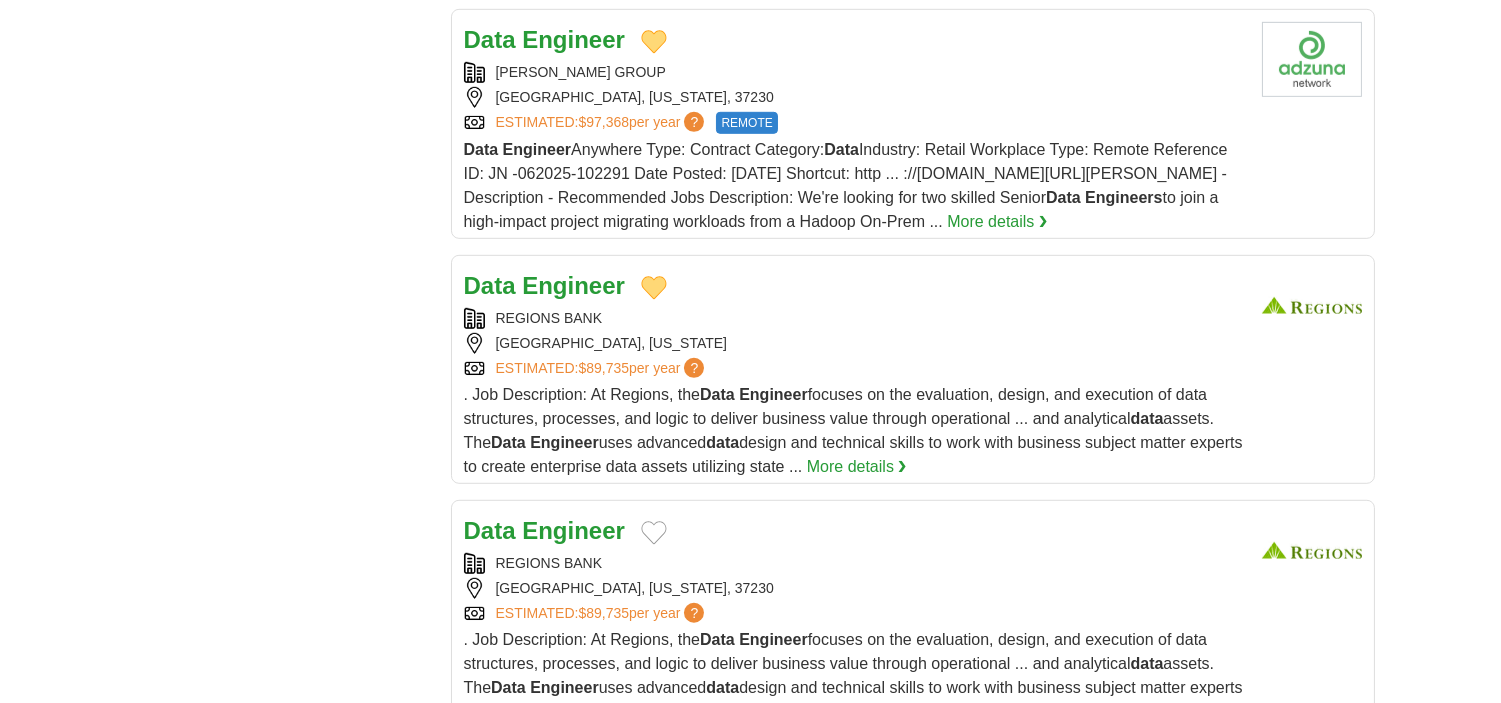 click on "Engineer" at bounding box center [573, 285] 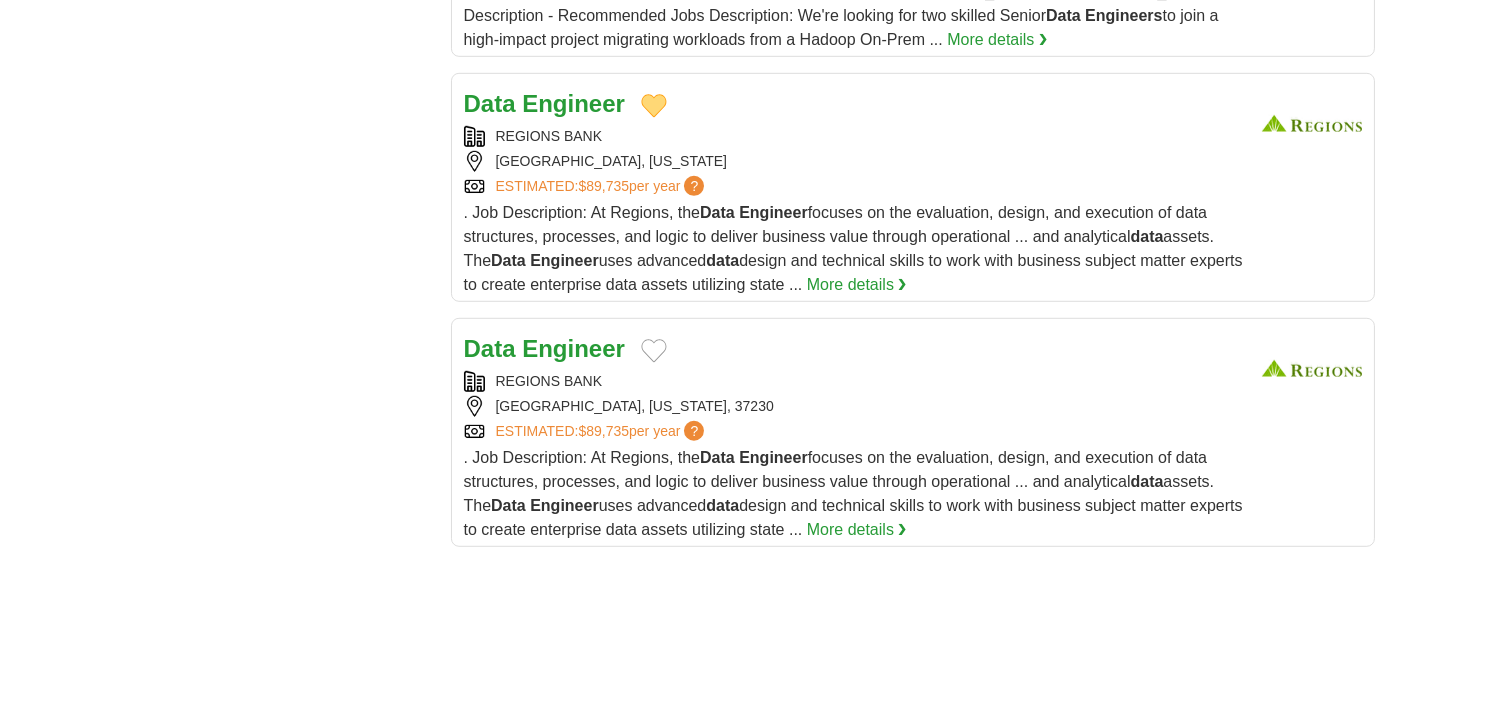 scroll, scrollTop: 2444, scrollLeft: 0, axis: vertical 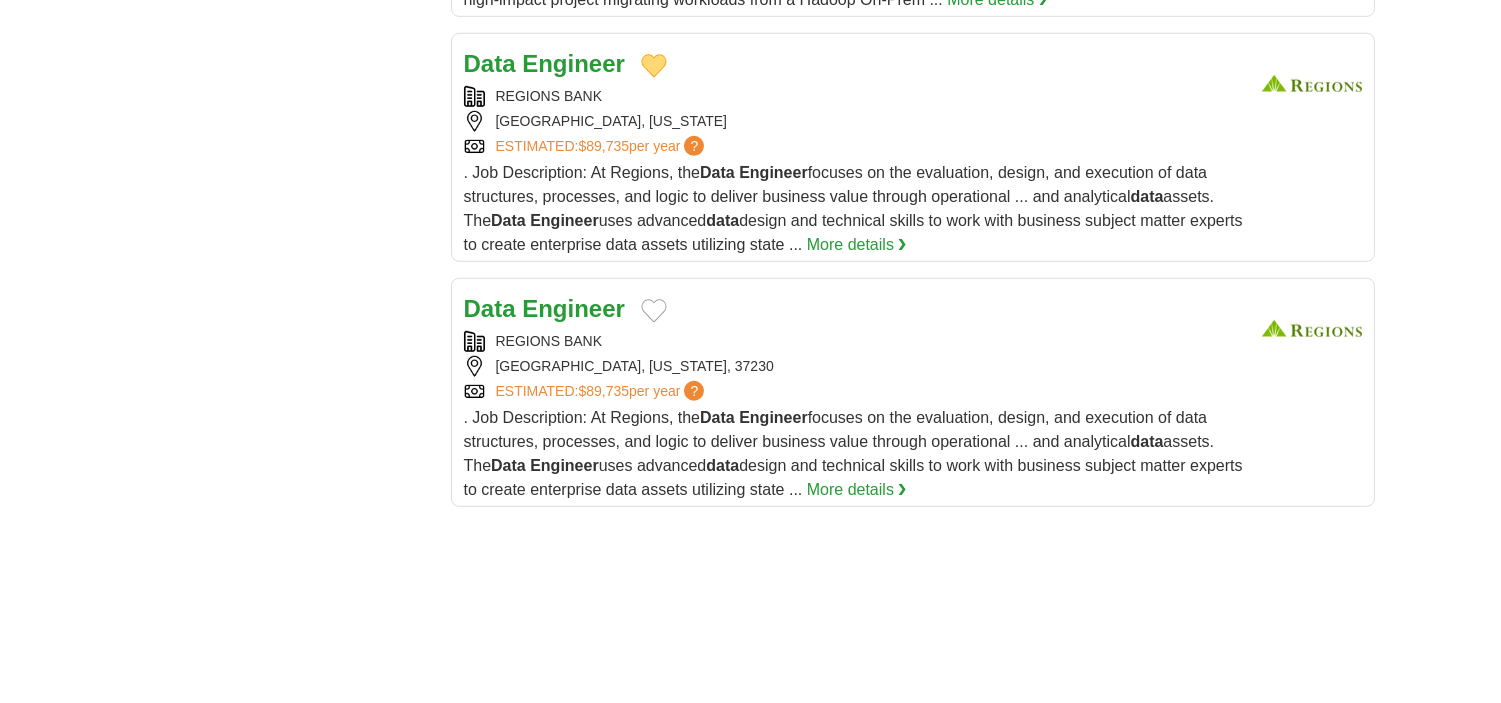 click at bounding box center (654, 311) 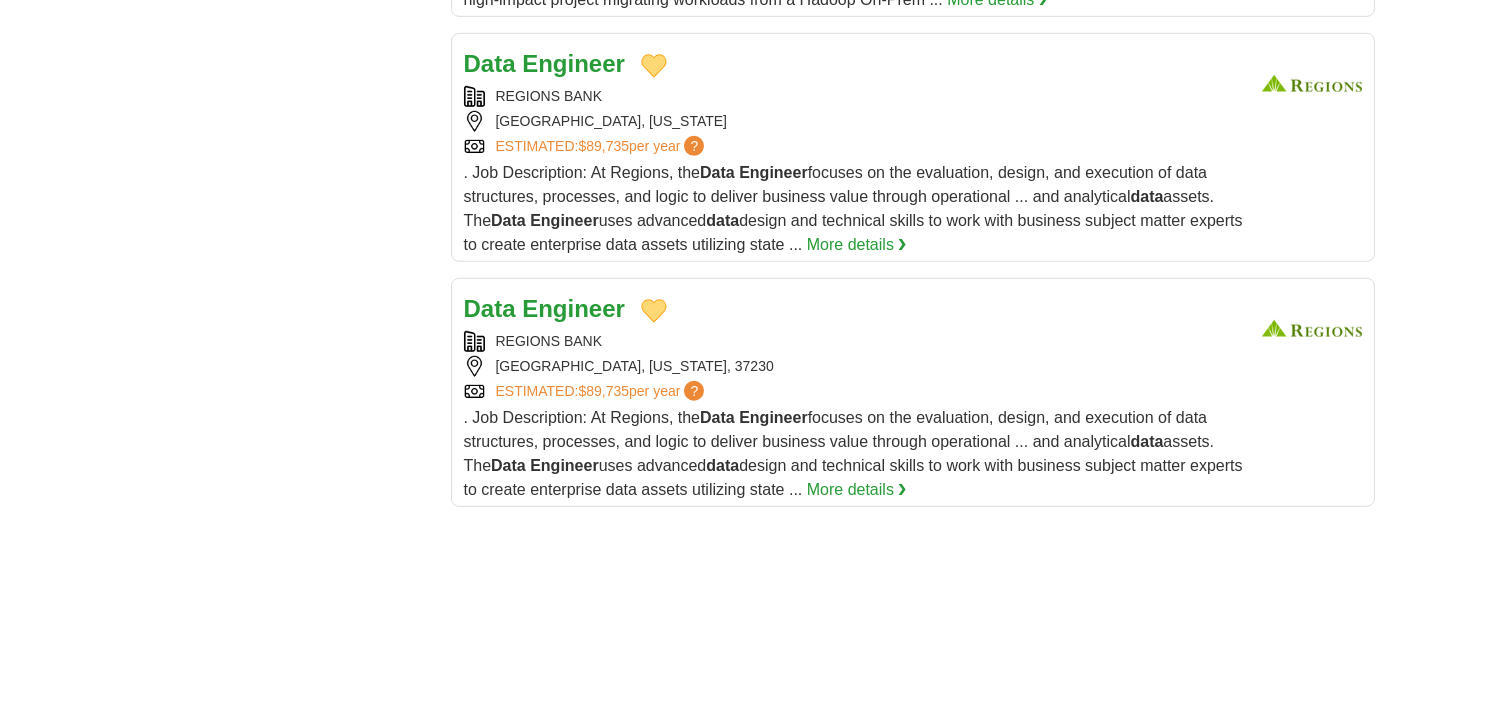 click on "Engineer" at bounding box center (573, 308) 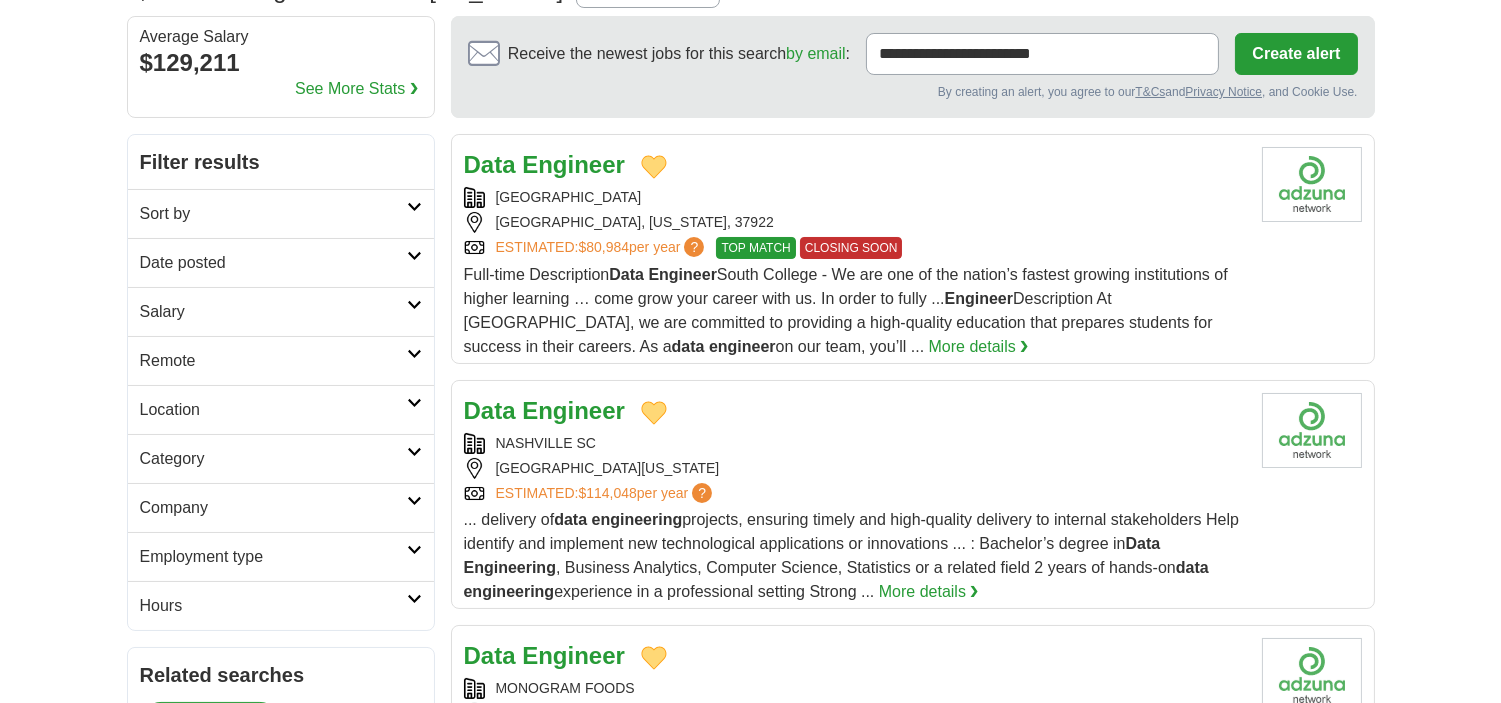 scroll, scrollTop: 0, scrollLeft: 0, axis: both 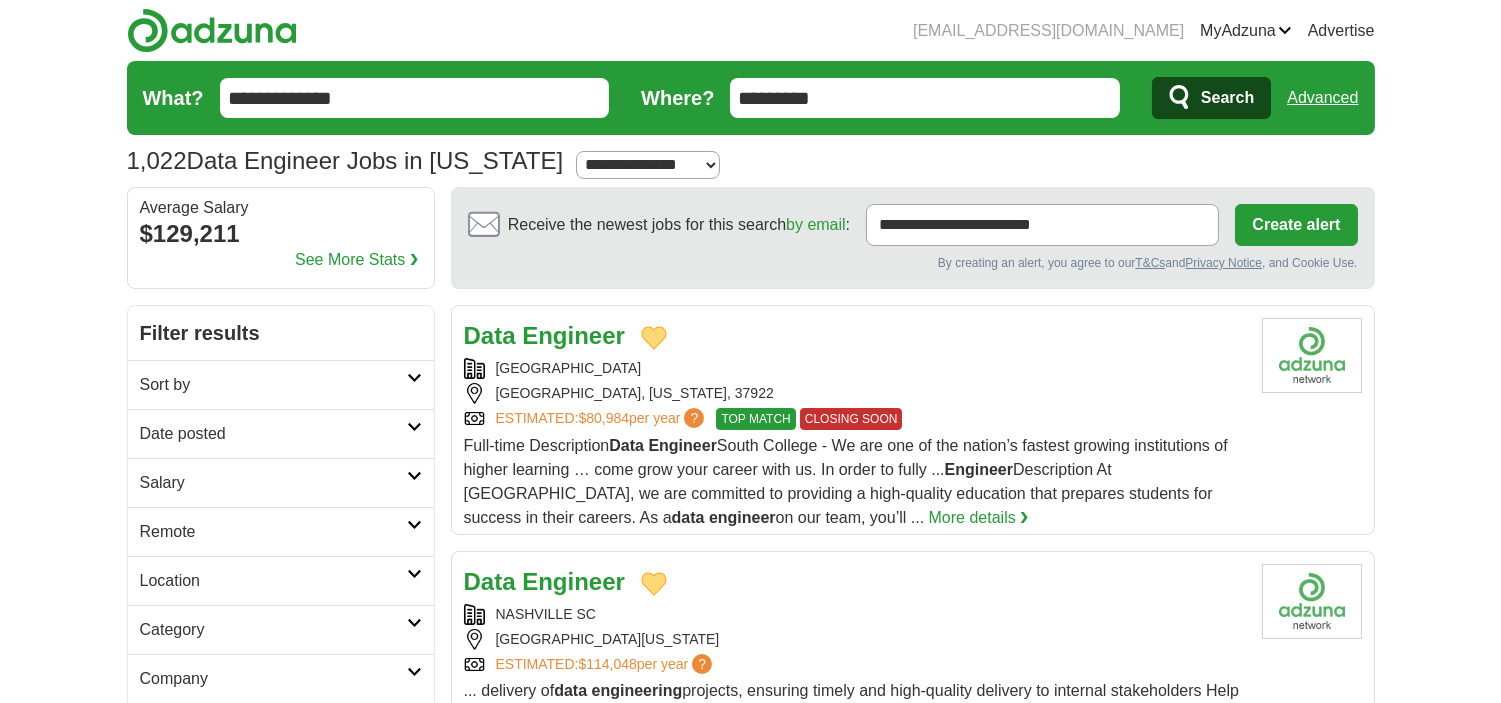 drag, startPoint x: 883, startPoint y: 95, endPoint x: 726, endPoint y: 87, distance: 157.20369 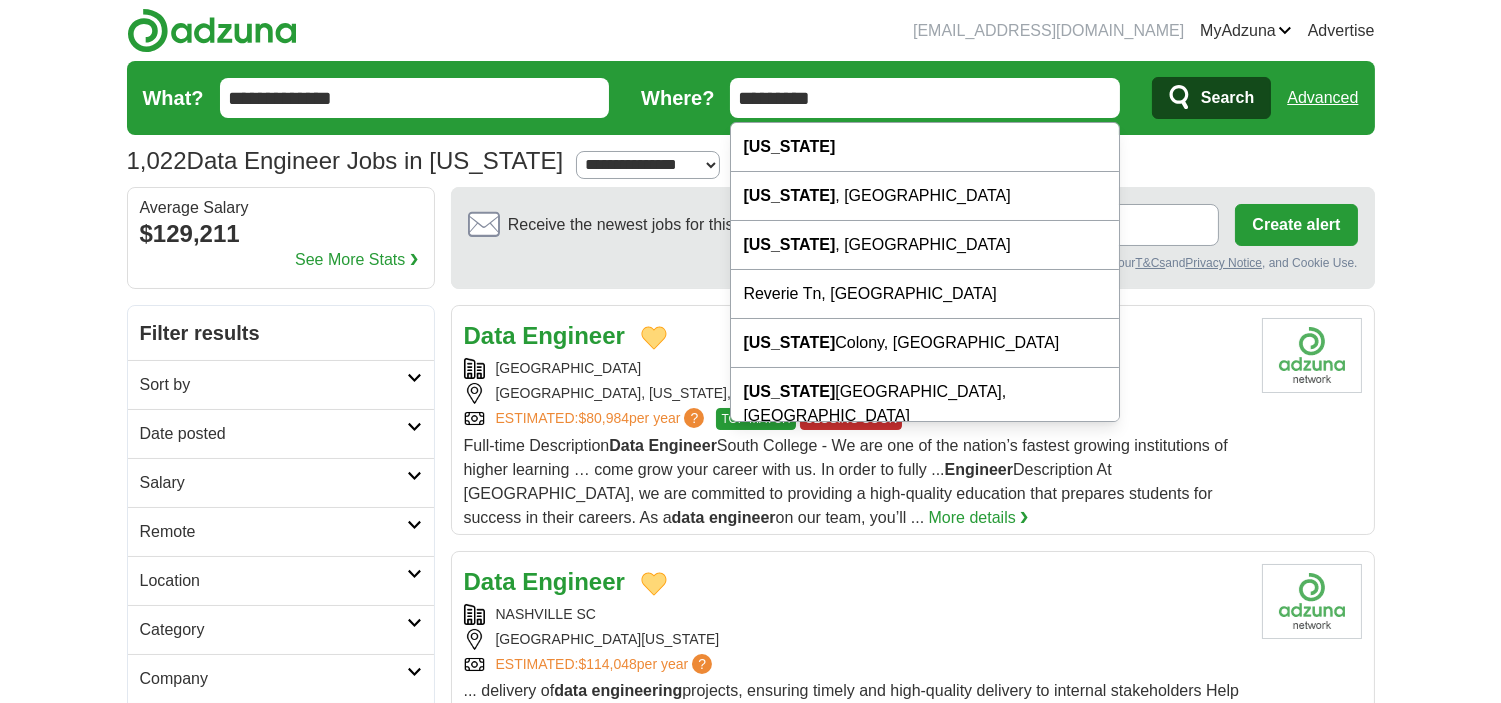 paste 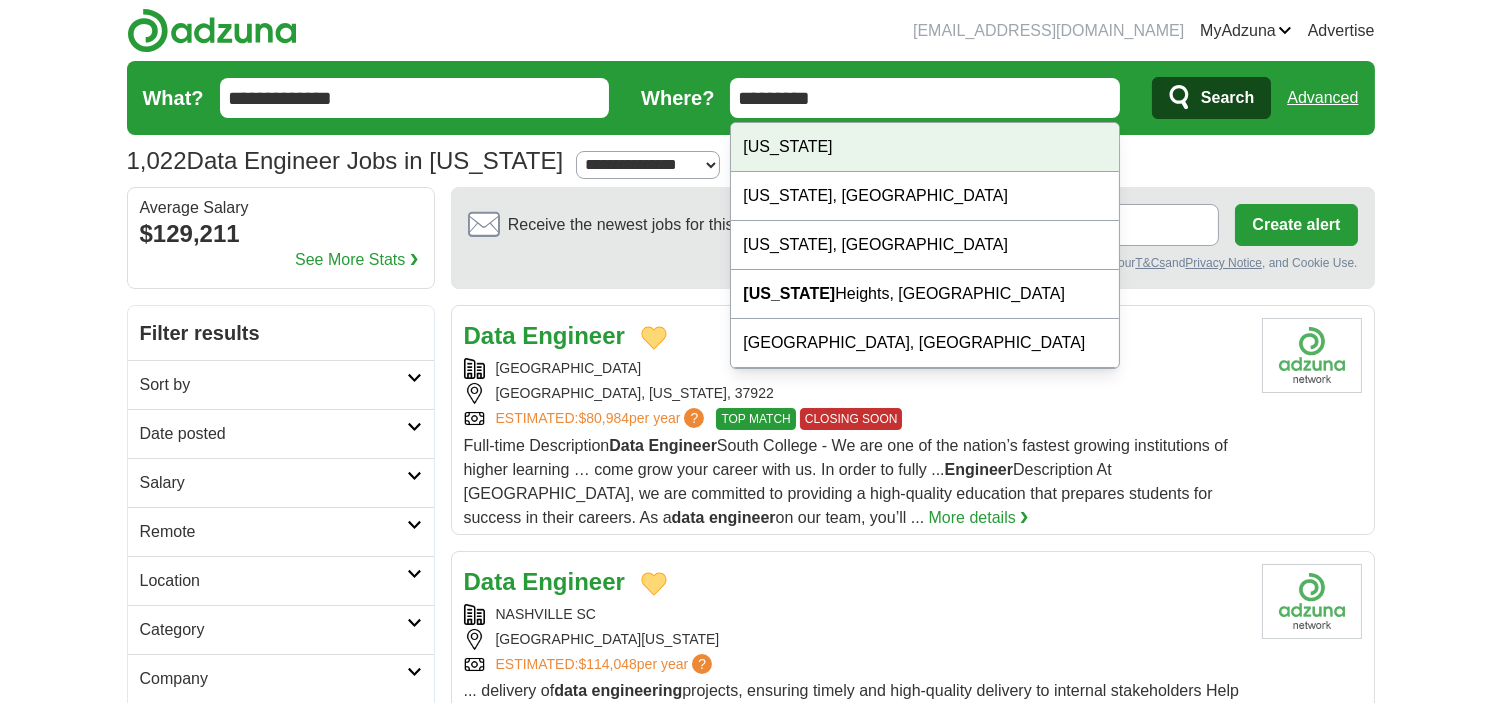click on "[US_STATE]" at bounding box center (924, 147) 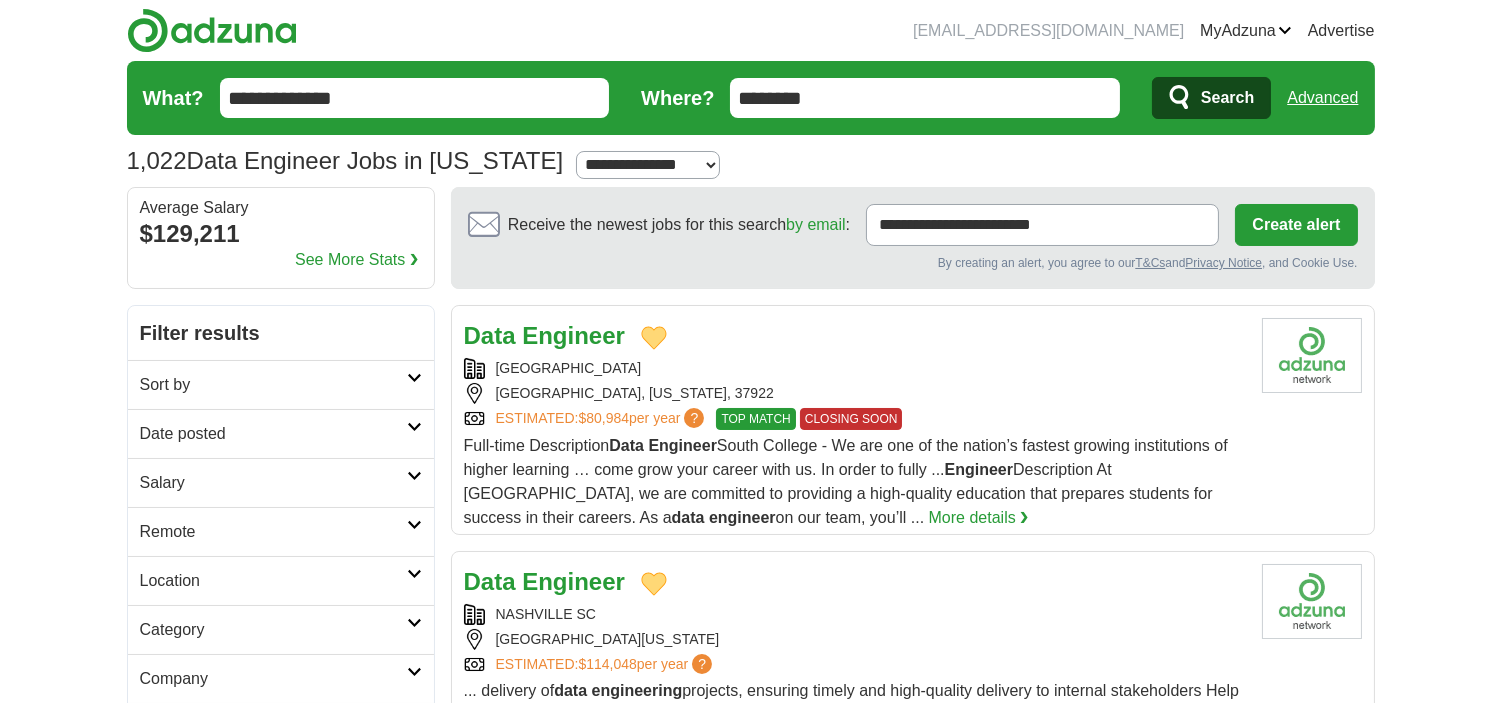 click 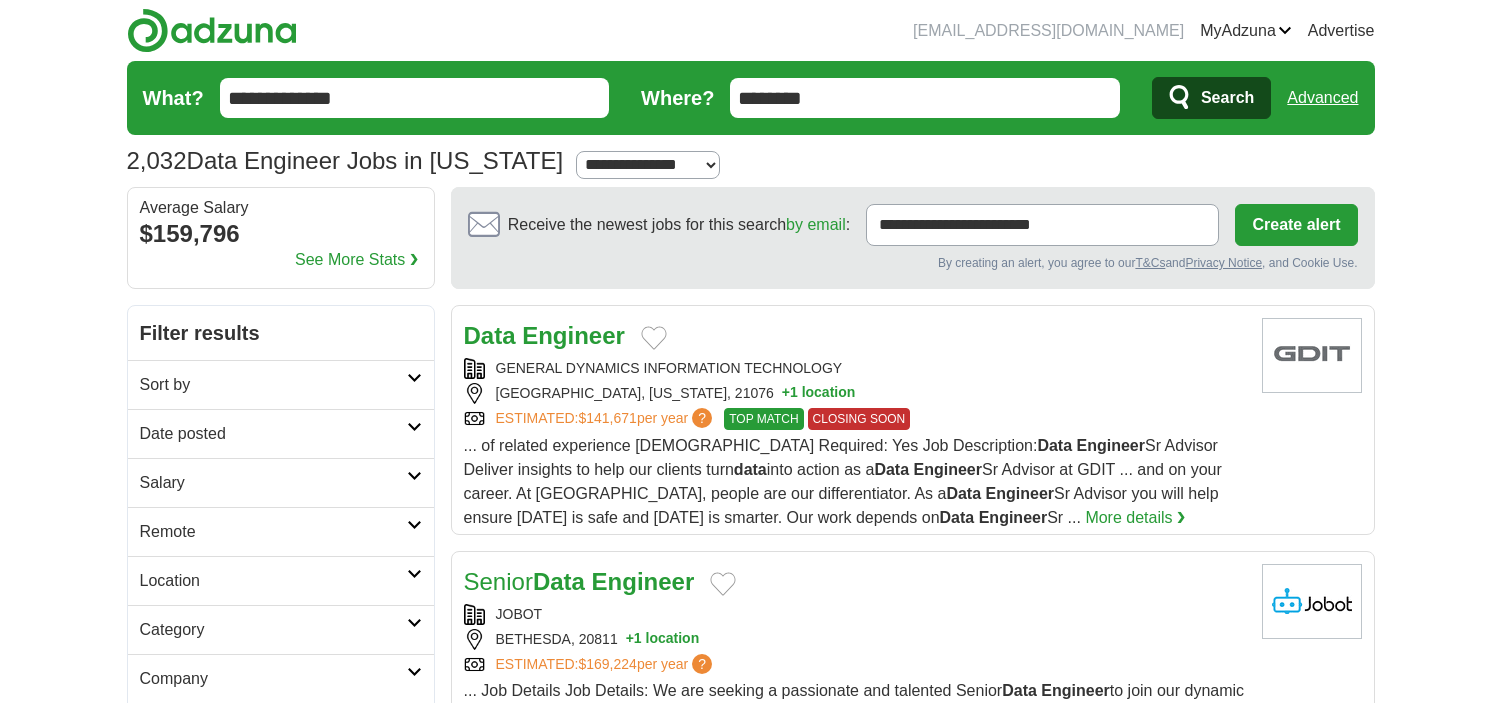 scroll, scrollTop: 0, scrollLeft: 0, axis: both 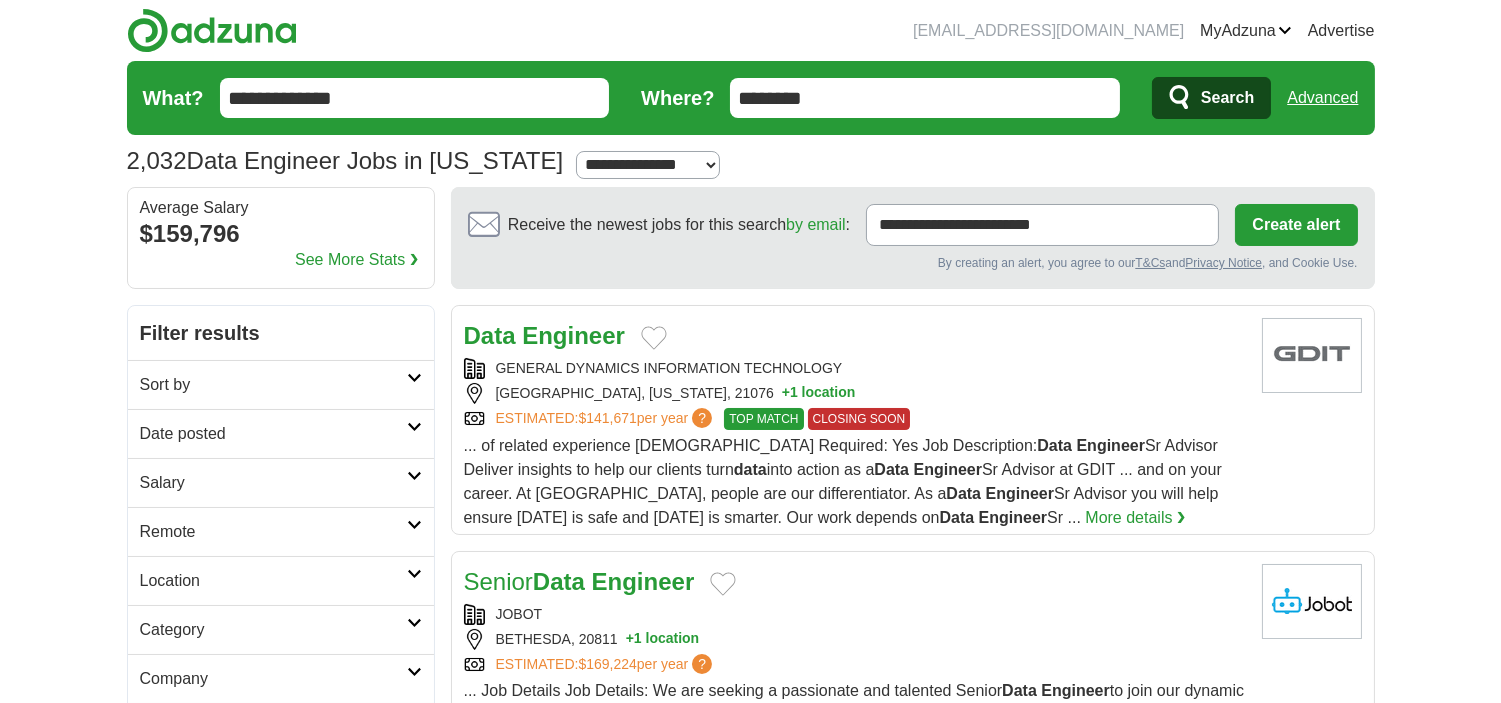 click on "Data   Engineer" at bounding box center [855, 336] 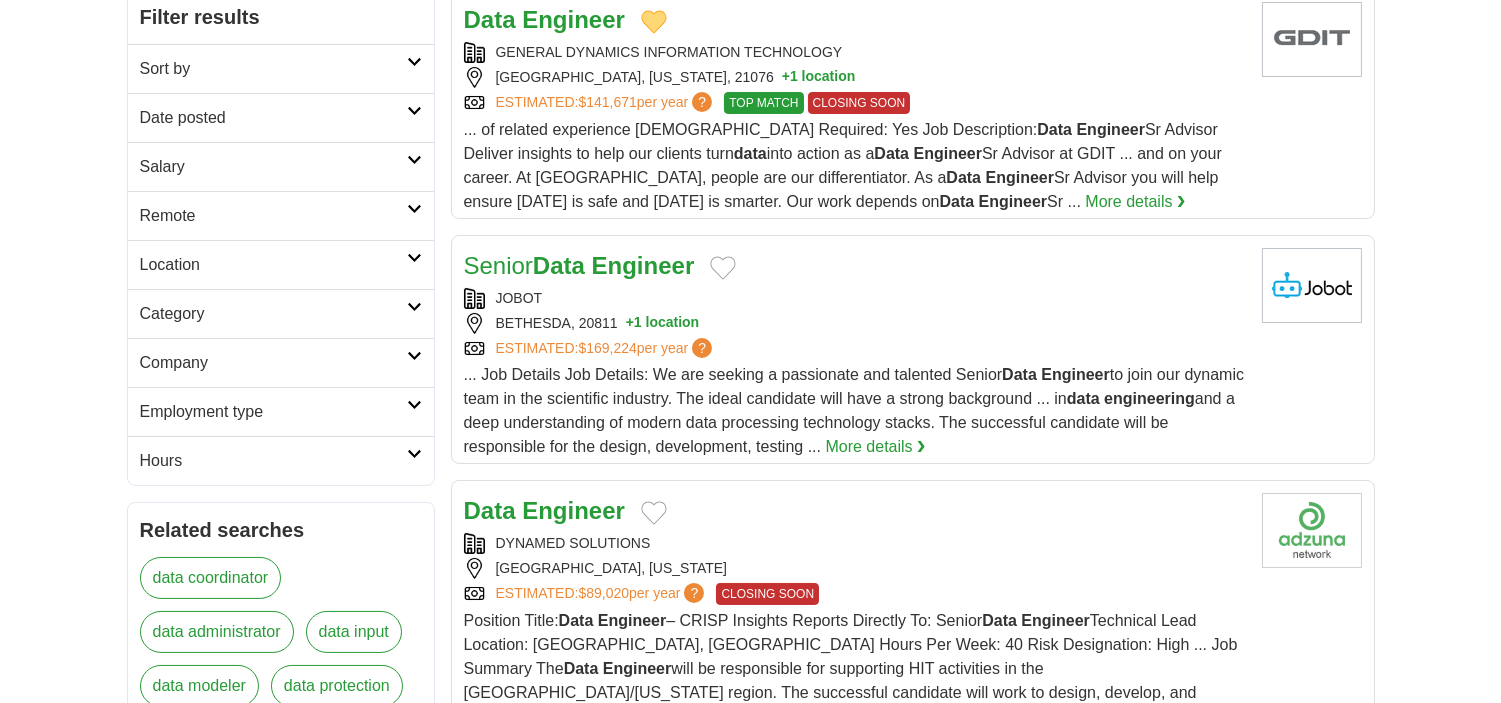 scroll, scrollTop: 555, scrollLeft: 0, axis: vertical 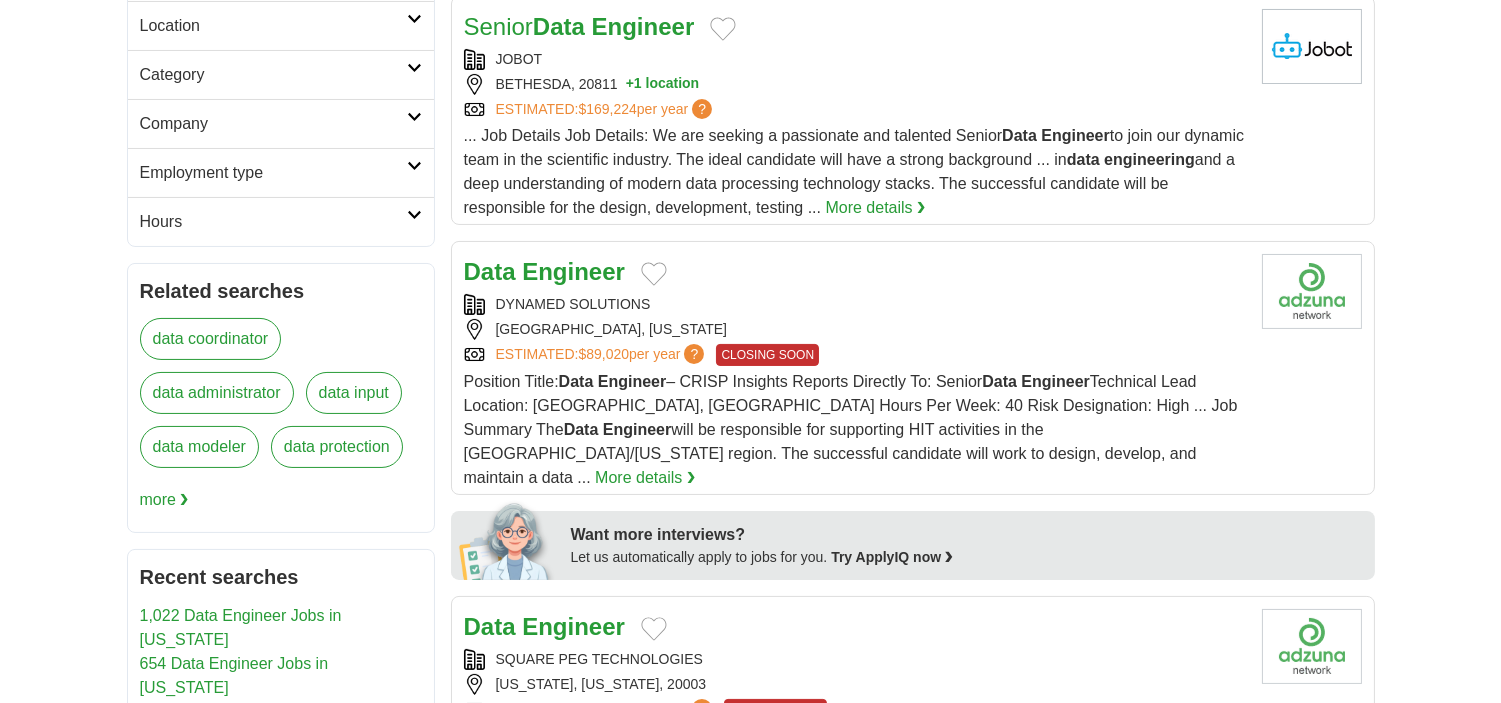 click on "Data   Engineer" at bounding box center [855, 272] 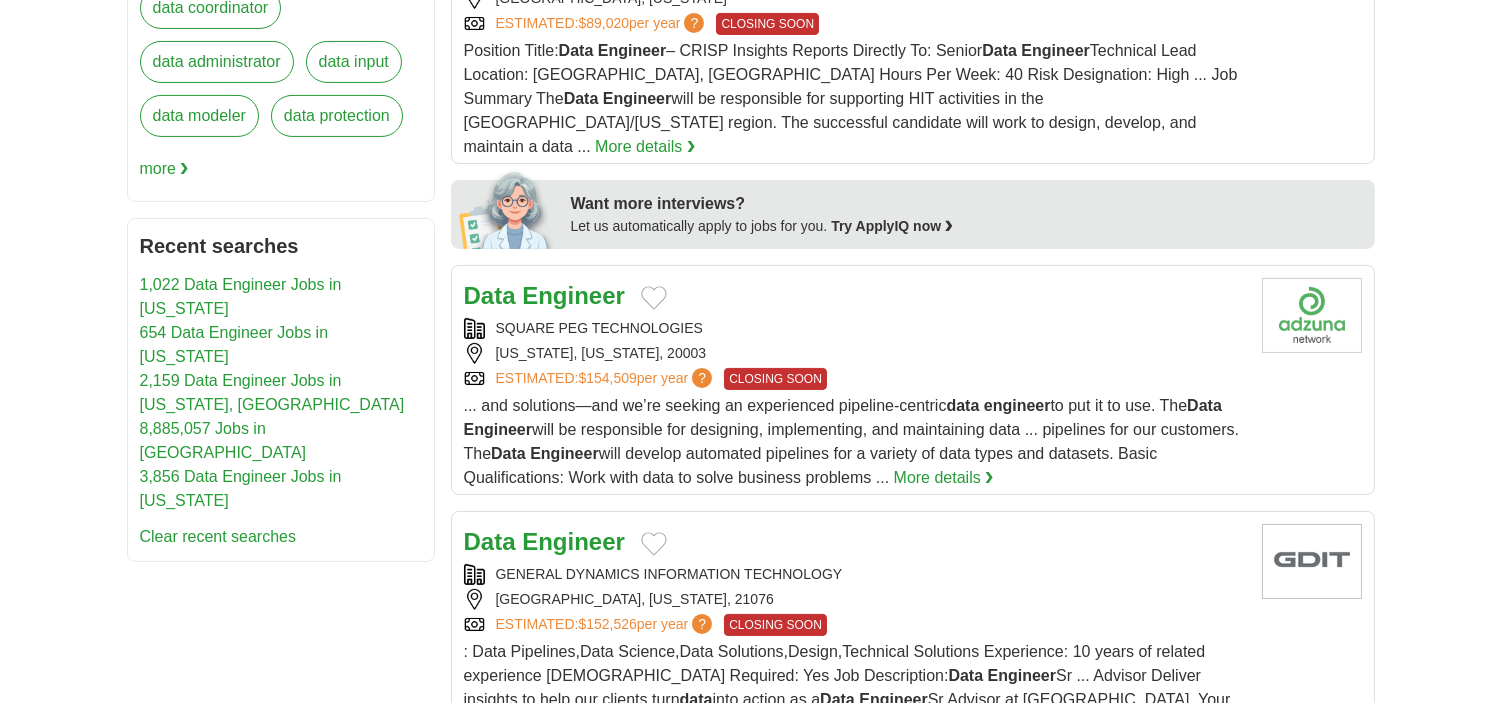 scroll, scrollTop: 888, scrollLeft: 0, axis: vertical 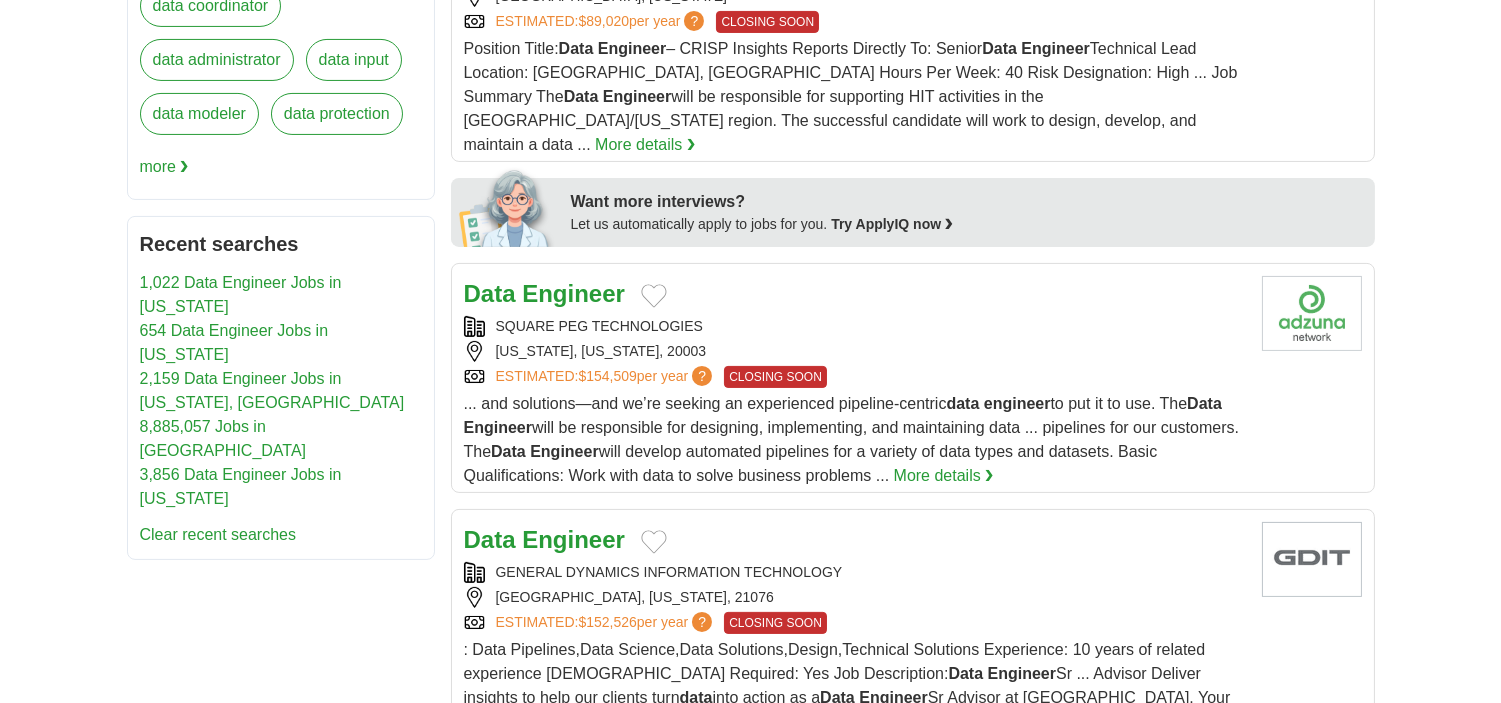 click at bounding box center (654, 296) 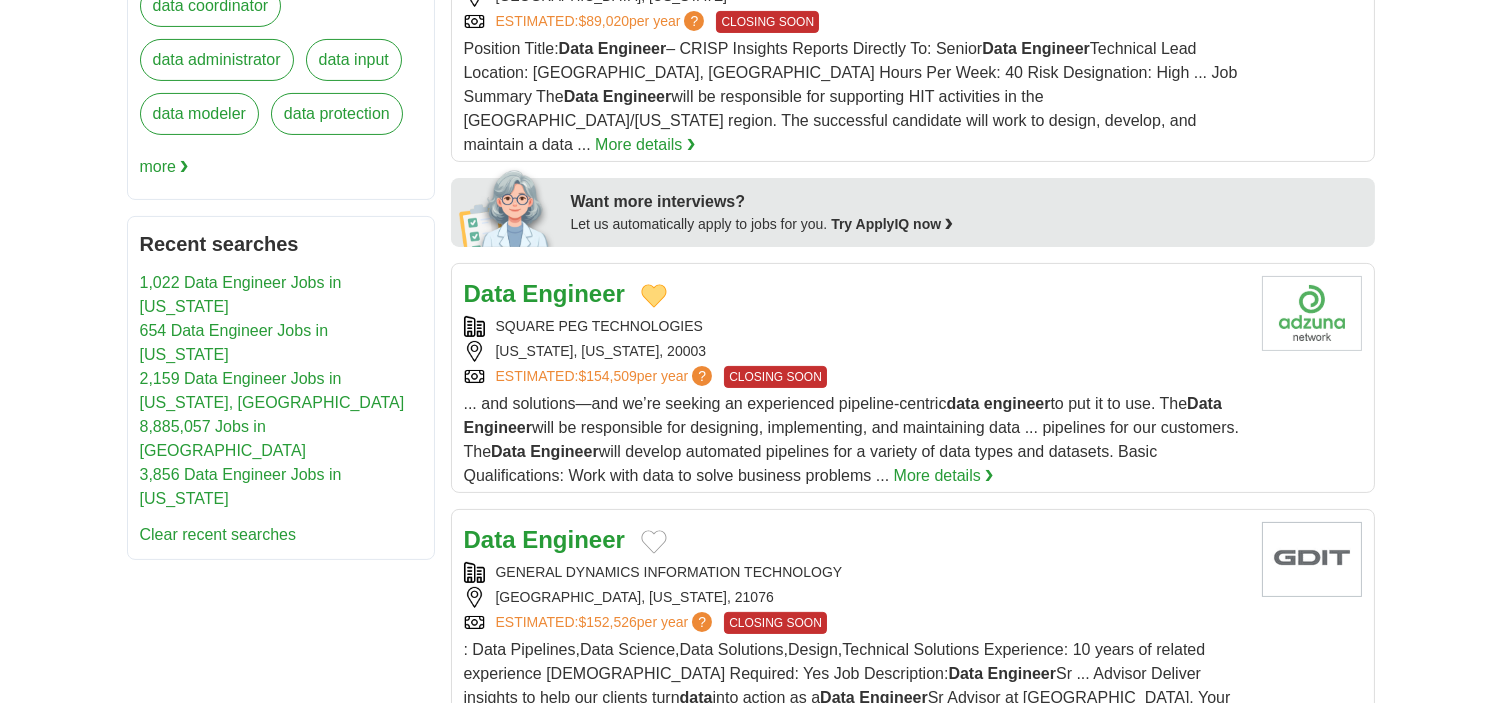 click on "Engineer" at bounding box center [573, 293] 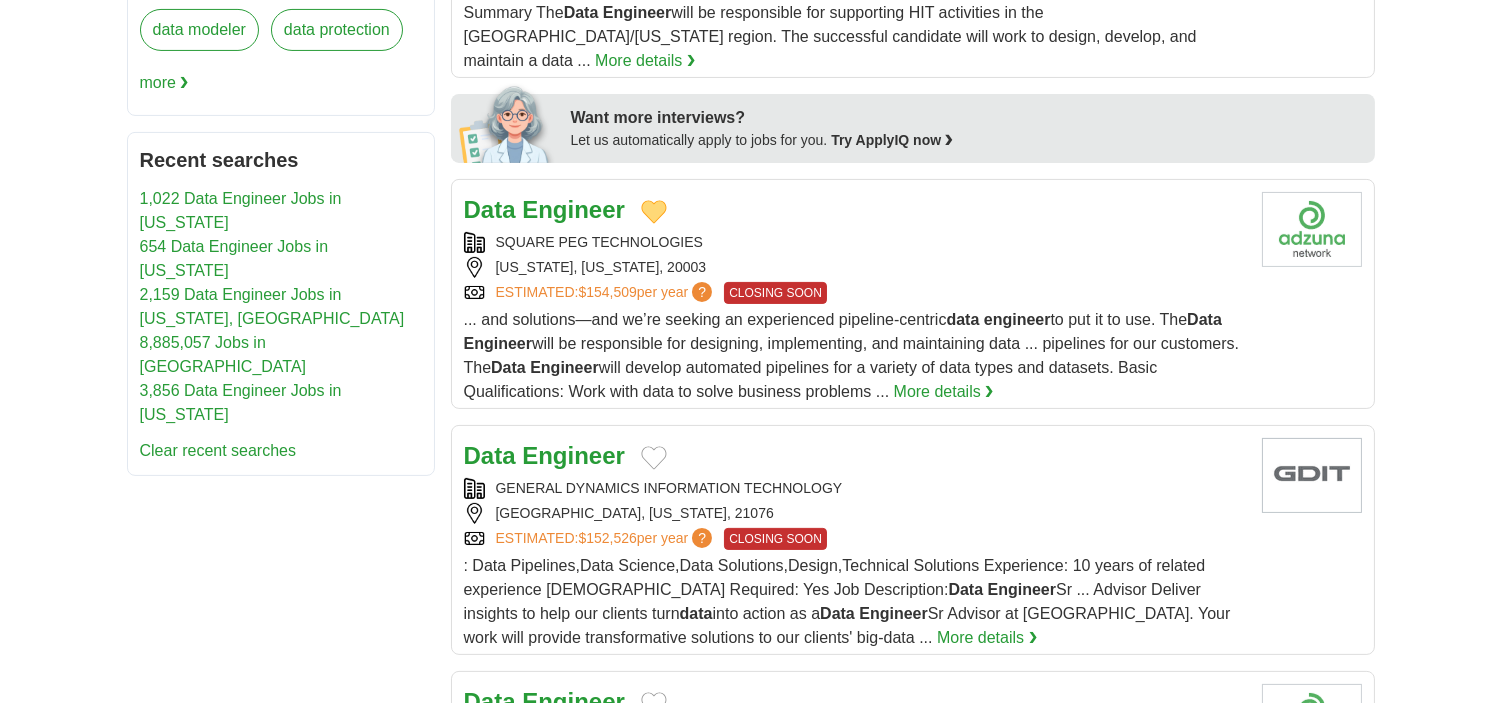 scroll, scrollTop: 1111, scrollLeft: 0, axis: vertical 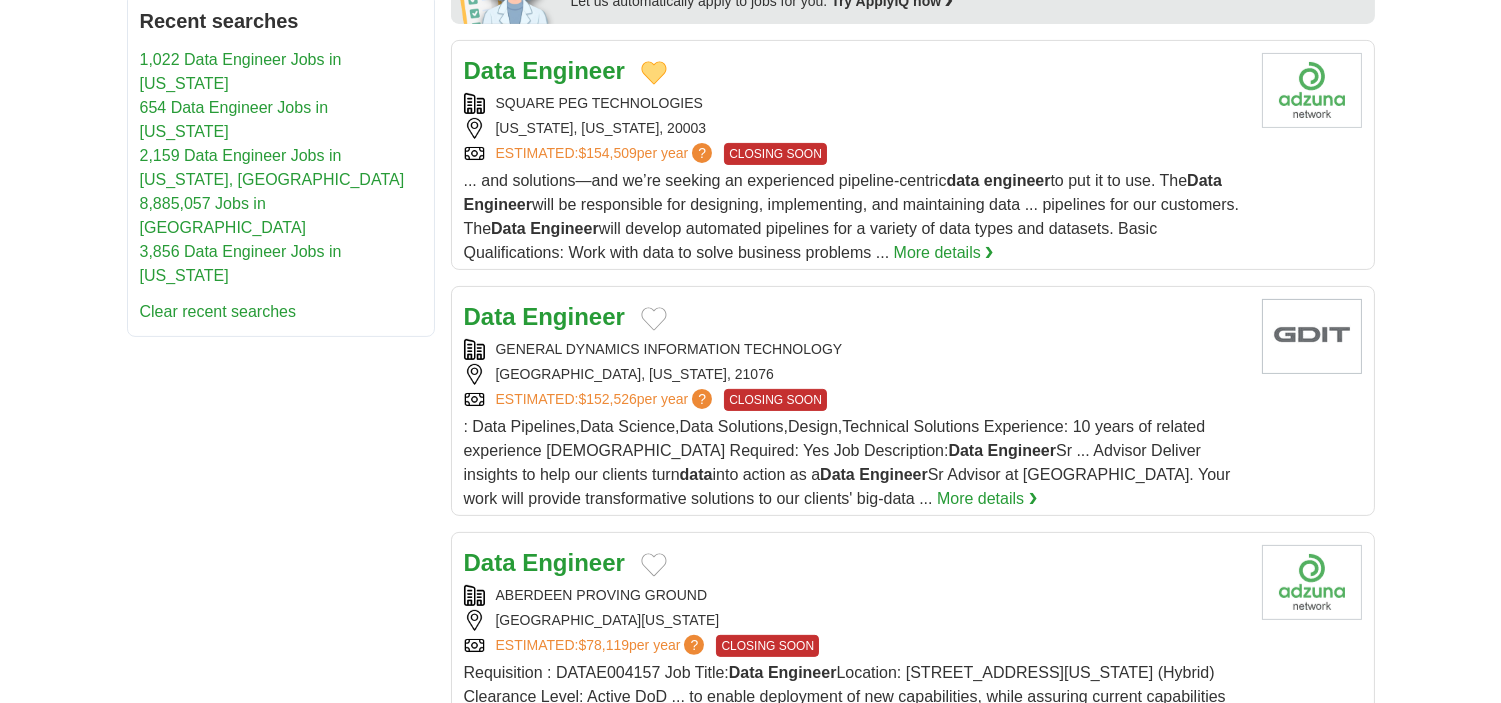 click at bounding box center (654, 319) 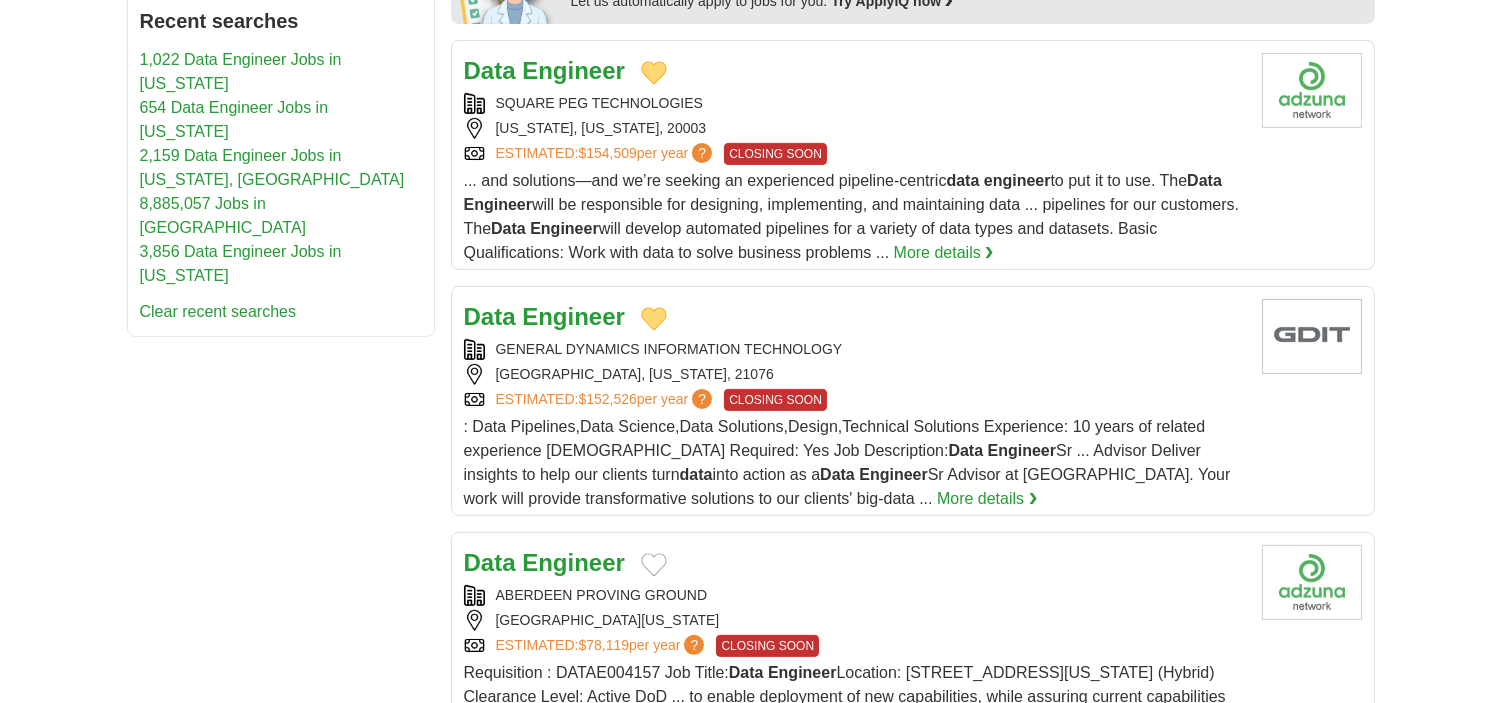 click on "Engineer" at bounding box center (573, 316) 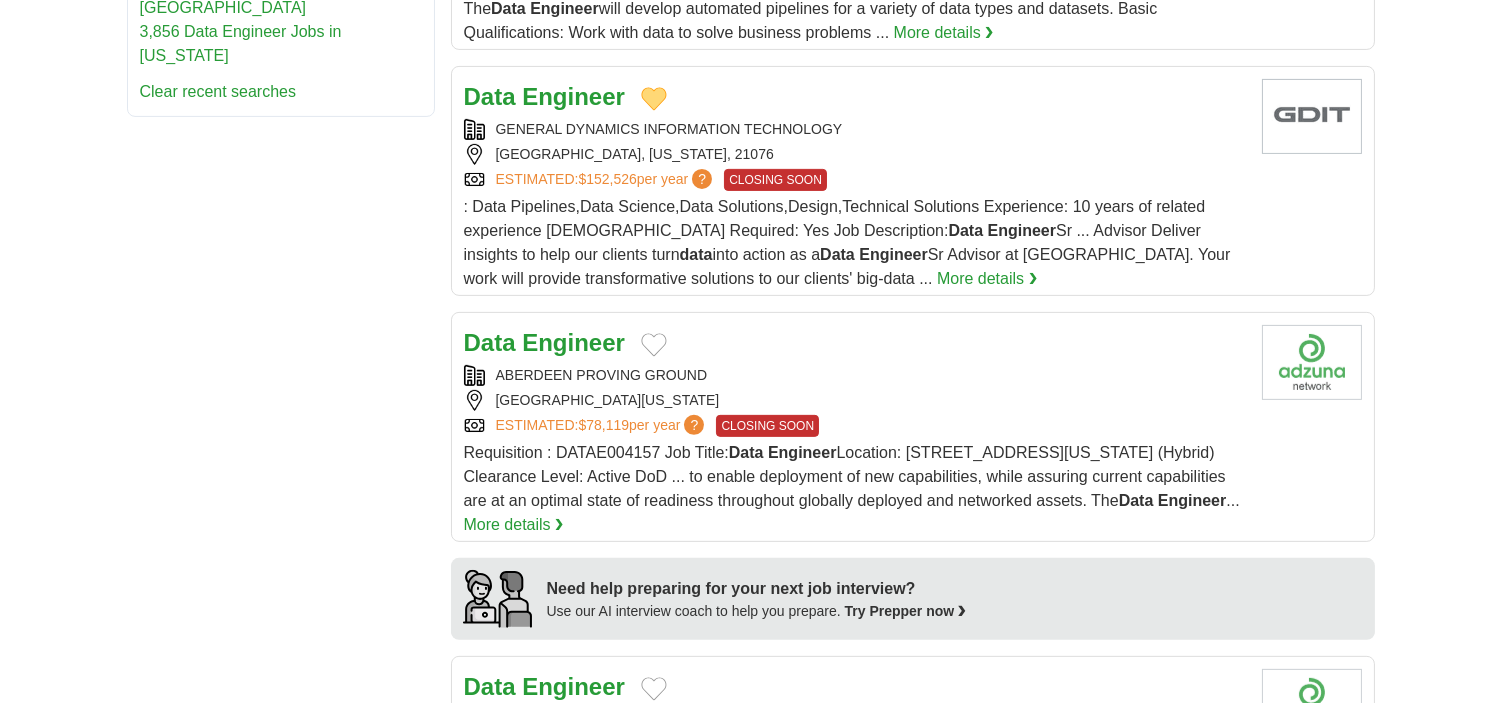 scroll, scrollTop: 1333, scrollLeft: 0, axis: vertical 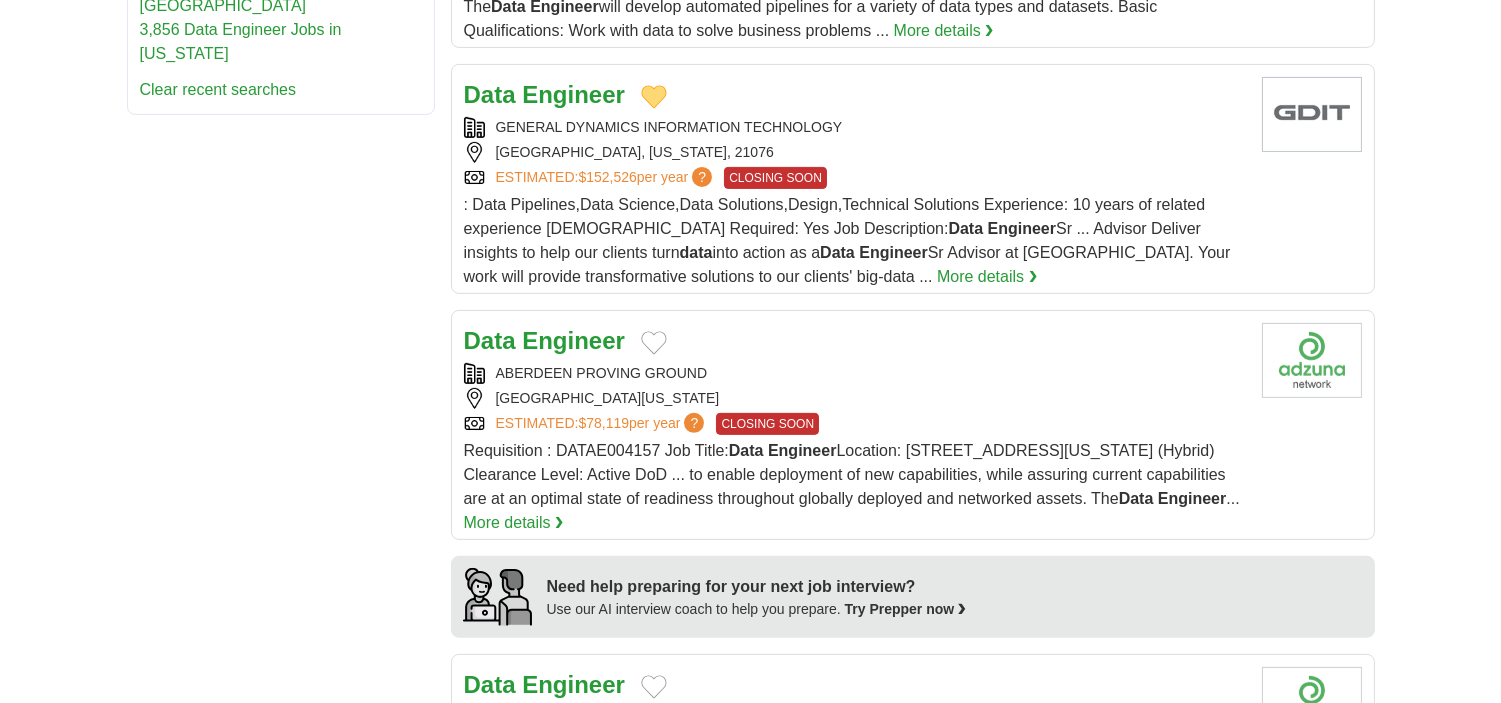 click at bounding box center [654, 343] 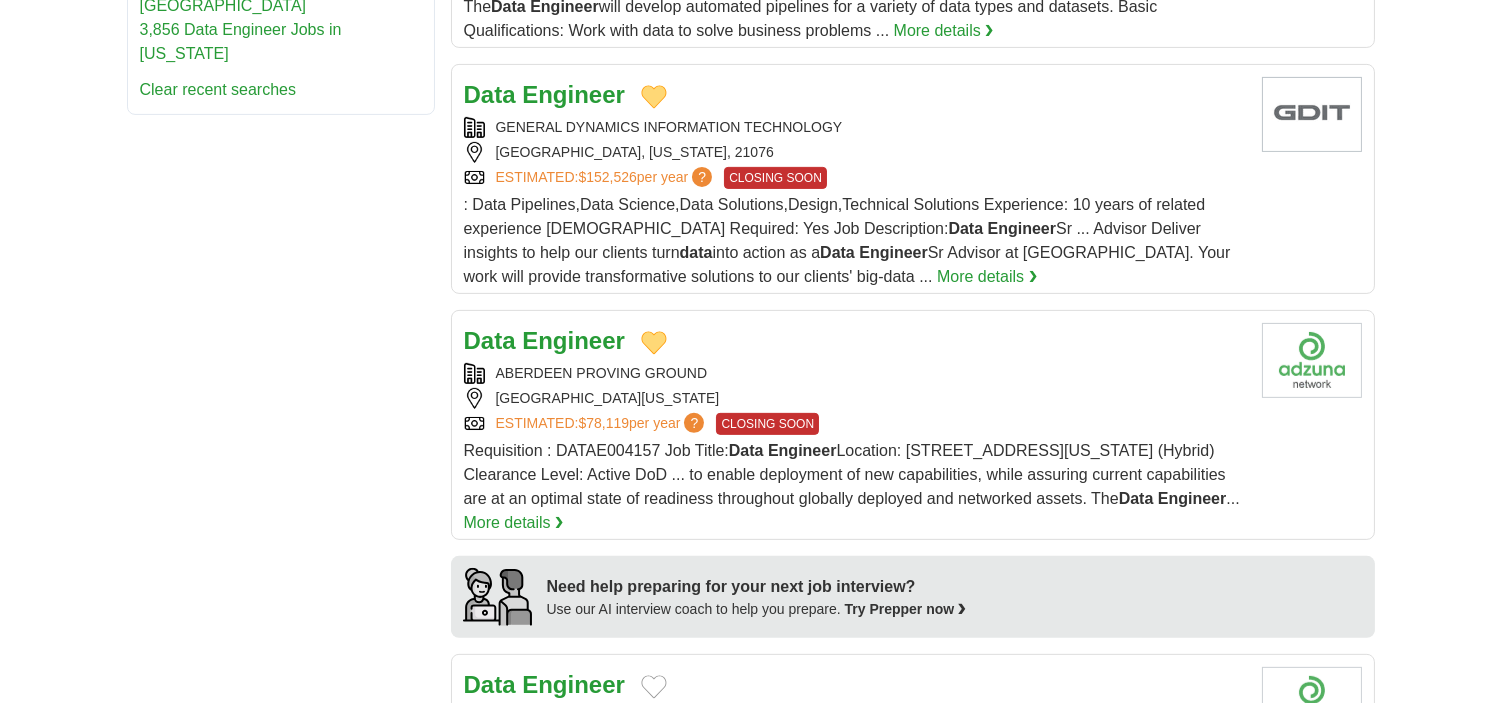 type 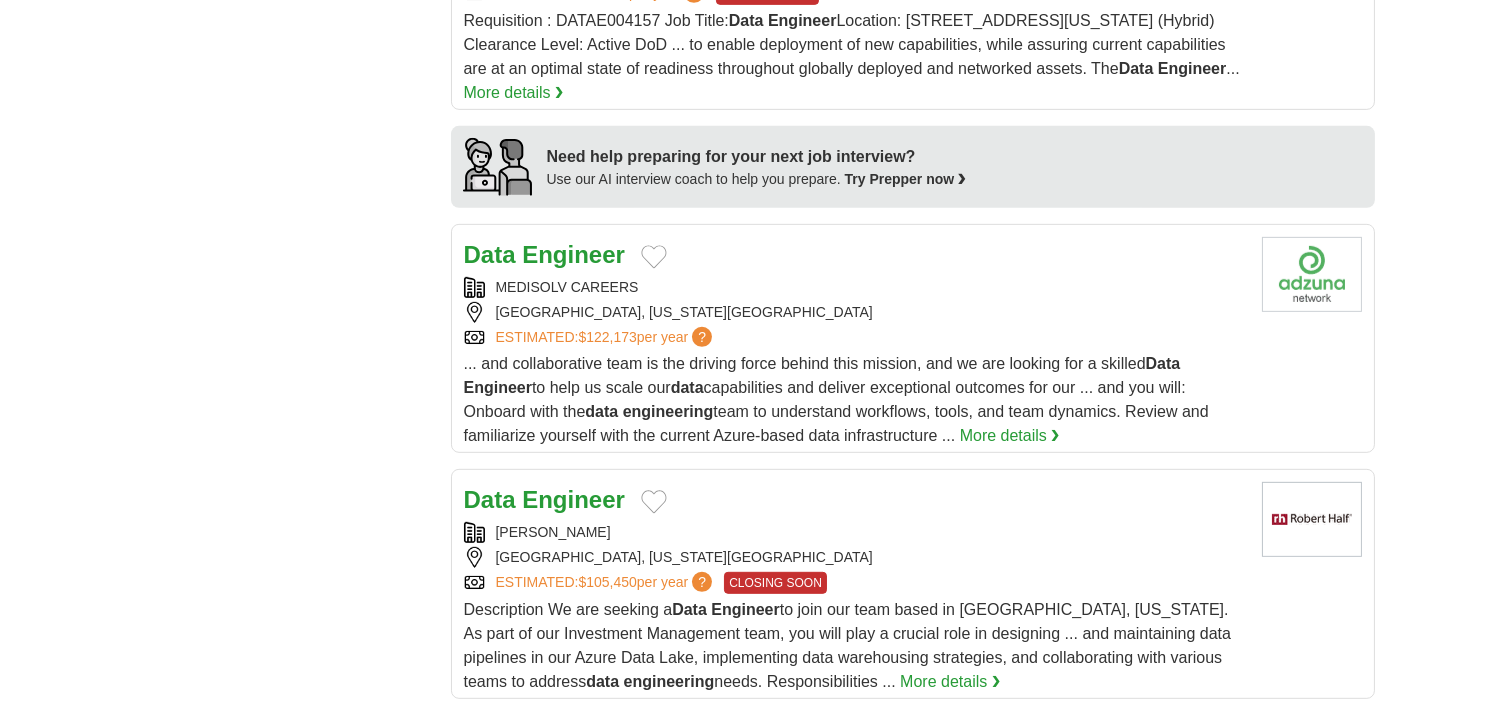 scroll, scrollTop: 1777, scrollLeft: 0, axis: vertical 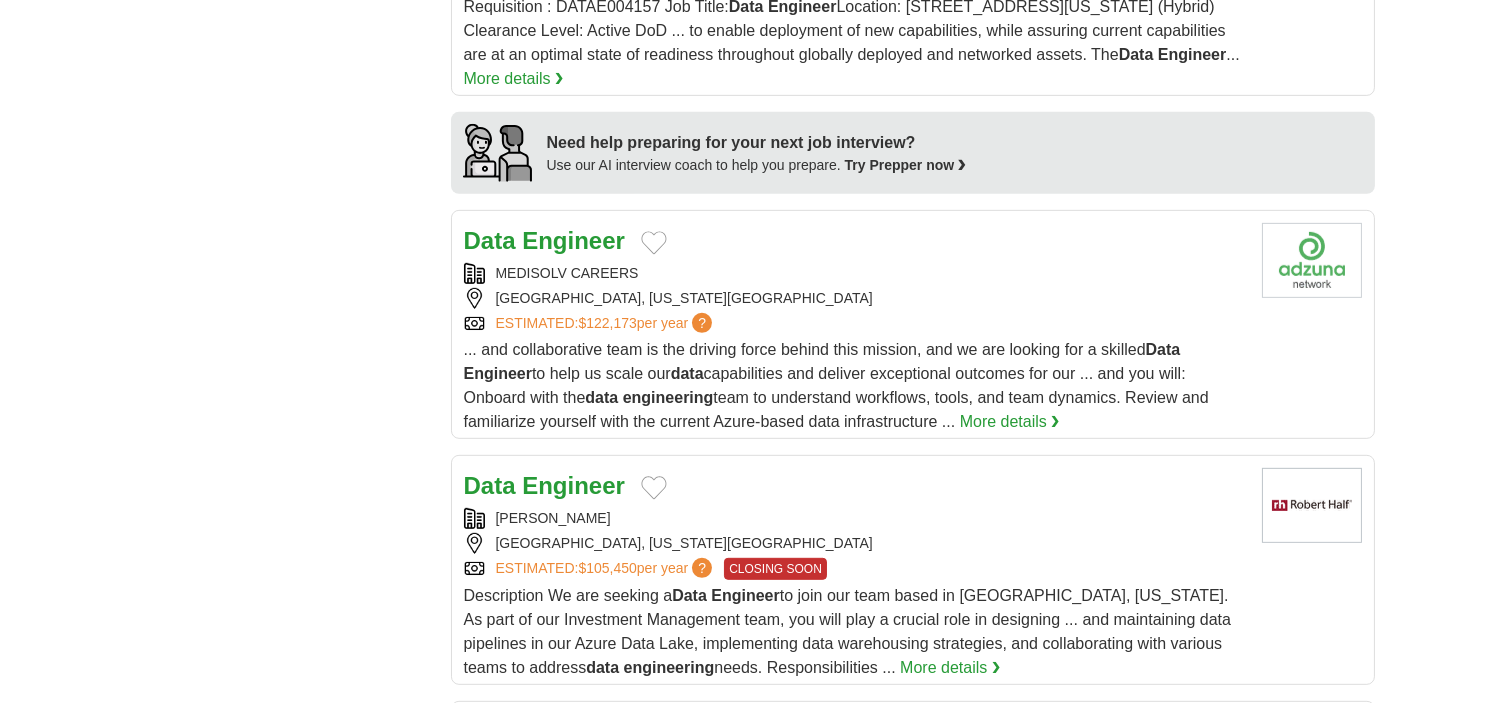 click at bounding box center [654, 243] 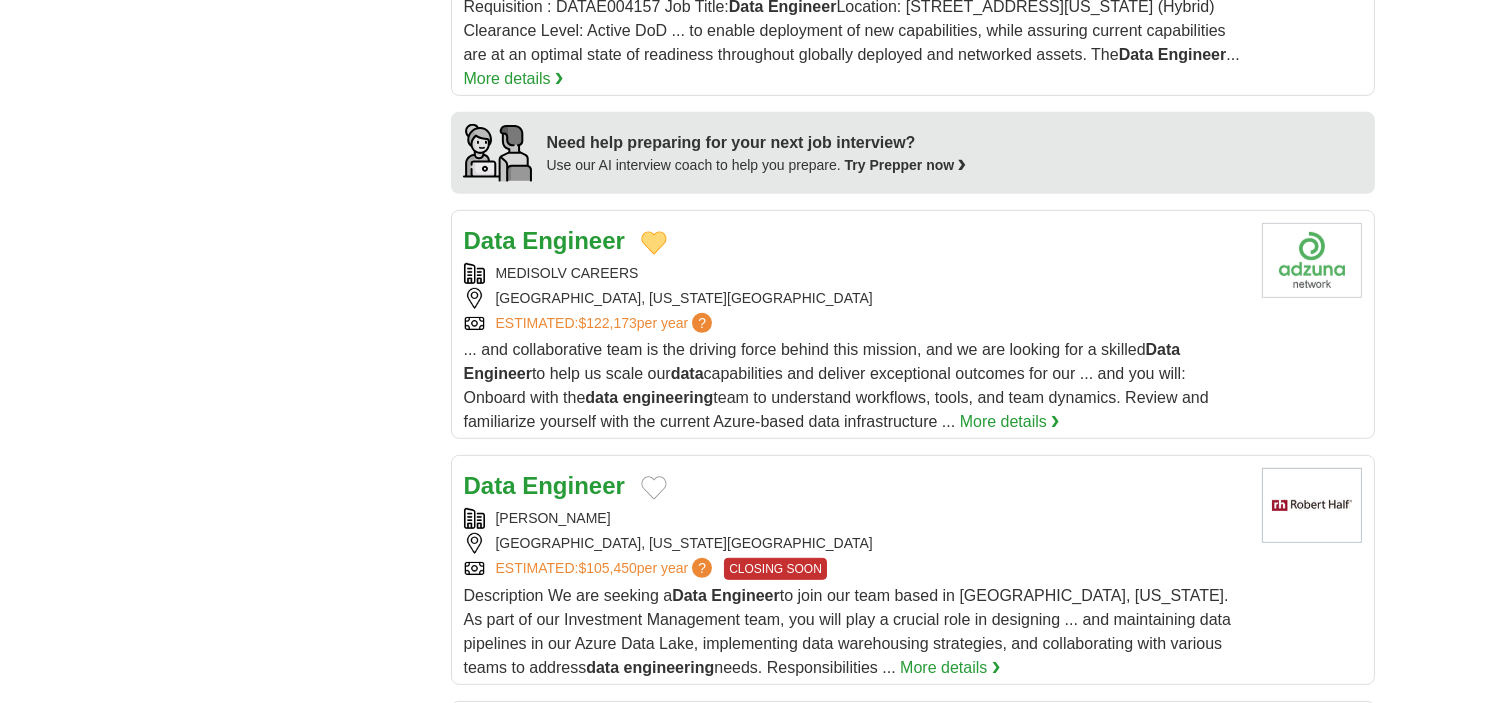 click on "Engineer" at bounding box center [573, 240] 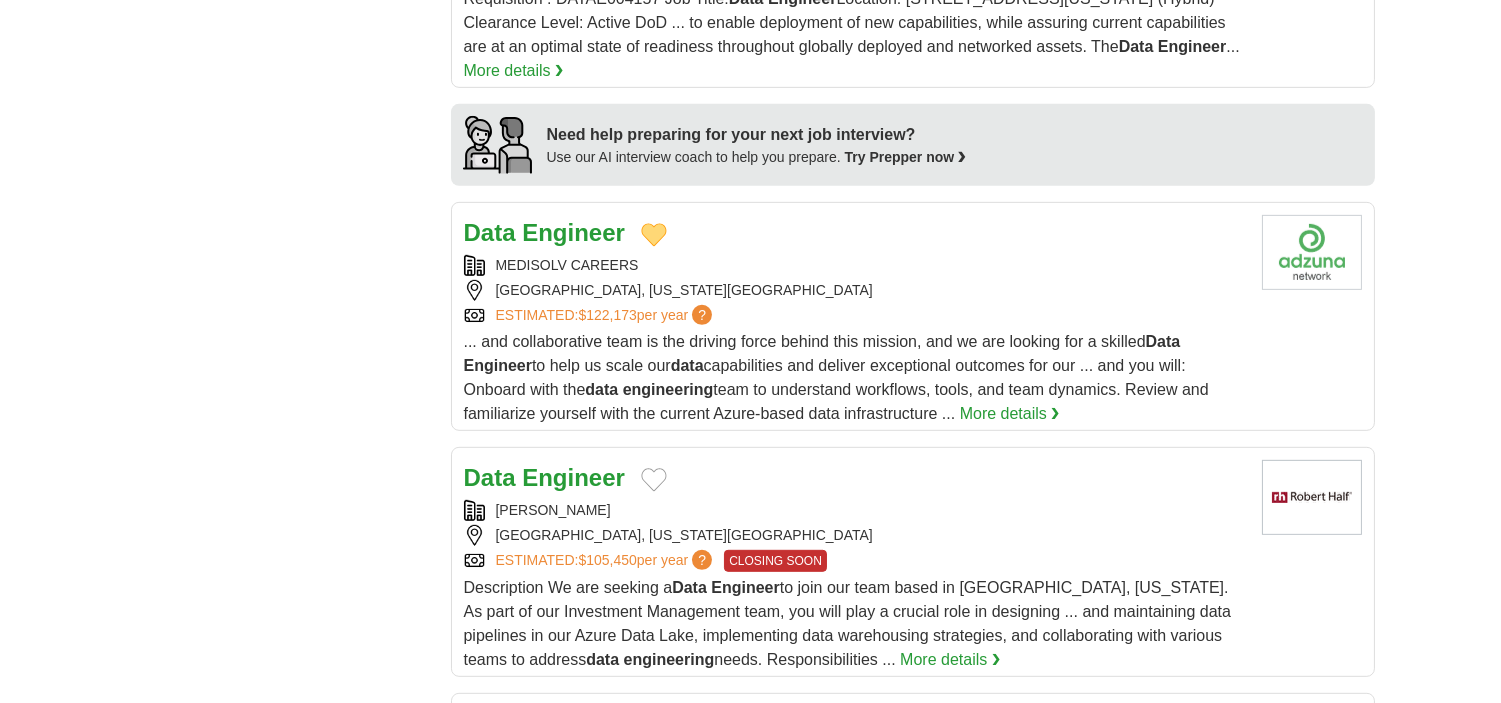 scroll, scrollTop: 2000, scrollLeft: 0, axis: vertical 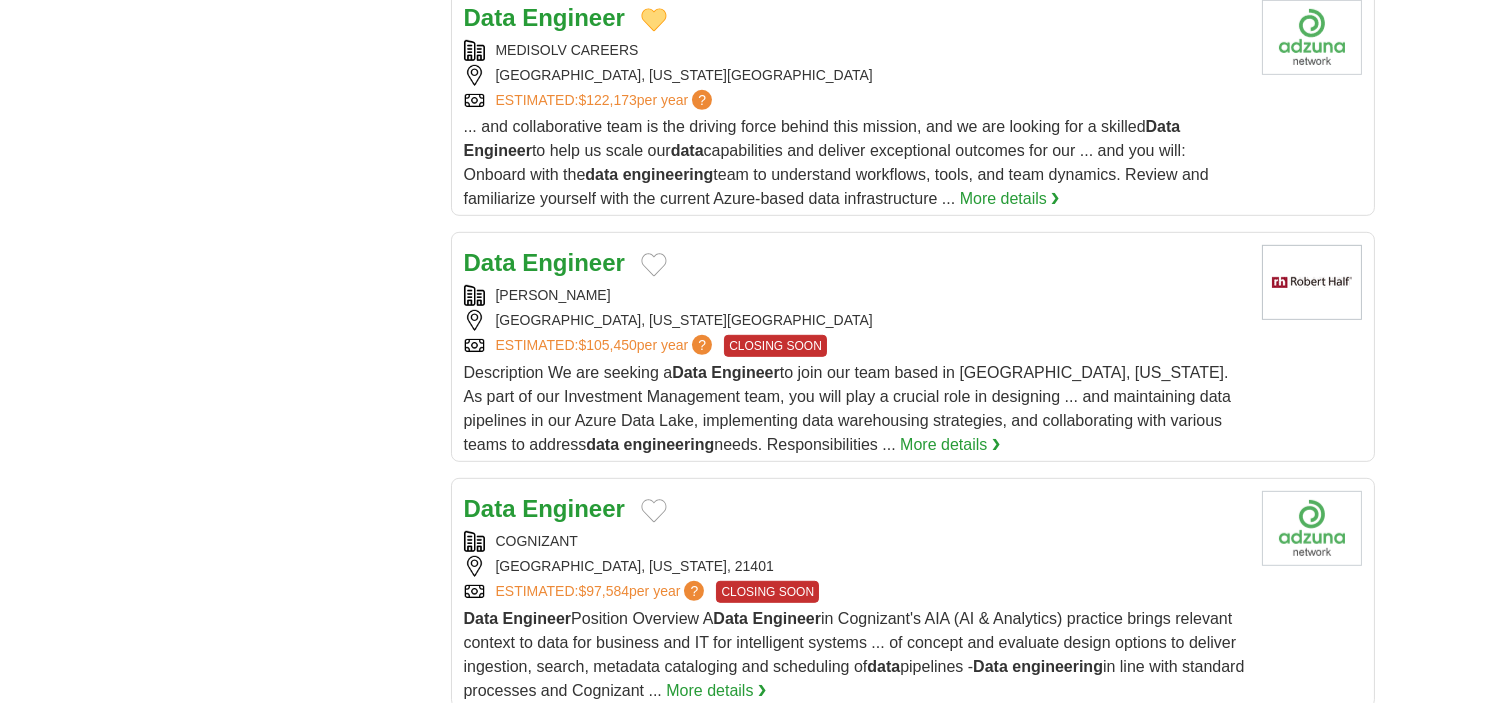 click at bounding box center (654, 265) 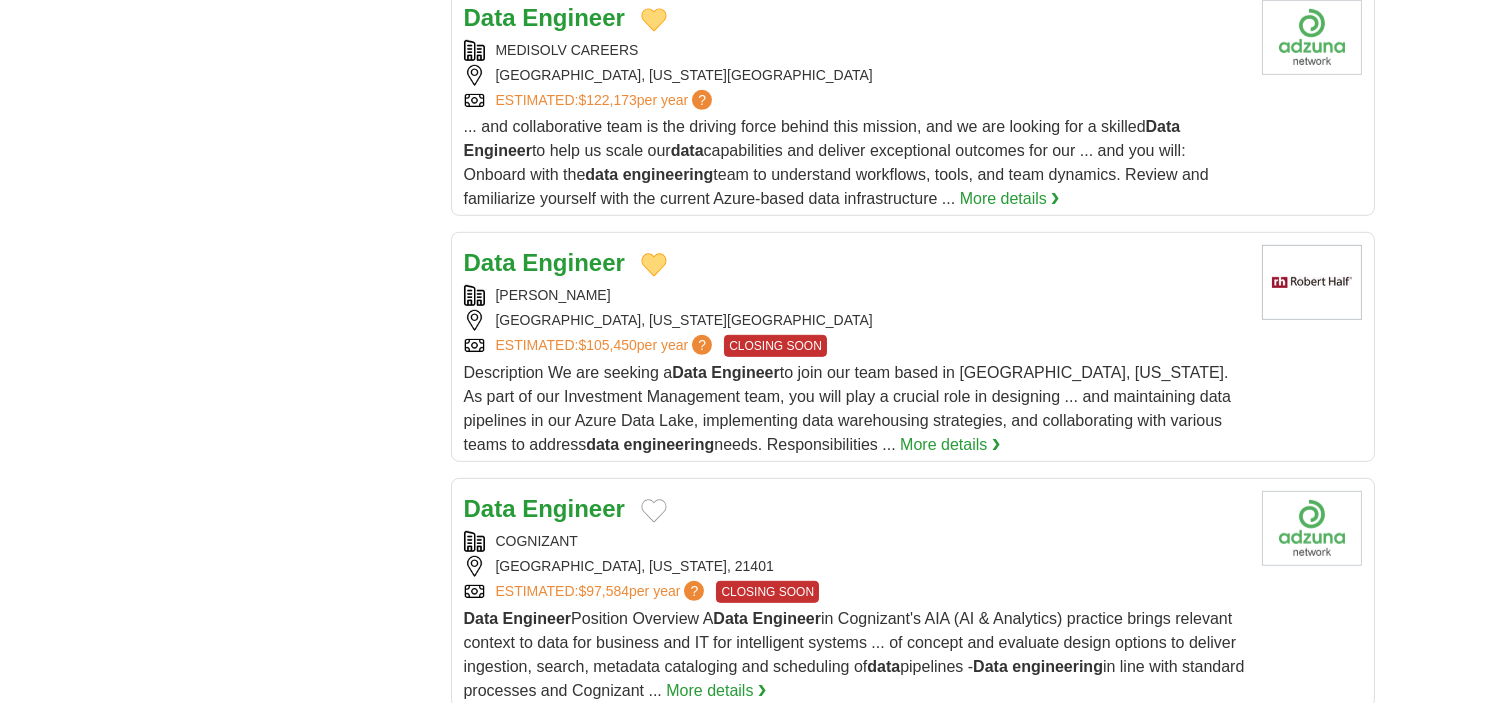 type 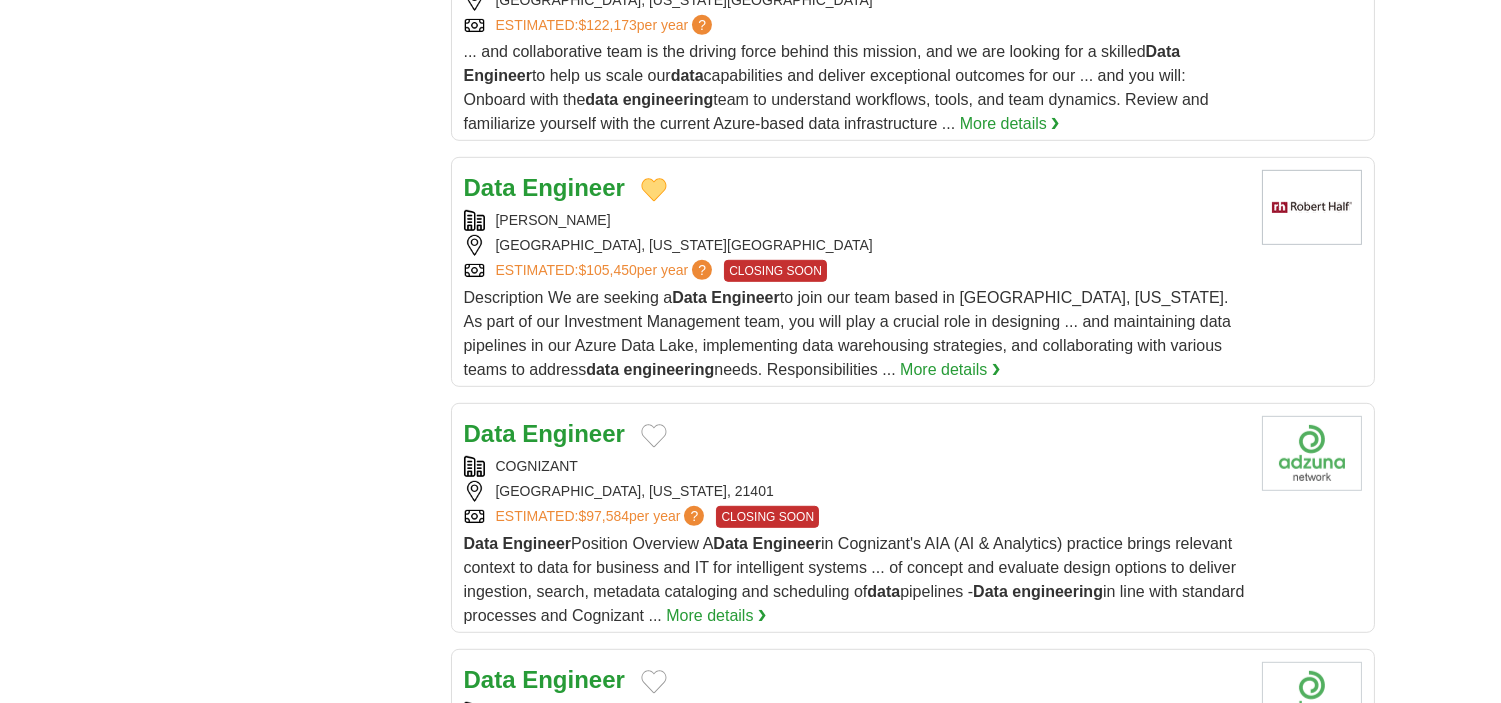 scroll, scrollTop: 2111, scrollLeft: 0, axis: vertical 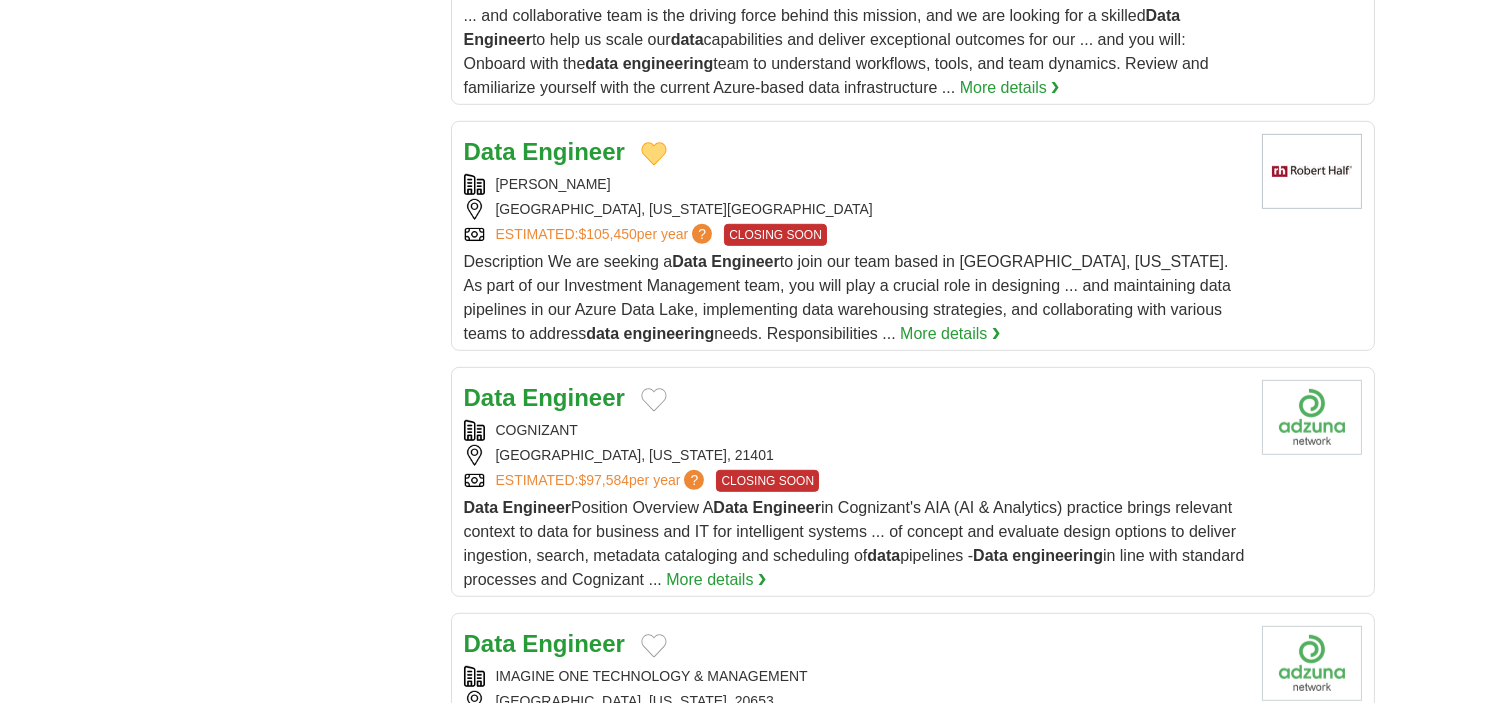 click at bounding box center (654, 400) 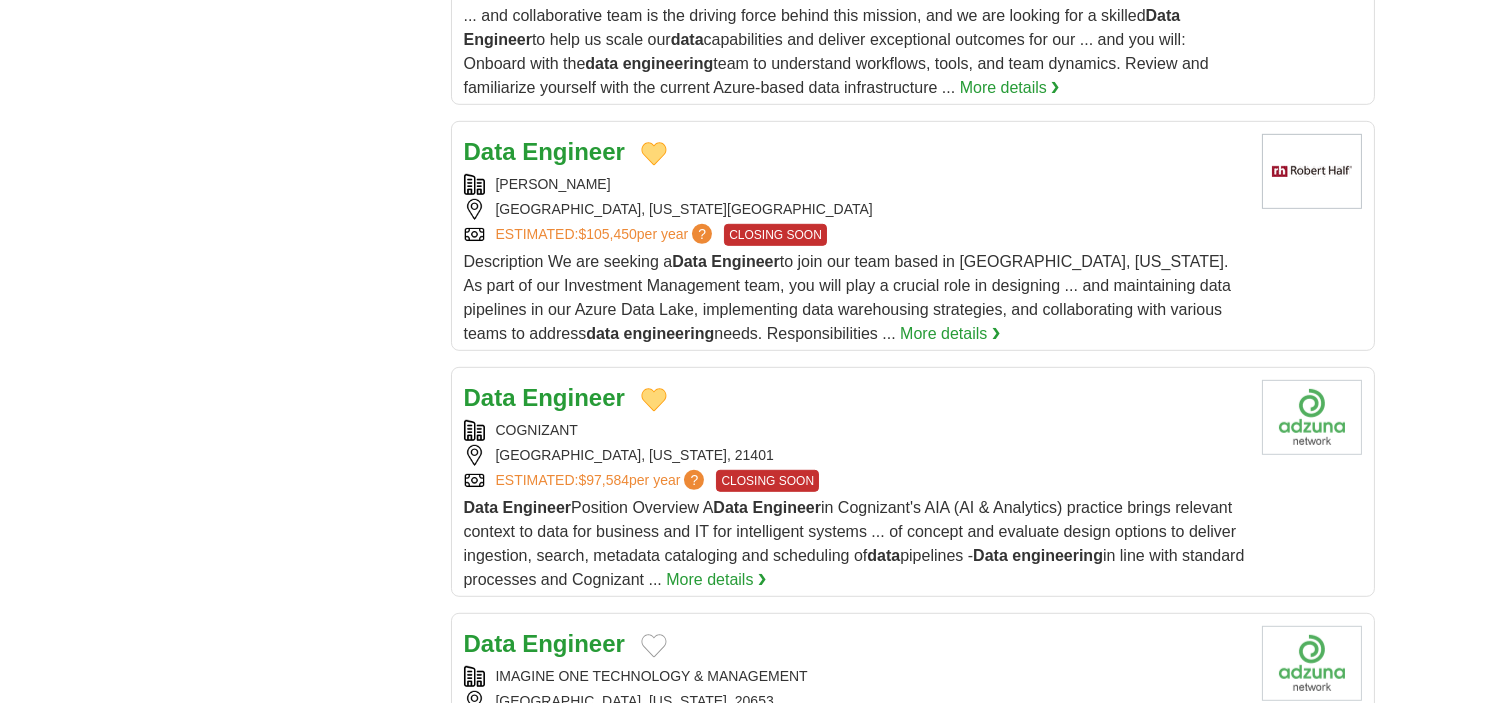 click on "Engineer" at bounding box center [573, 397] 